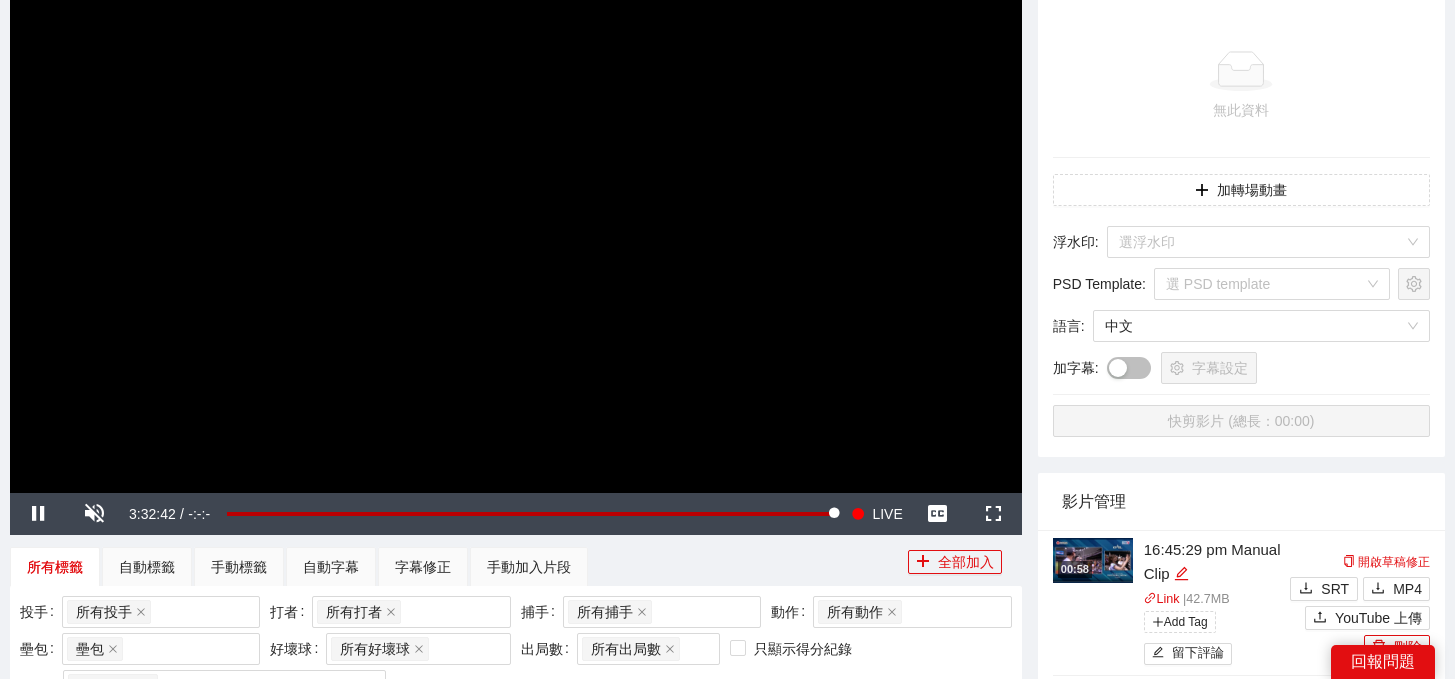 scroll, scrollTop: 270, scrollLeft: 0, axis: vertical 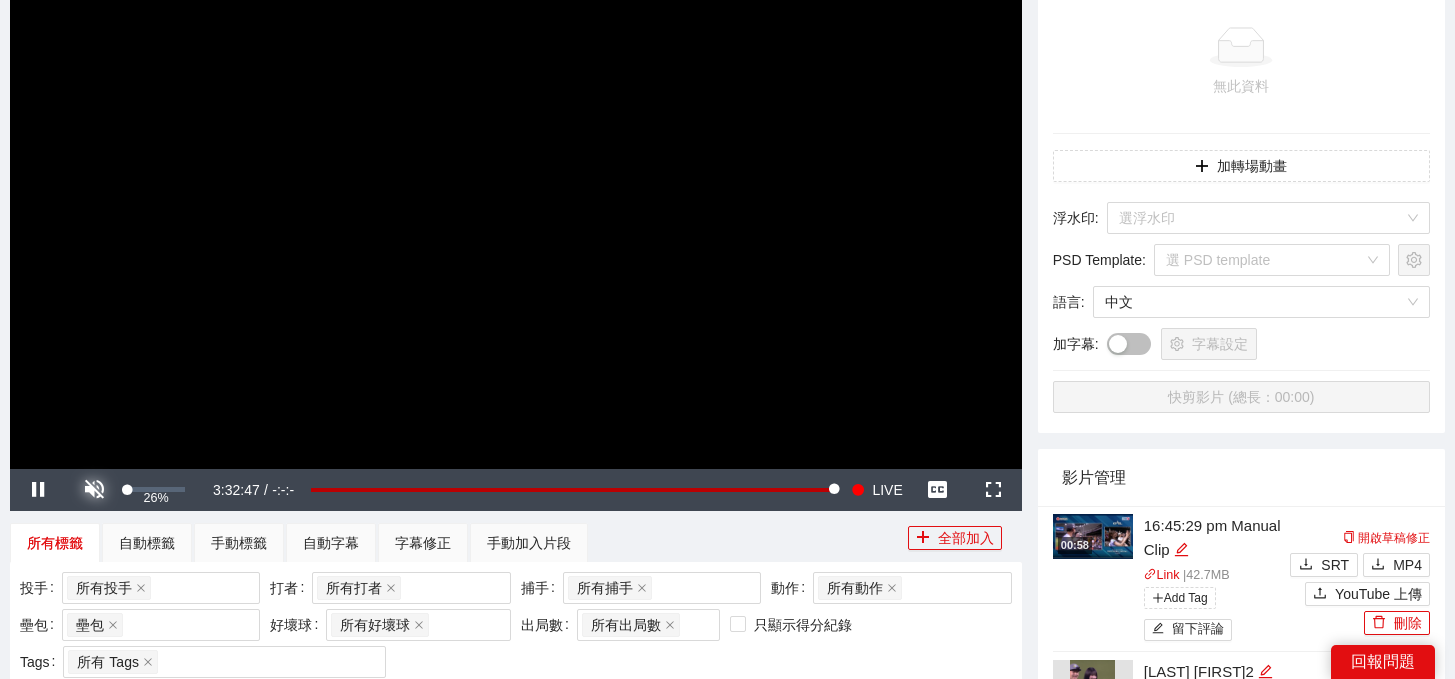 click at bounding box center (94, 490) 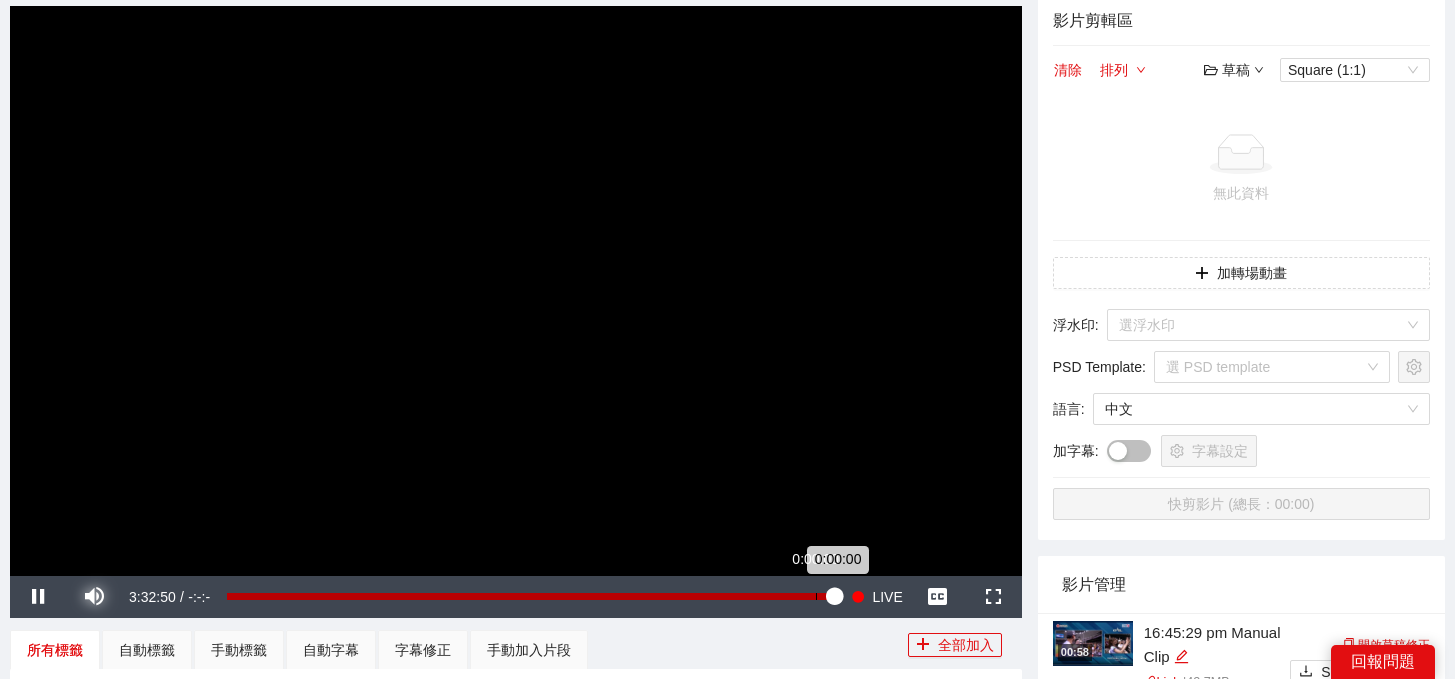 scroll, scrollTop: 159, scrollLeft: 0, axis: vertical 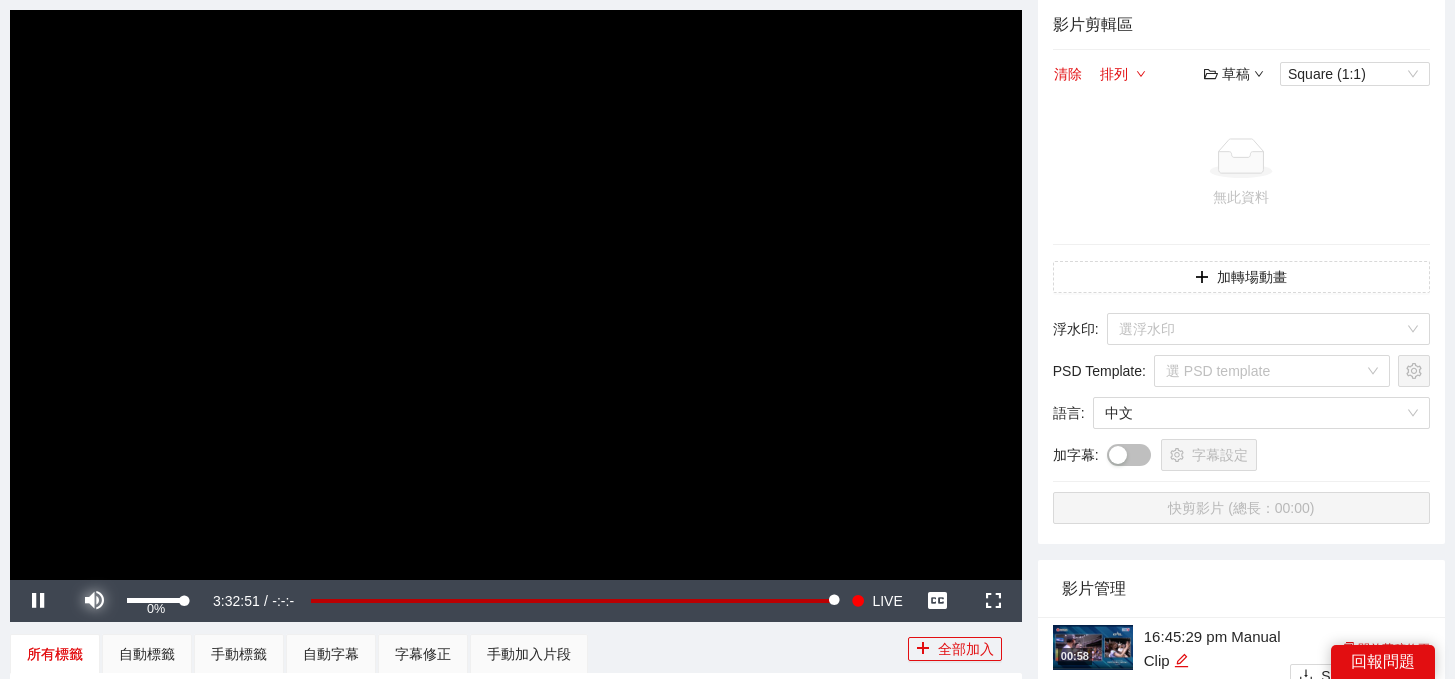 click at bounding box center (94, 601) 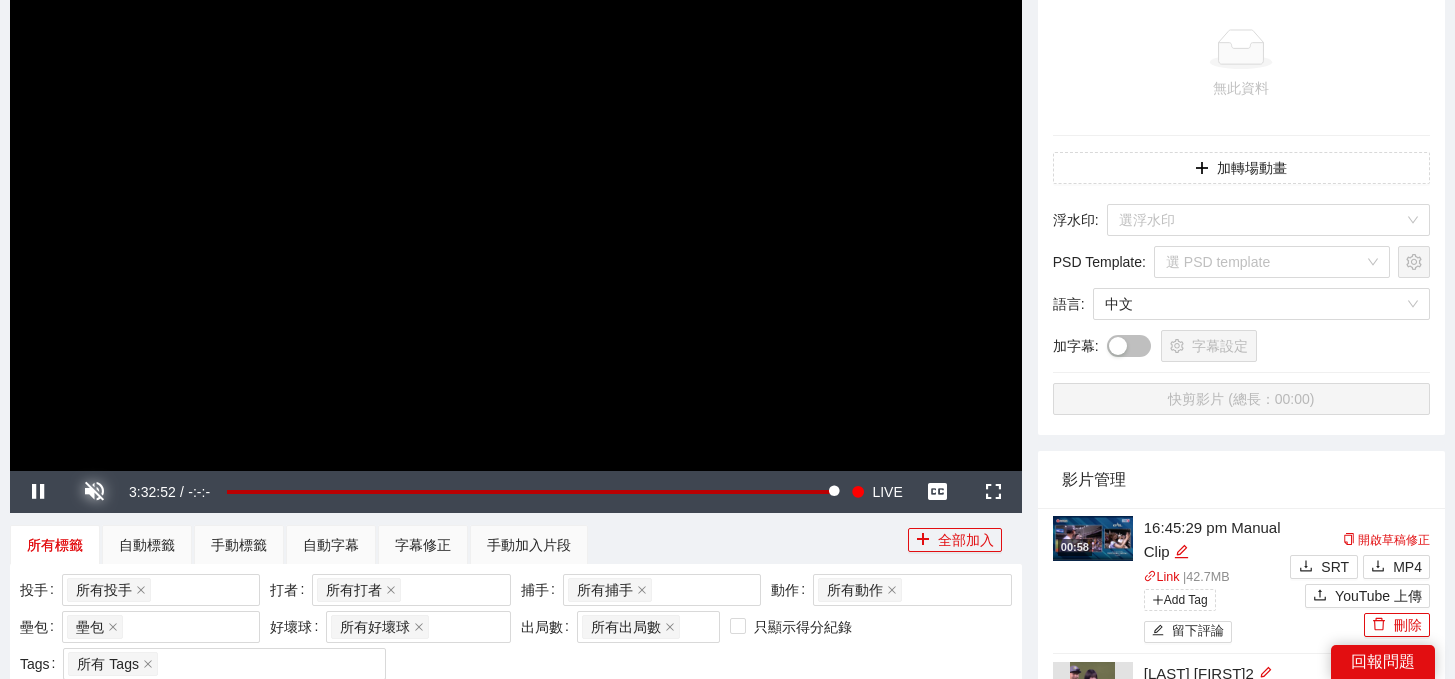 scroll, scrollTop: 135, scrollLeft: 0, axis: vertical 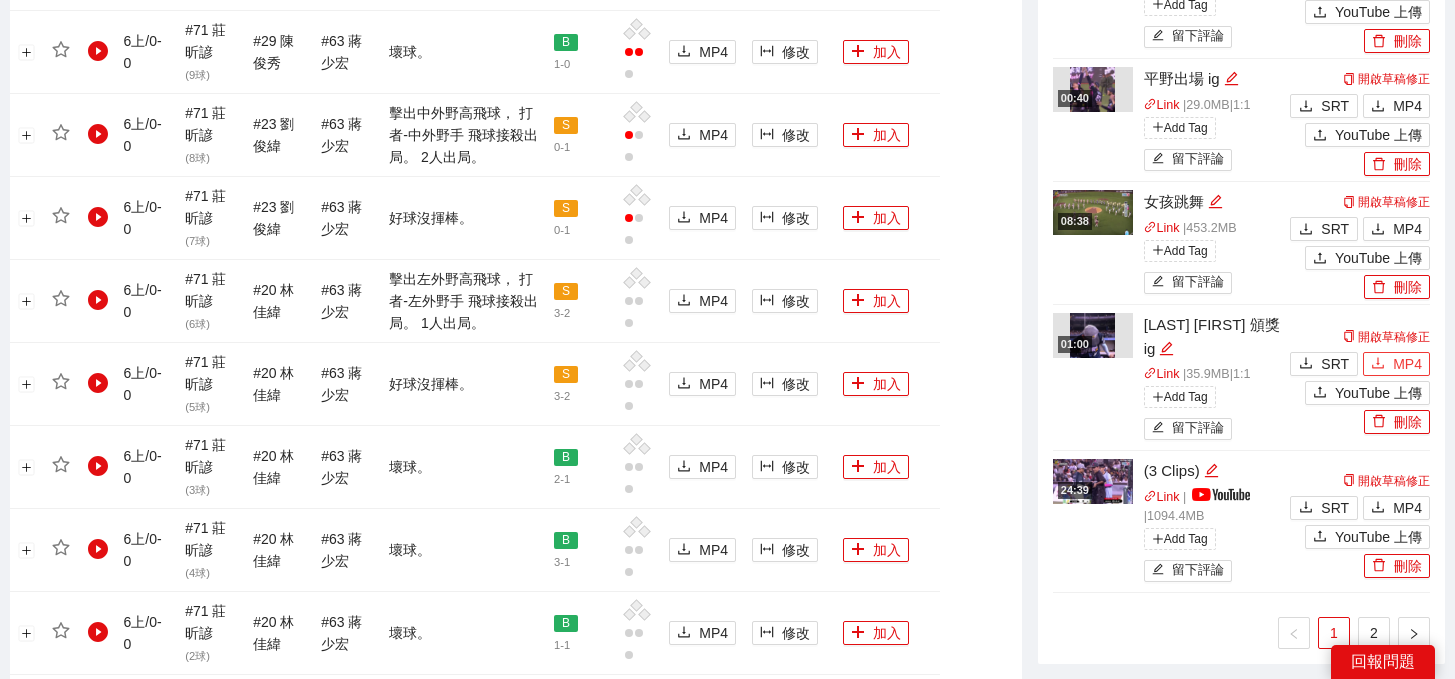 click on "MP4" at bounding box center (1407, 364) 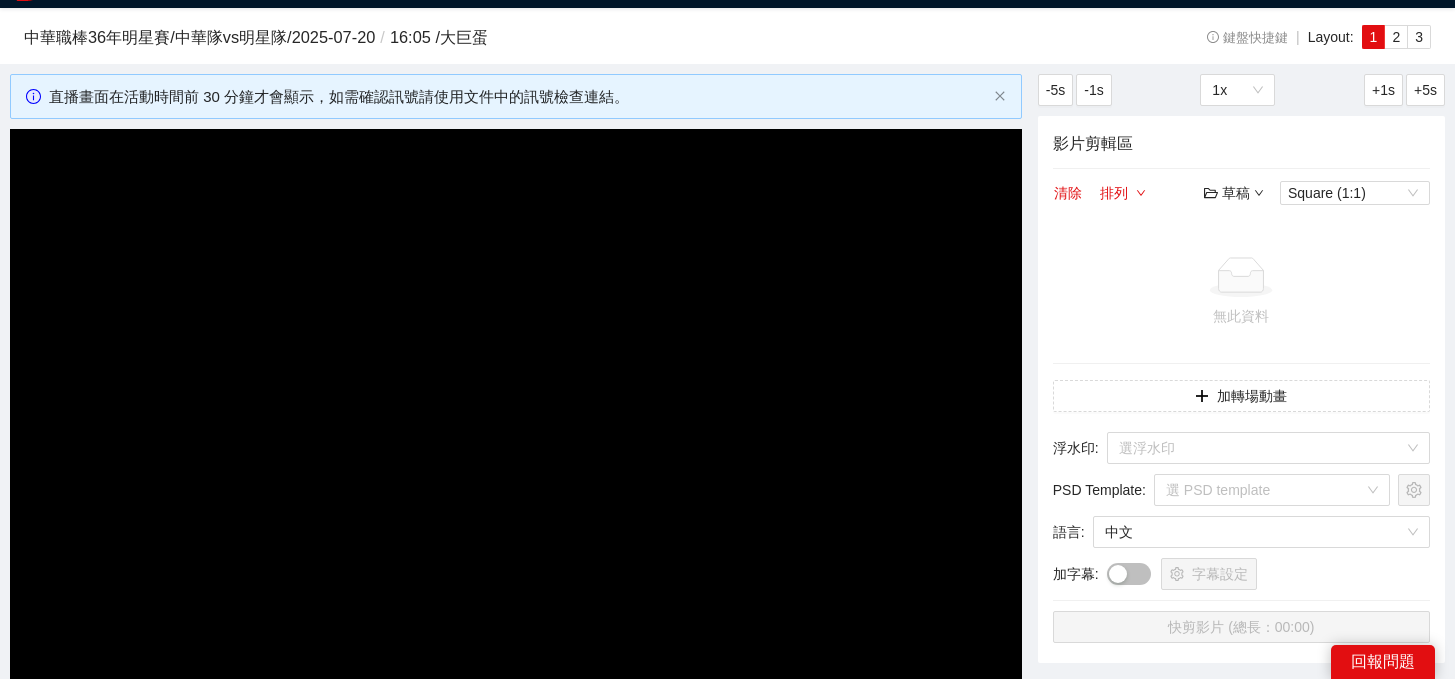 scroll, scrollTop: 192, scrollLeft: 0, axis: vertical 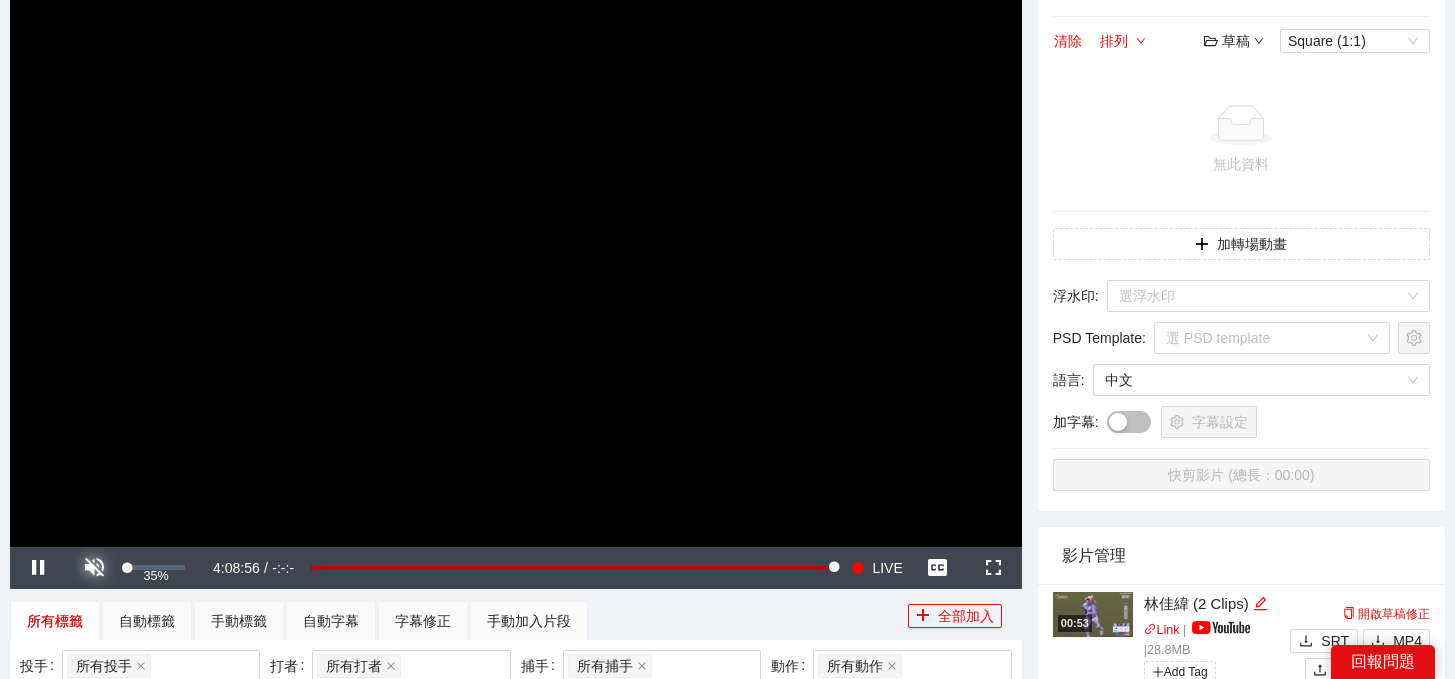 click at bounding box center [94, 568] 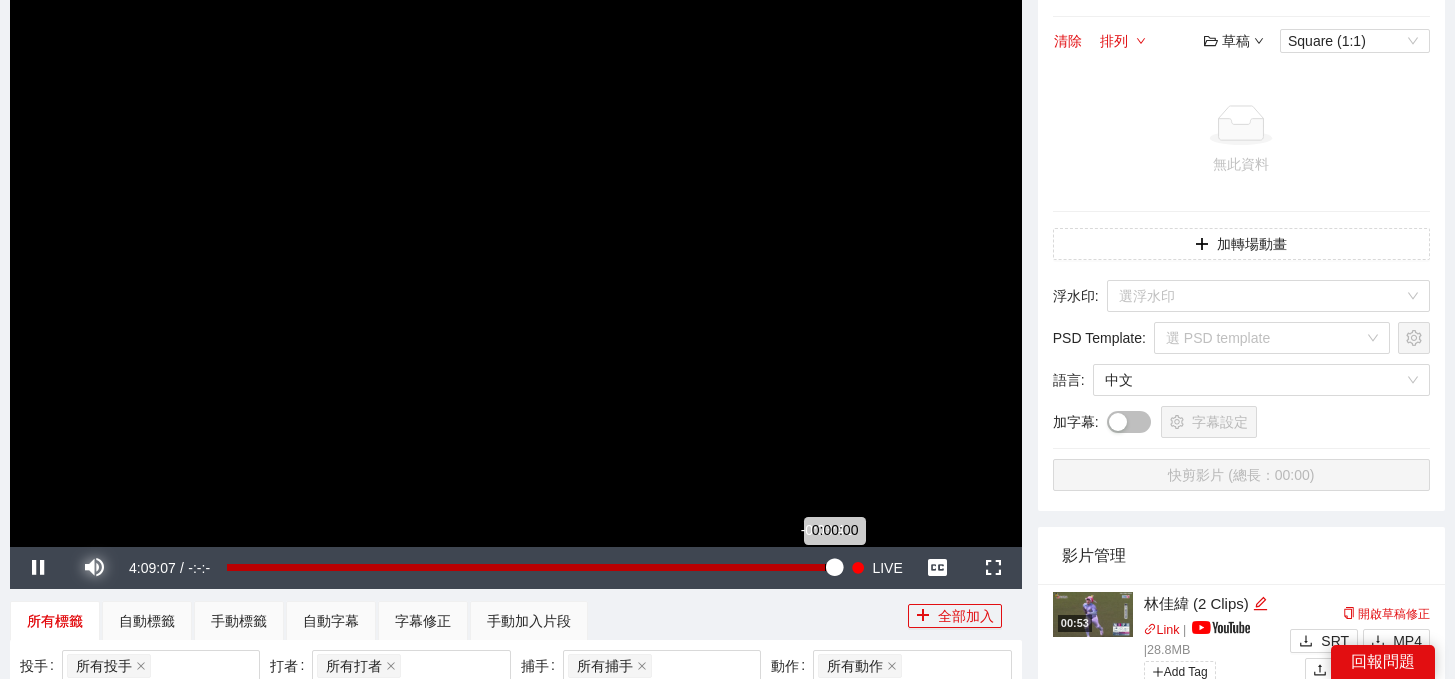 click on "0:00:00" at bounding box center (530, 567) 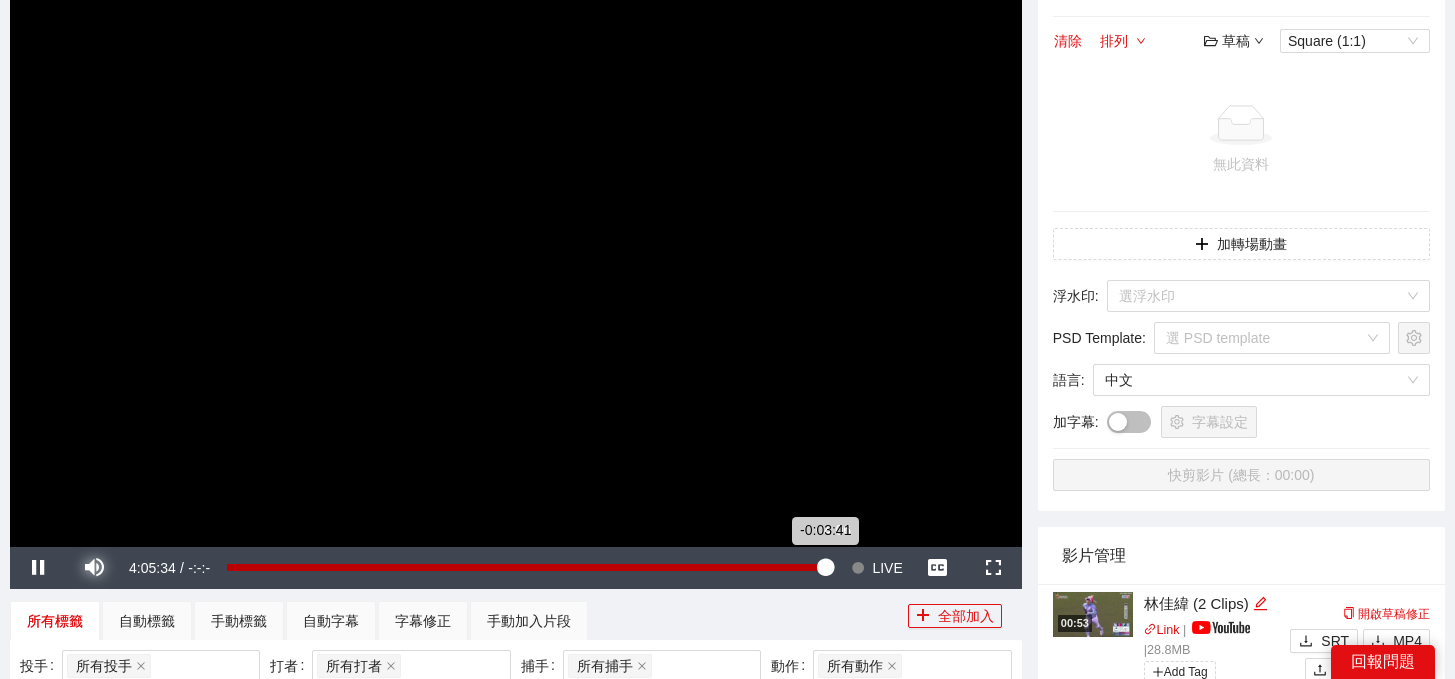 type 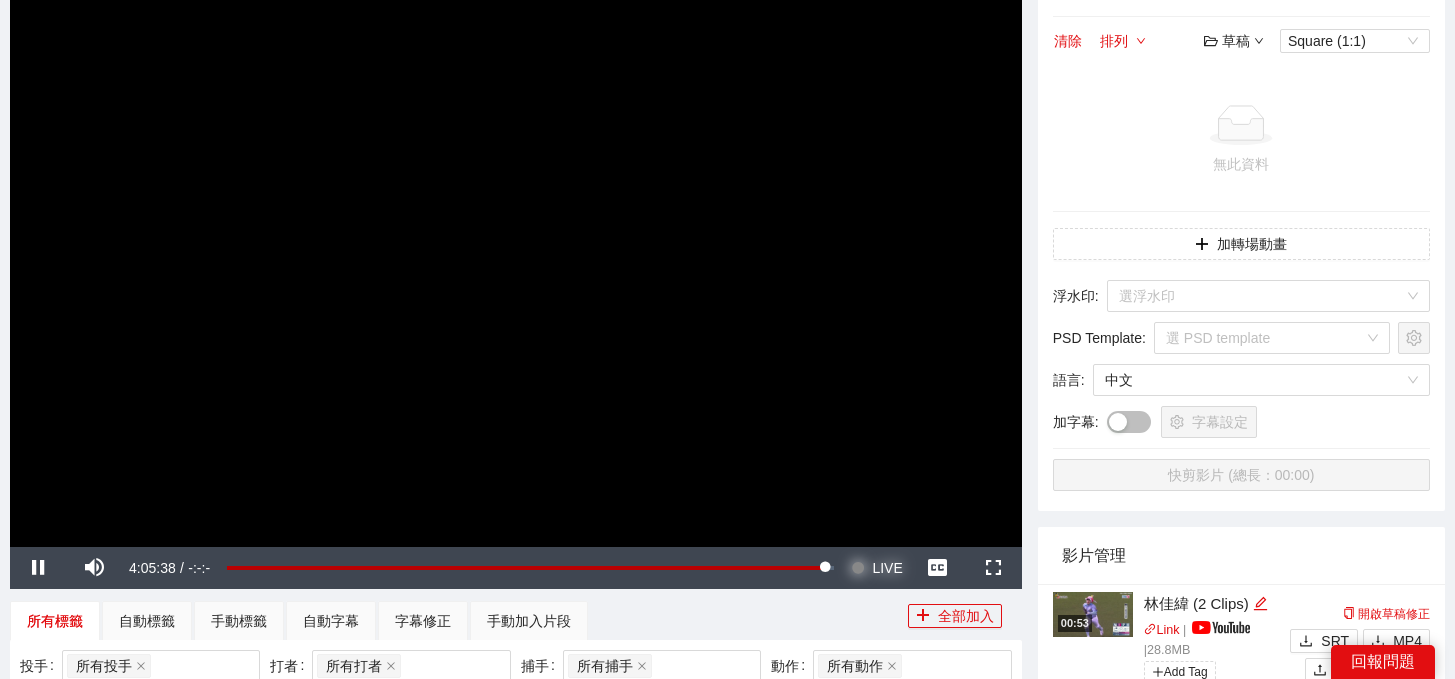 click on "Seek to live, currently behind live LIVE" at bounding box center (876, 568) 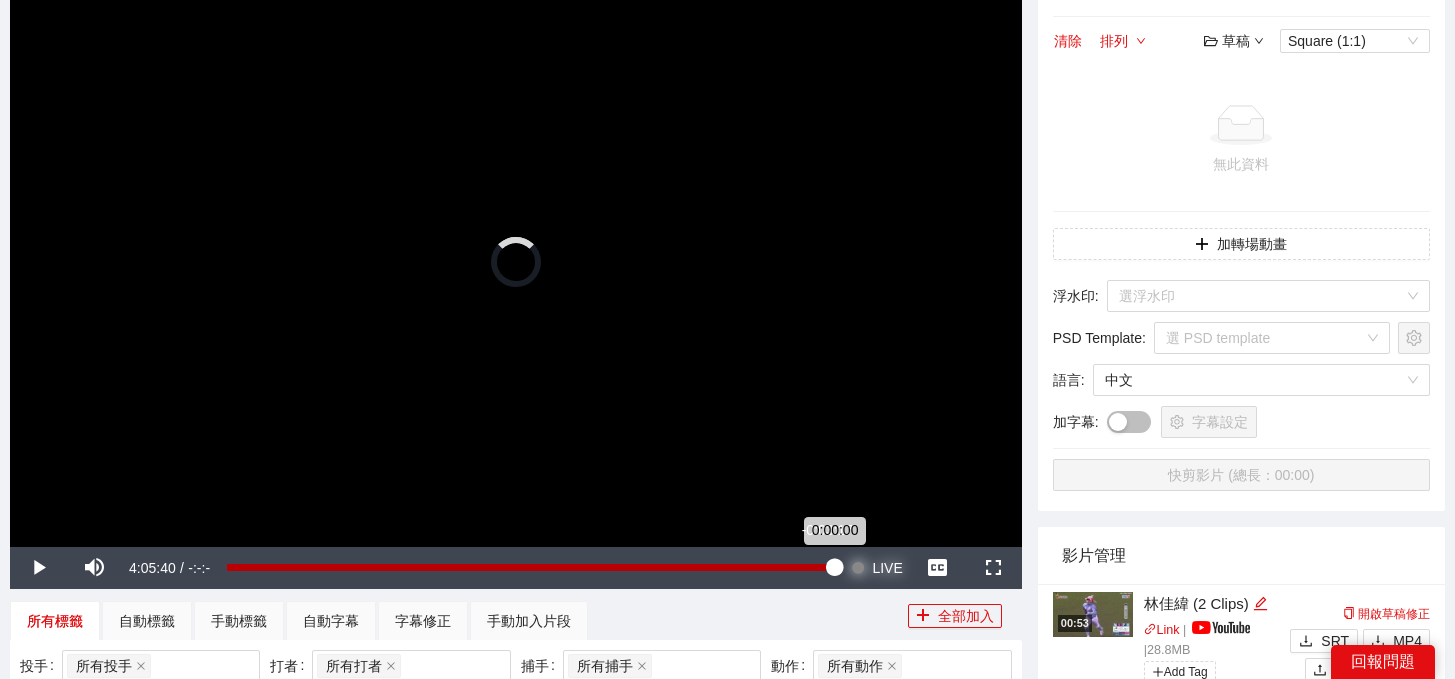 click on "0:00:00" at bounding box center (530, 567) 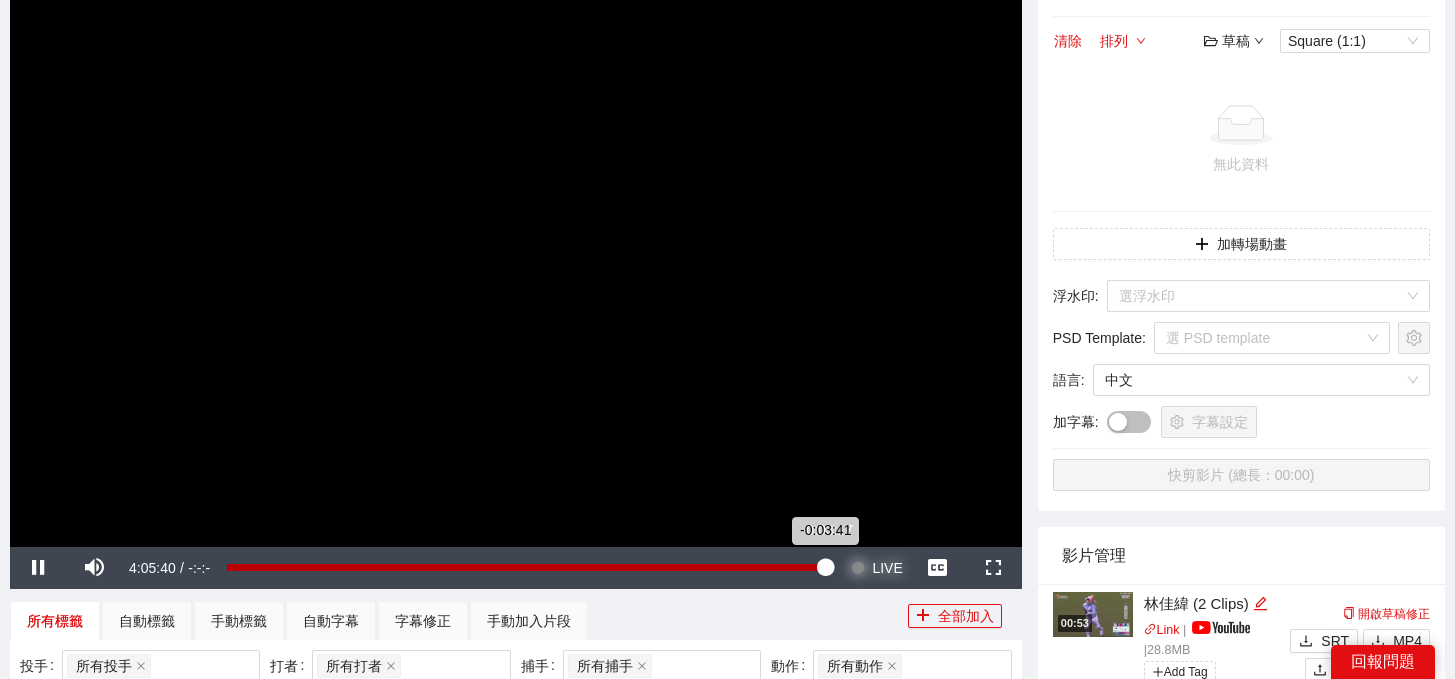 type 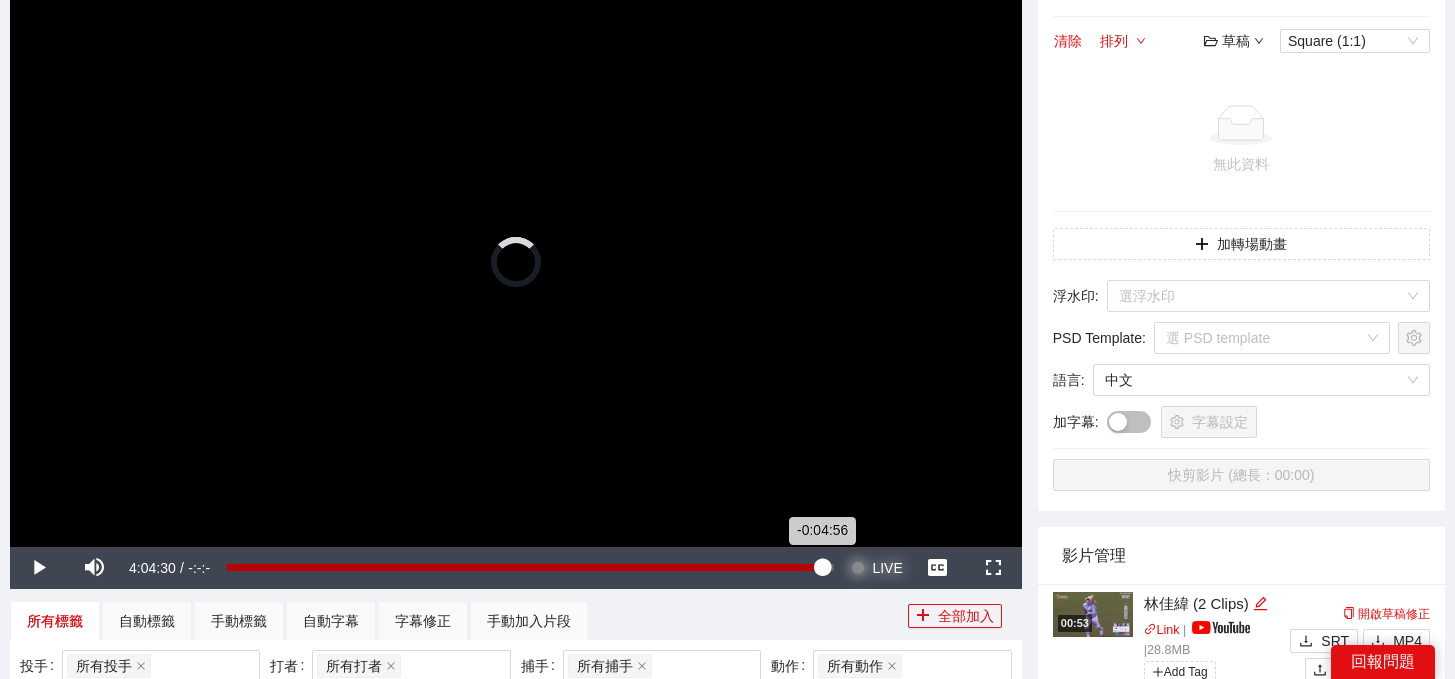 click on "-0:04:56" at bounding box center (524, 567) 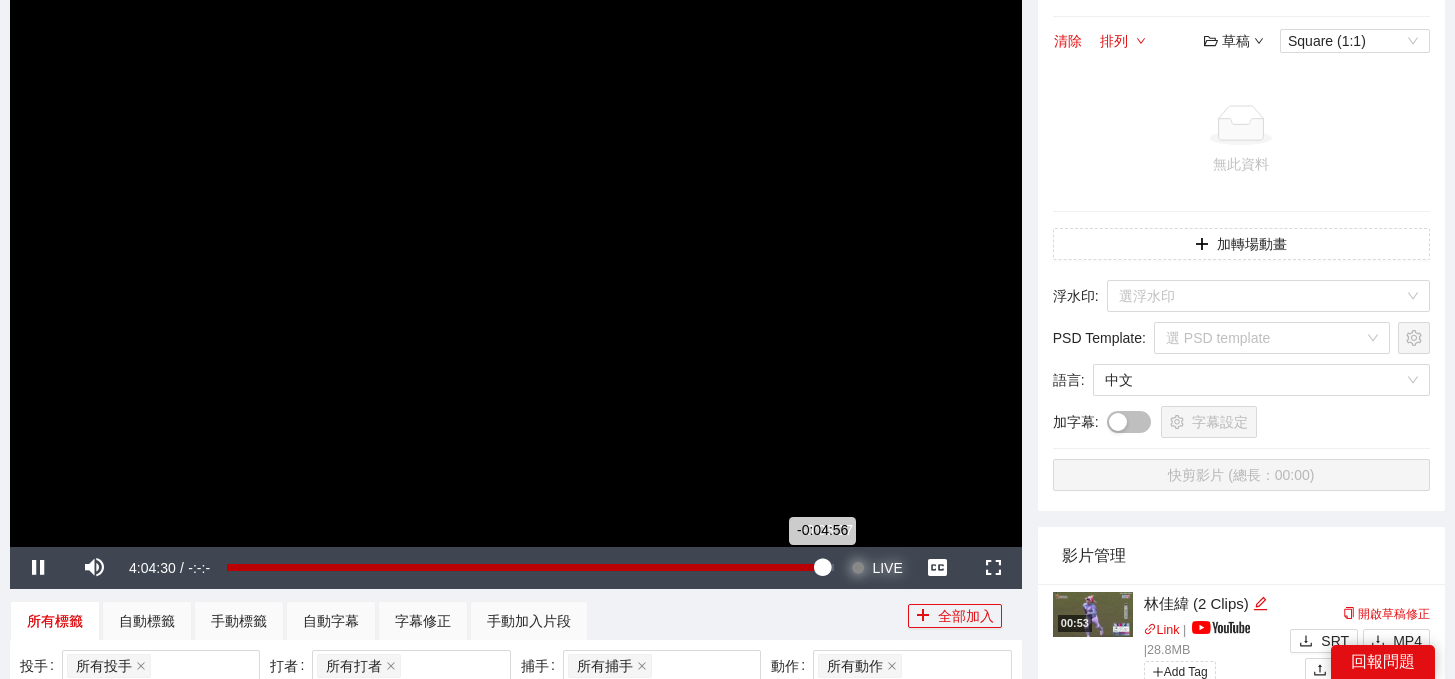 click on "-0:04:56" at bounding box center [524, 567] 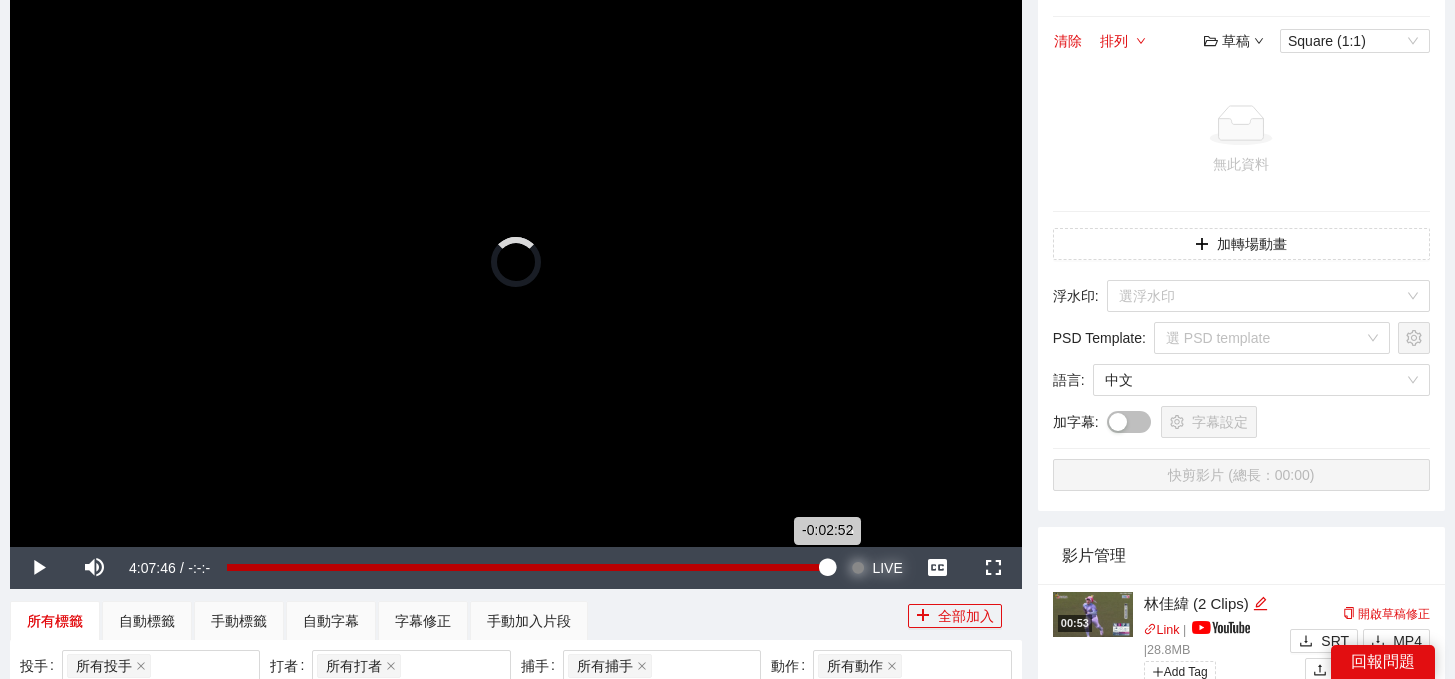 click on "-0:02:52" at bounding box center [527, 567] 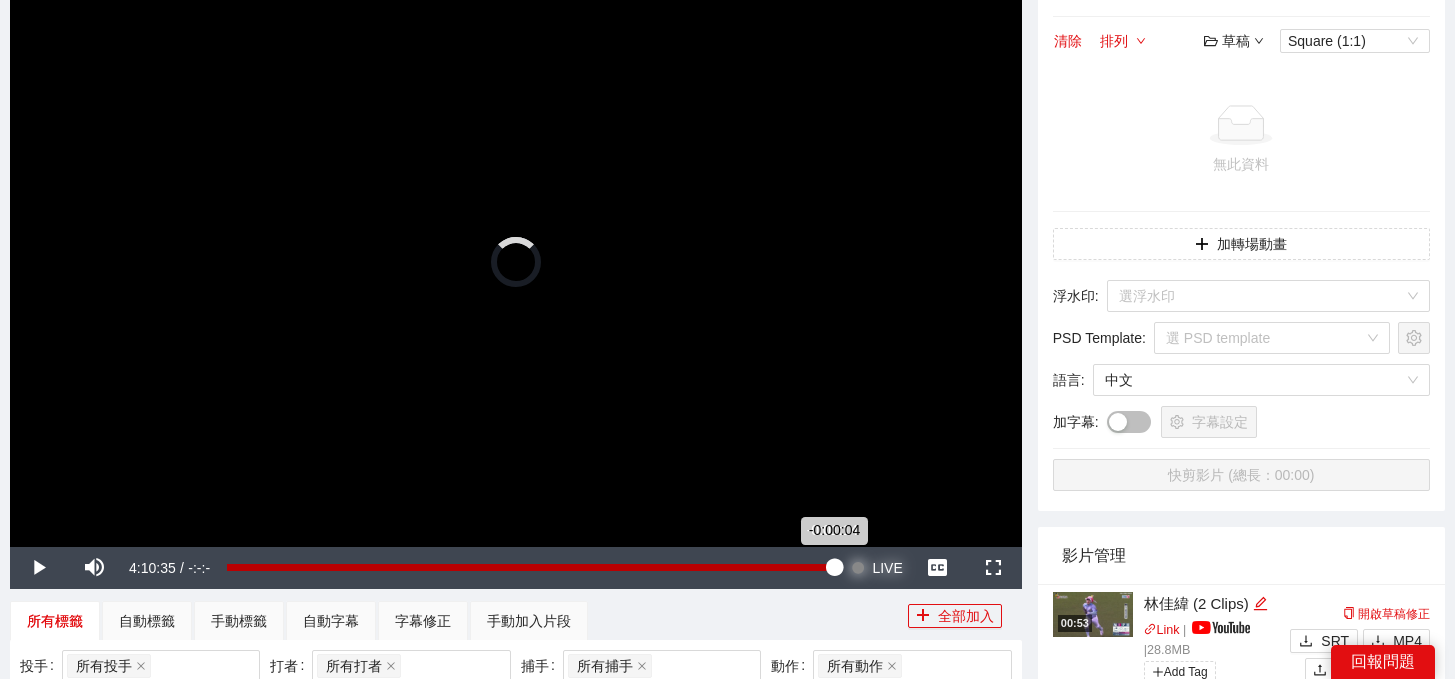 click on "-0:00:04" at bounding box center [530, 567] 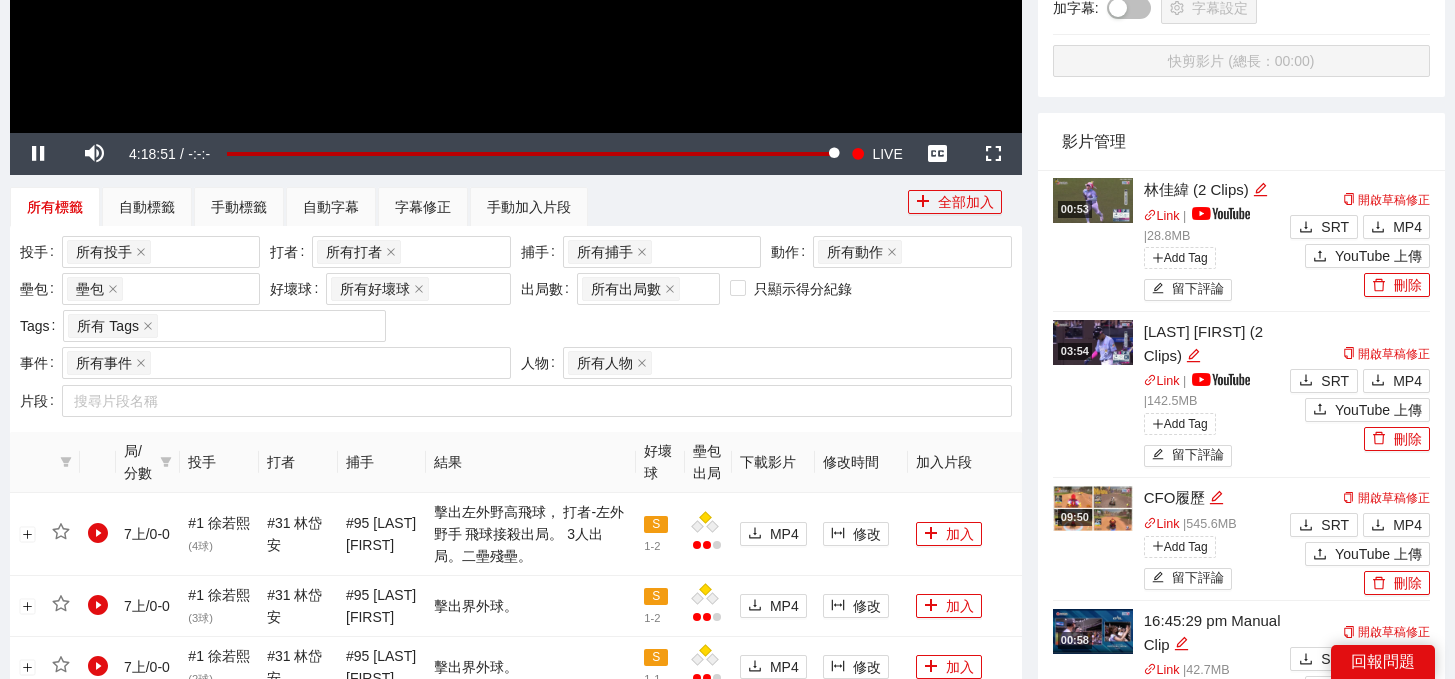 scroll, scrollTop: 623, scrollLeft: 0, axis: vertical 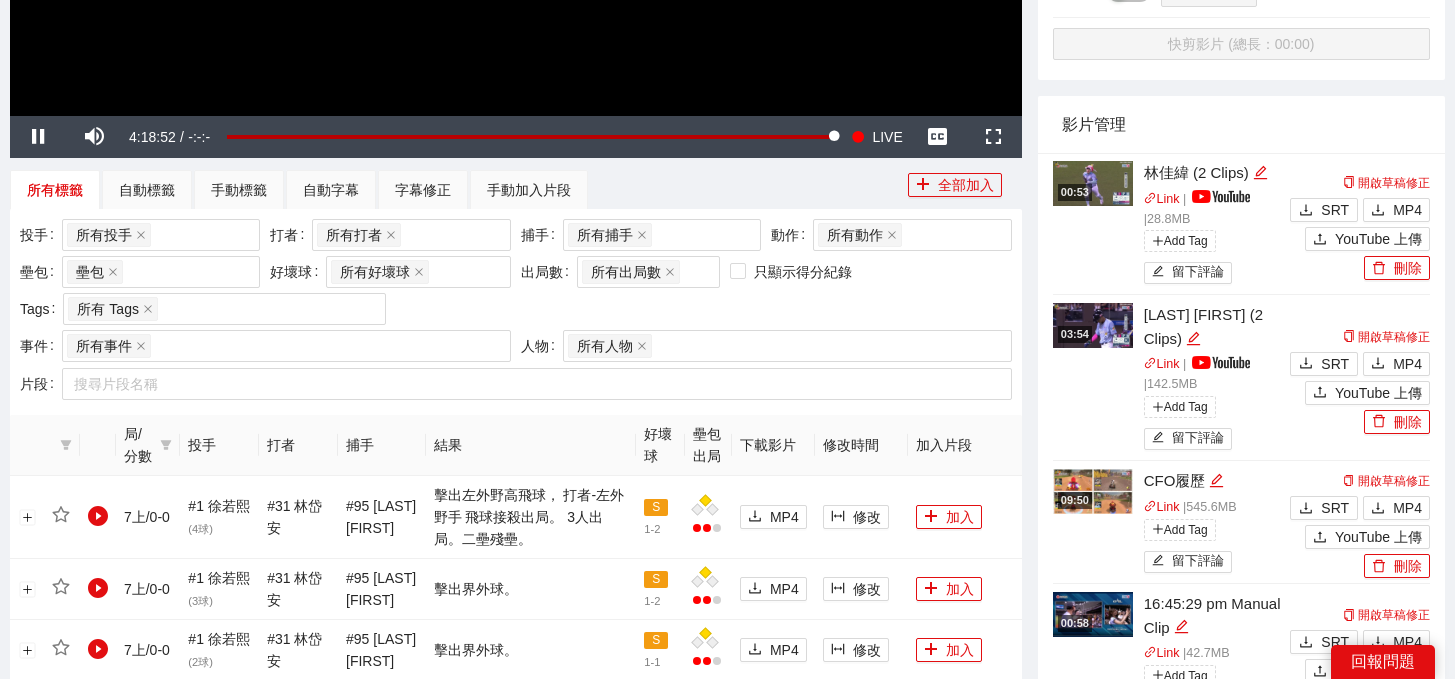 click at bounding box center [1093, 491] 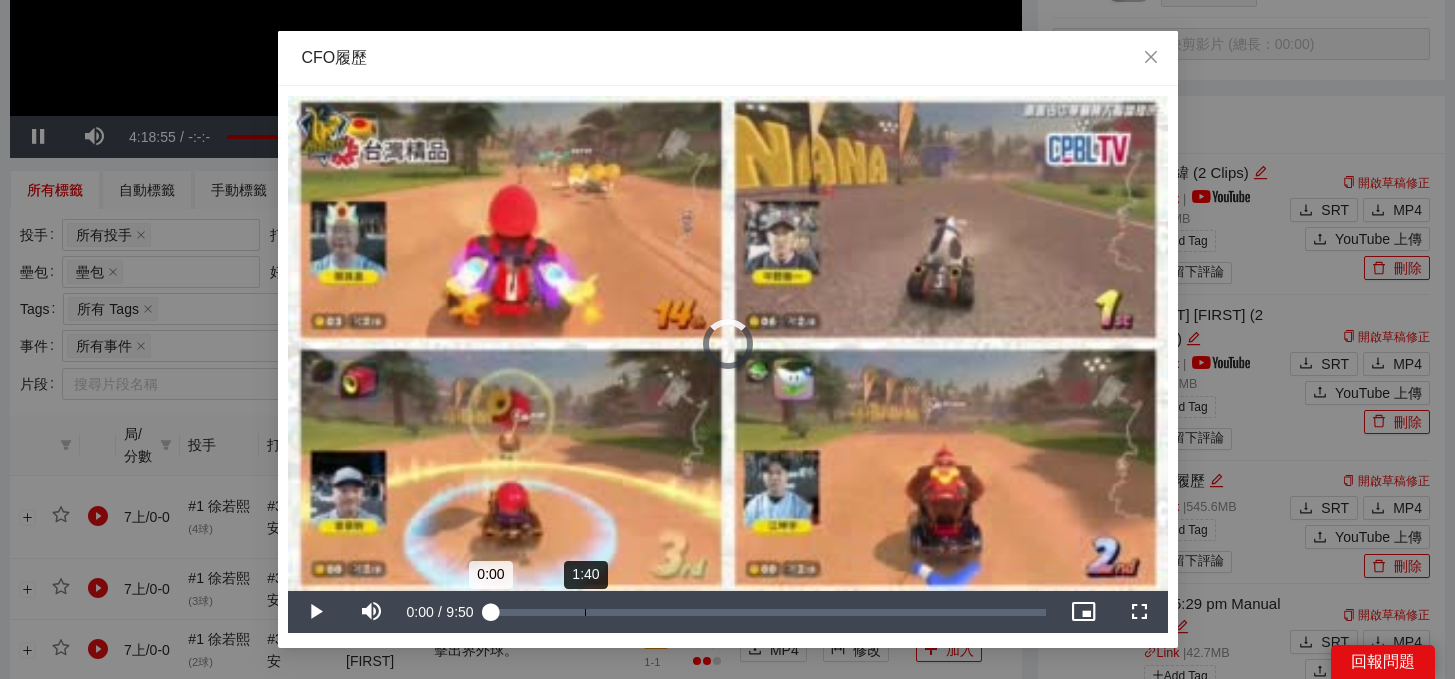 drag, startPoint x: 490, startPoint y: 604, endPoint x: 602, endPoint y: 605, distance: 112.00446 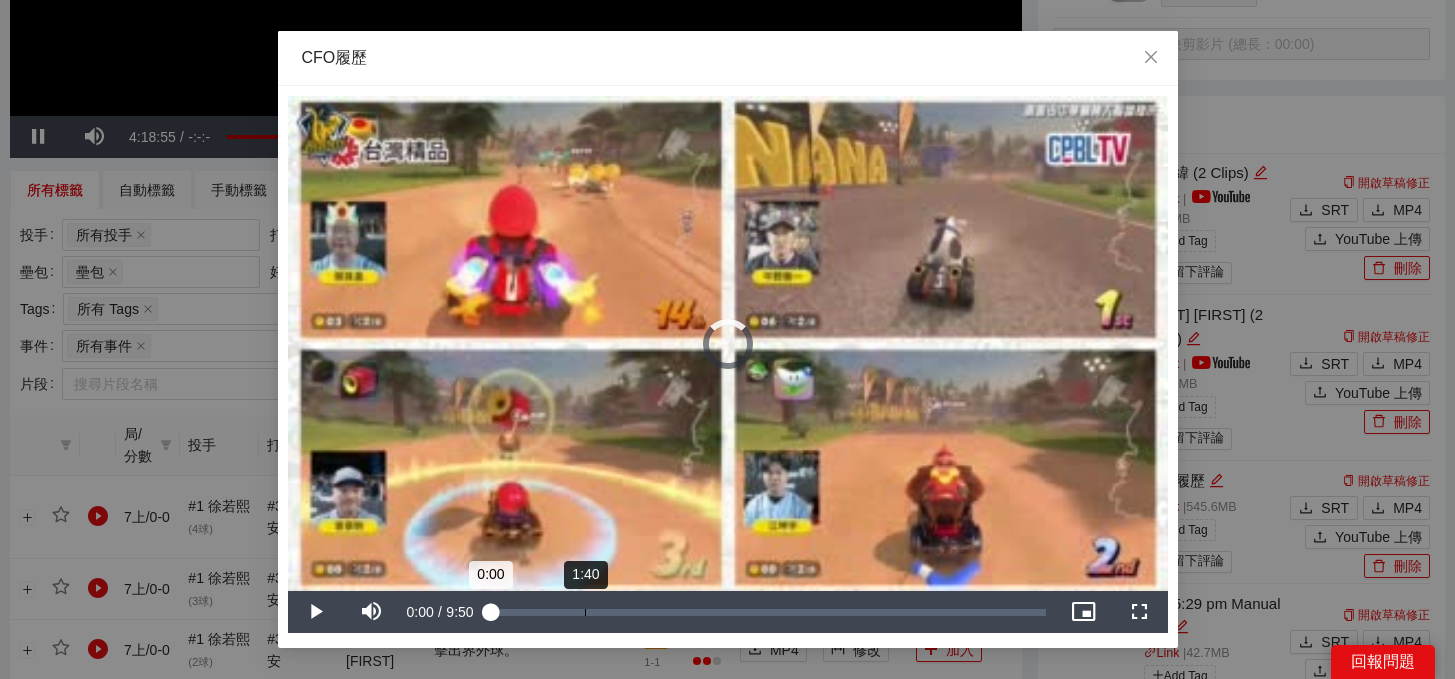 click on "Loaded :  0% 1:40 0:00" at bounding box center [768, 612] 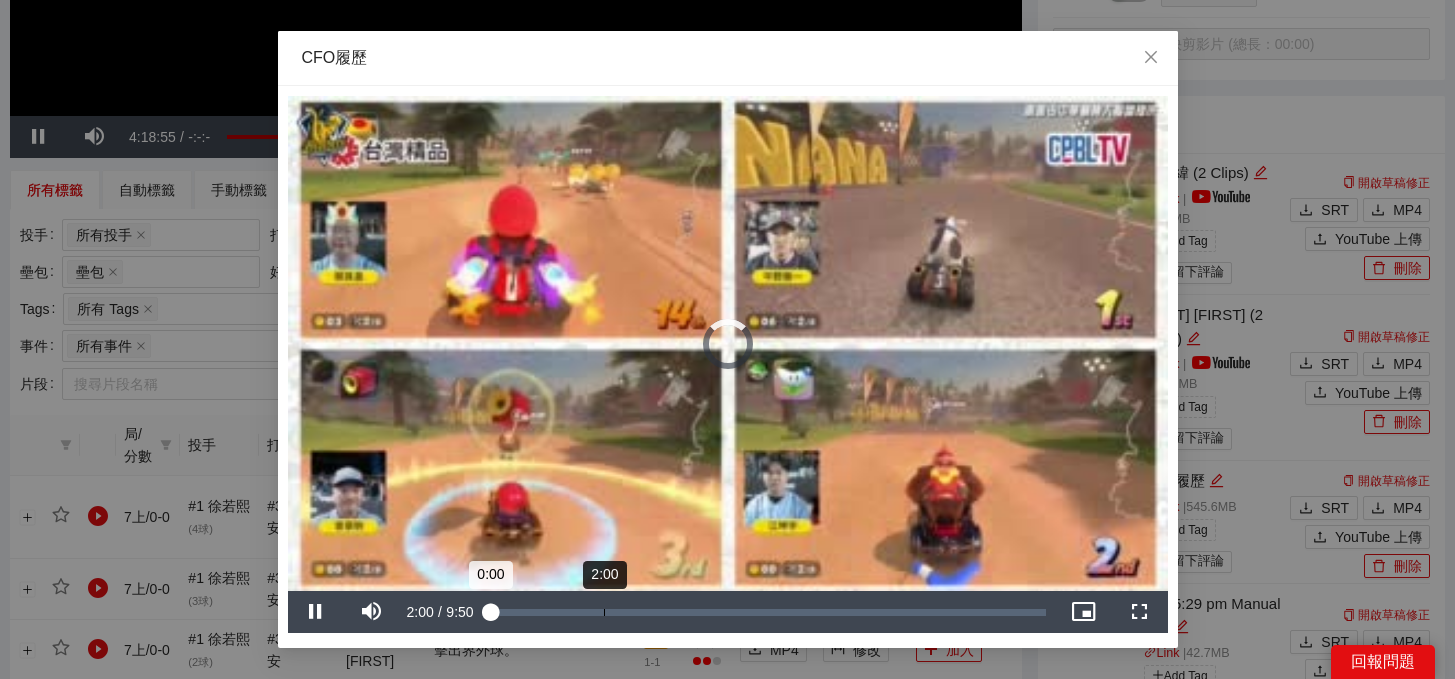 click on "Loaded :  0% 2:00 0:00" at bounding box center (768, 612) 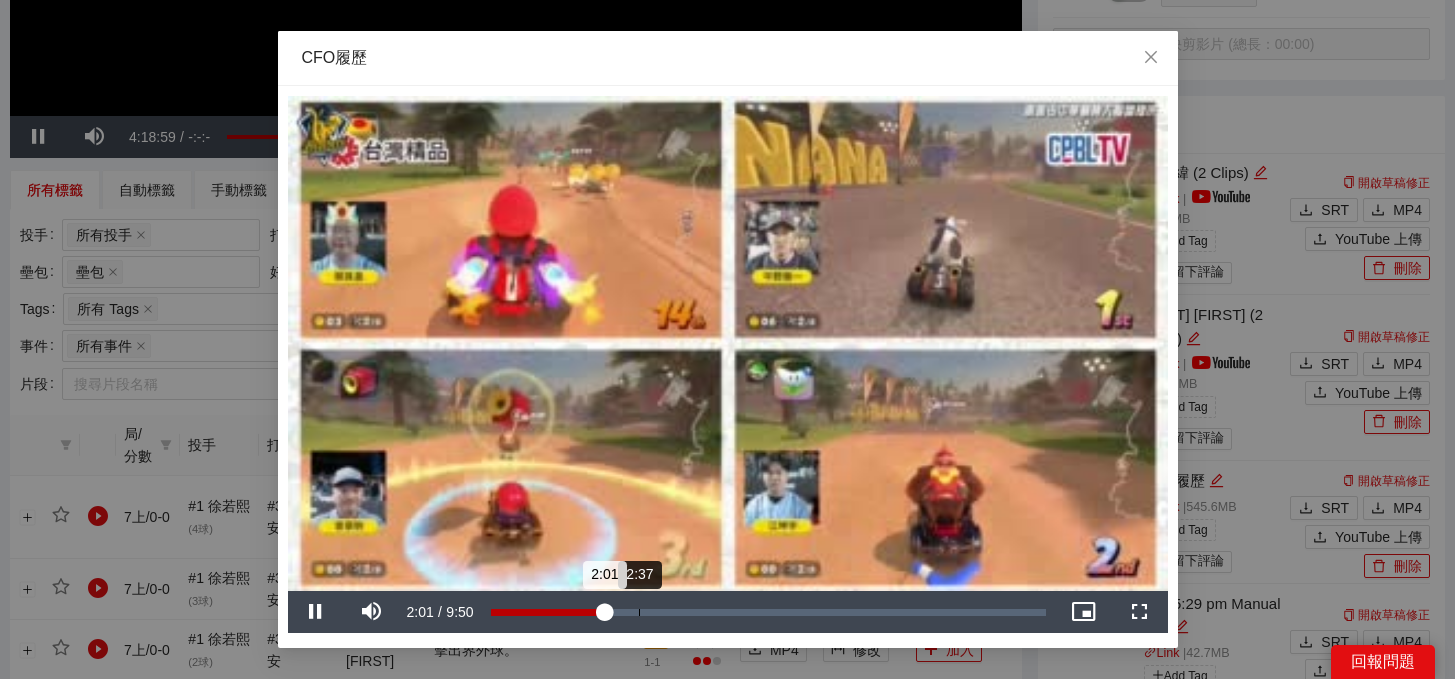 click on "2:37" at bounding box center (639, 612) 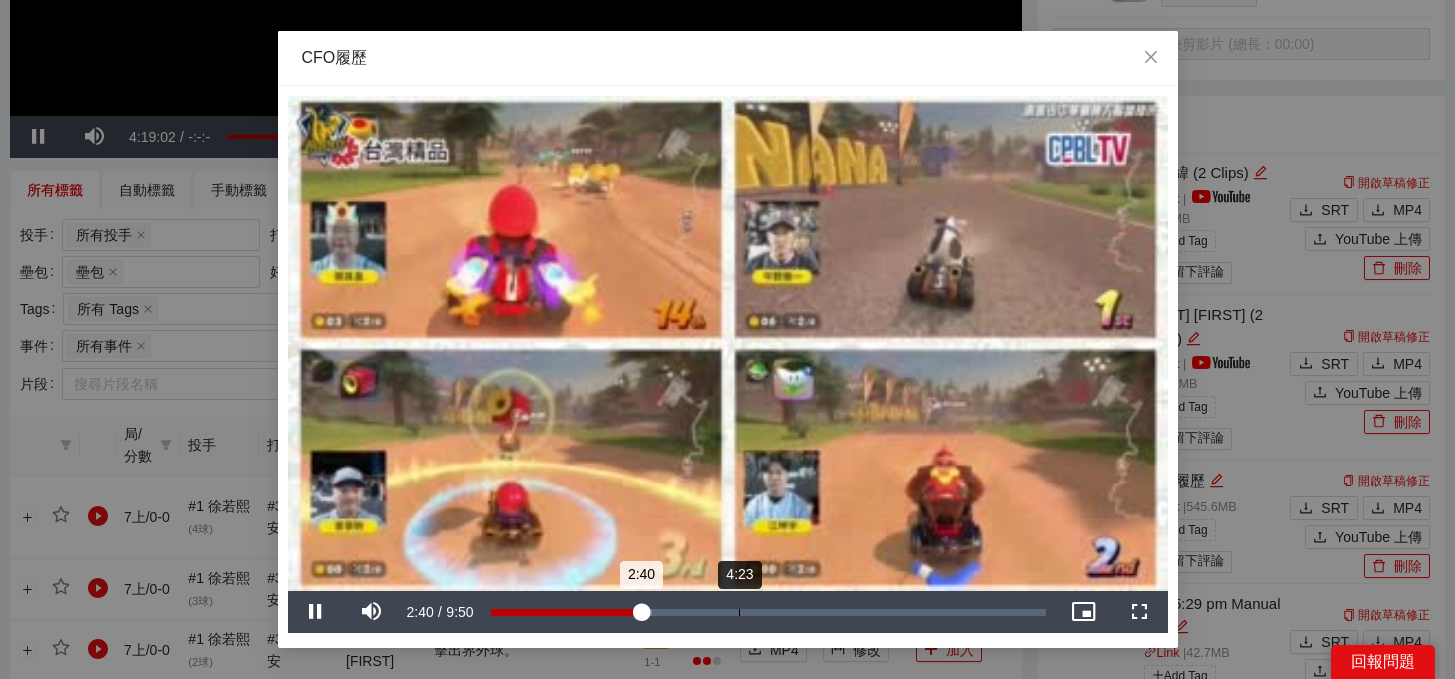 click on "4:23" at bounding box center (739, 612) 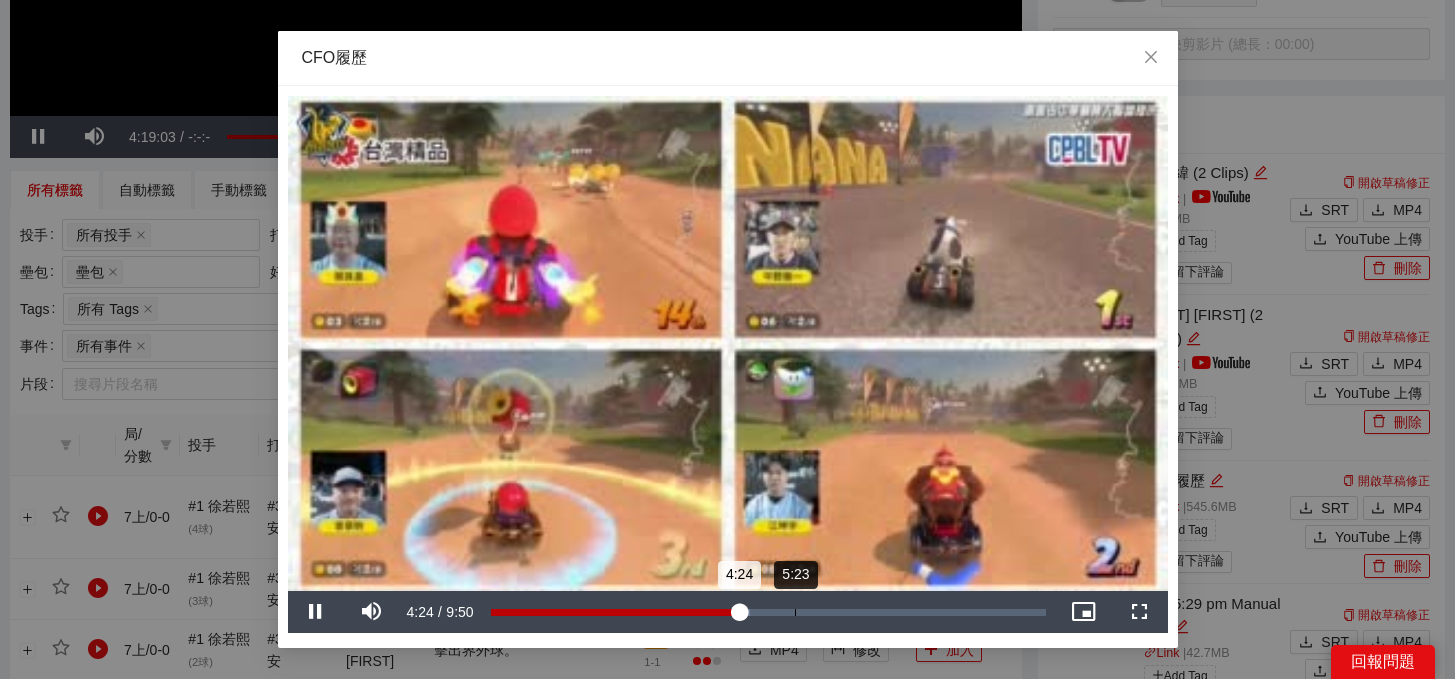 click on "Loaded :  46.71% 5:23 4:24" at bounding box center [768, 612] 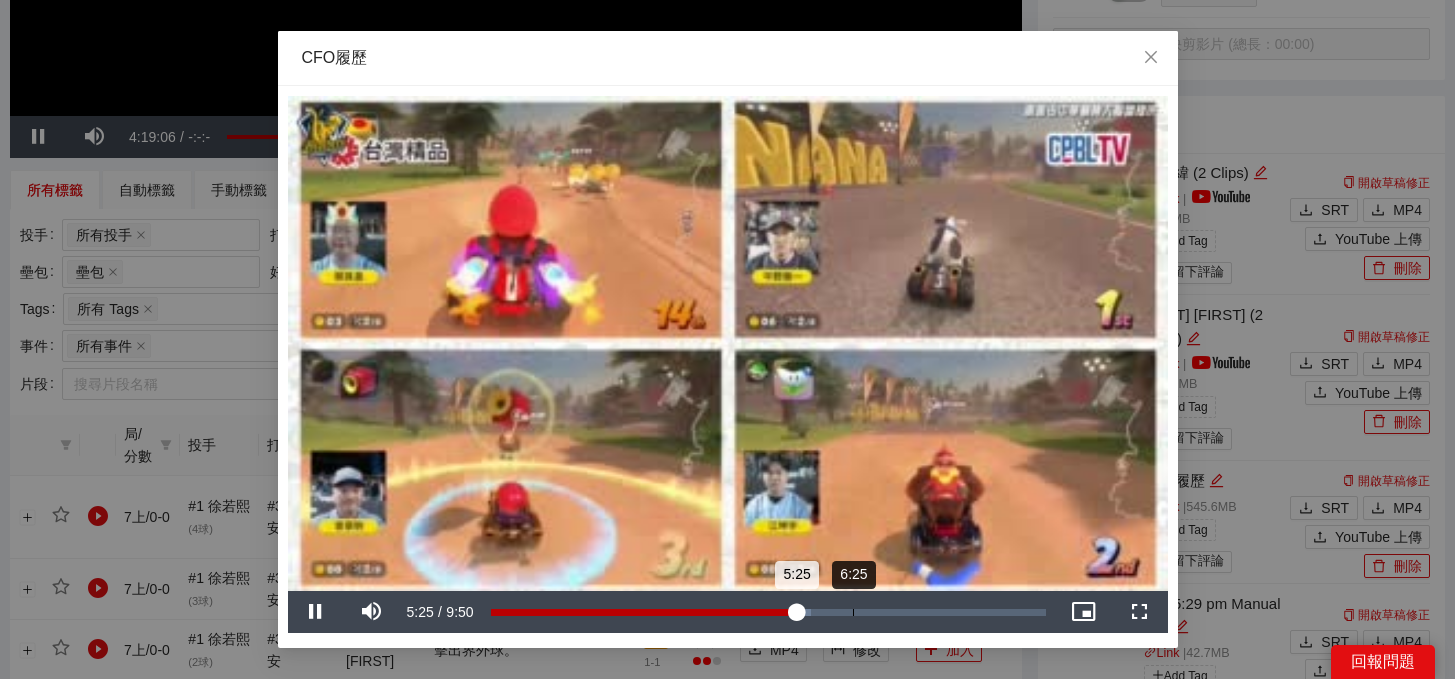 click on "Loaded :  57.74% 6:25 5:25" at bounding box center (768, 612) 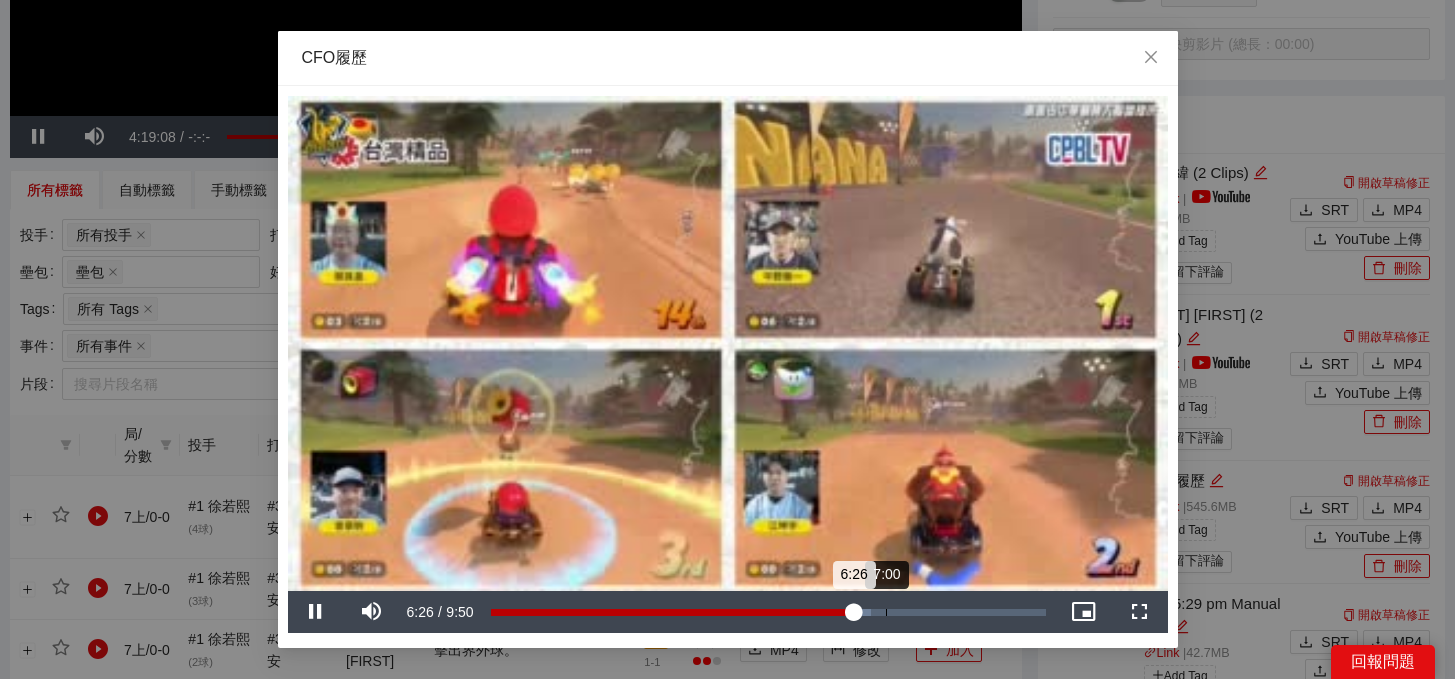 click on "Loaded :  68.56% 7:00 6:26" at bounding box center [768, 612] 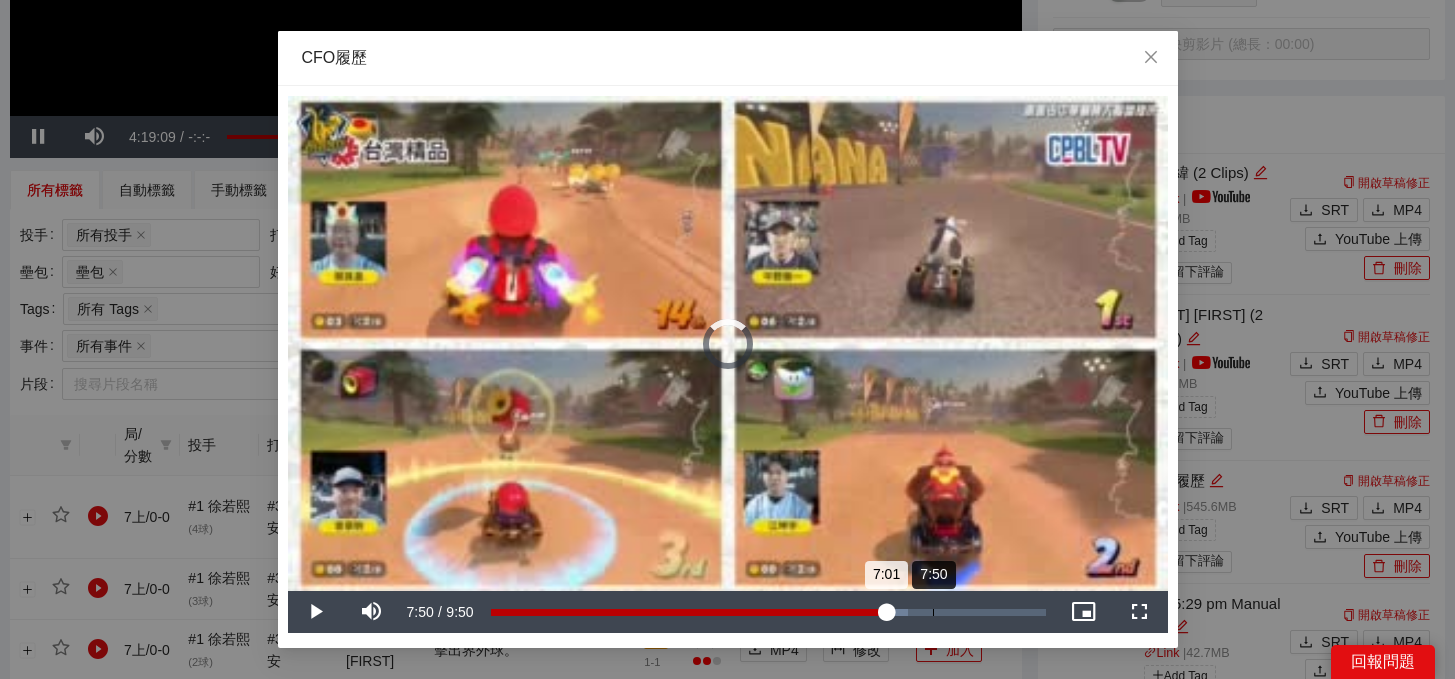 click on "7:50" at bounding box center [933, 612] 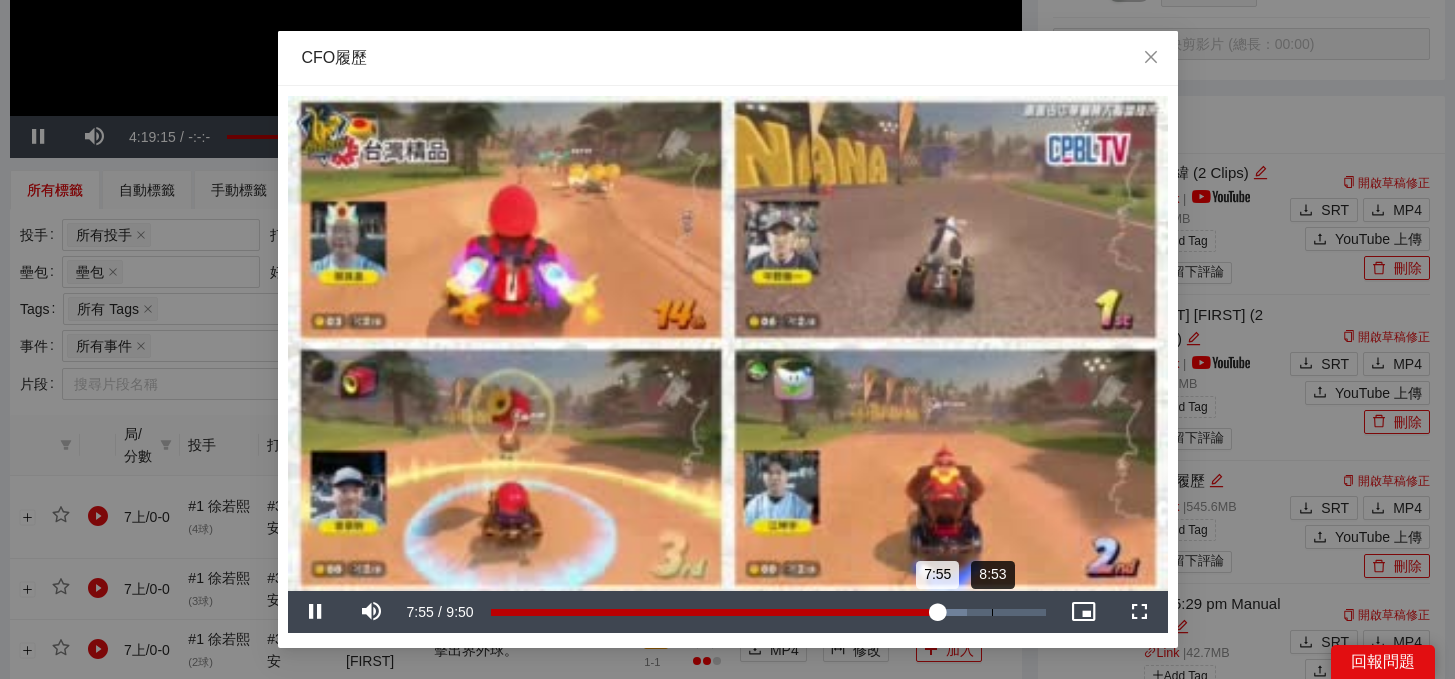 click on "Loaded :  85.78% 8:53 7:55" at bounding box center [768, 612] 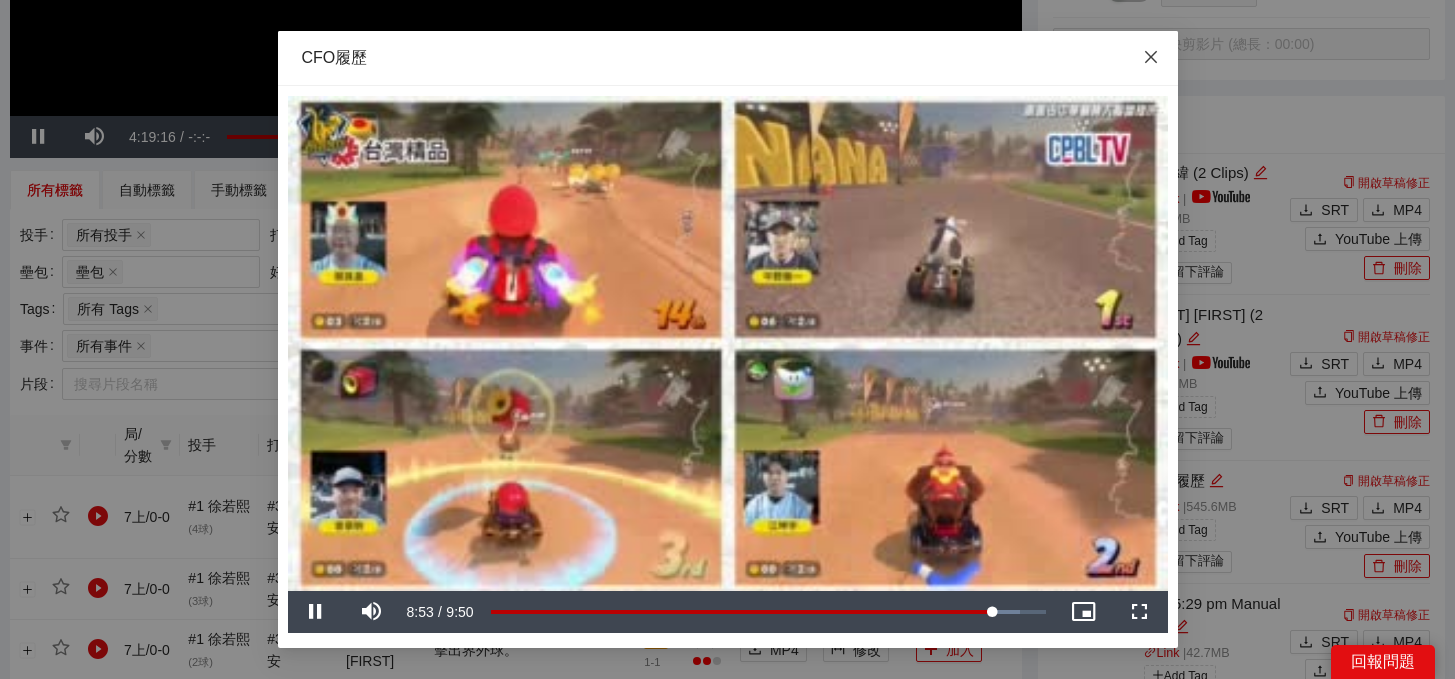 click 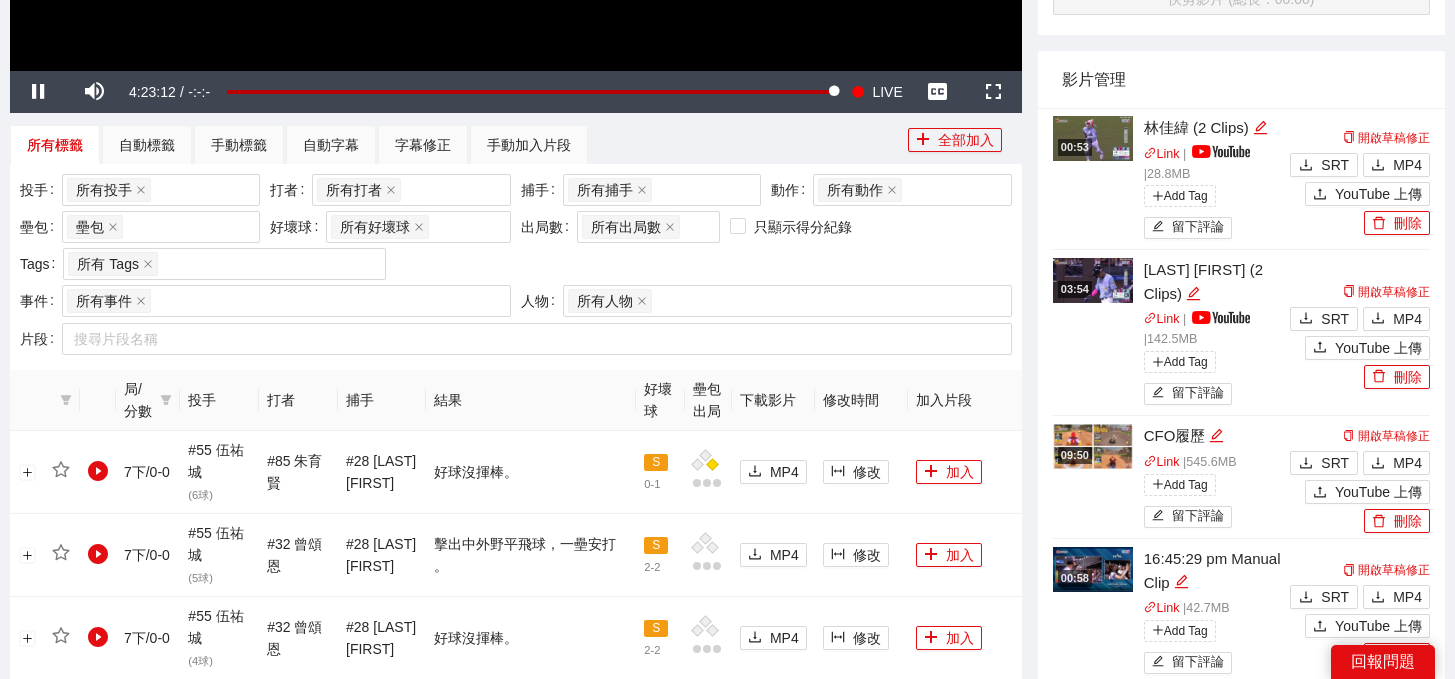 scroll, scrollTop: 657, scrollLeft: 0, axis: vertical 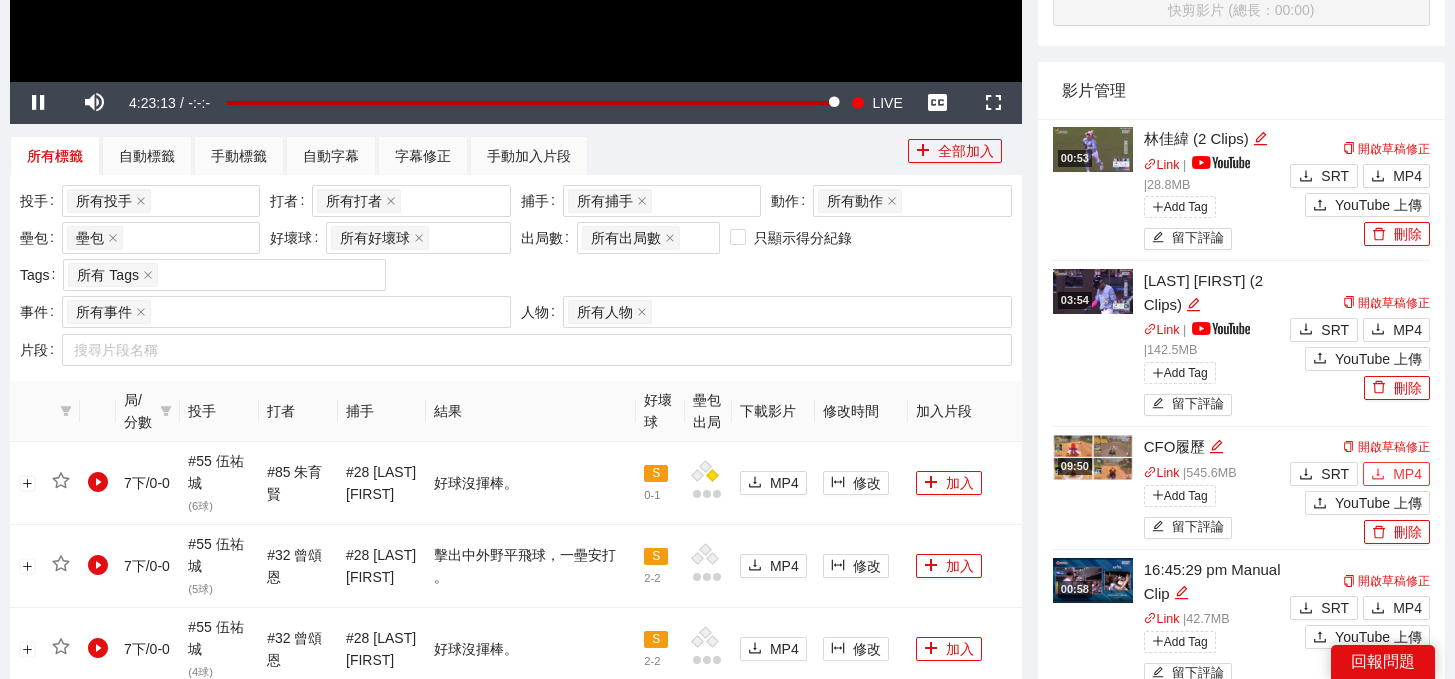 click on "MP4" at bounding box center [1396, 474] 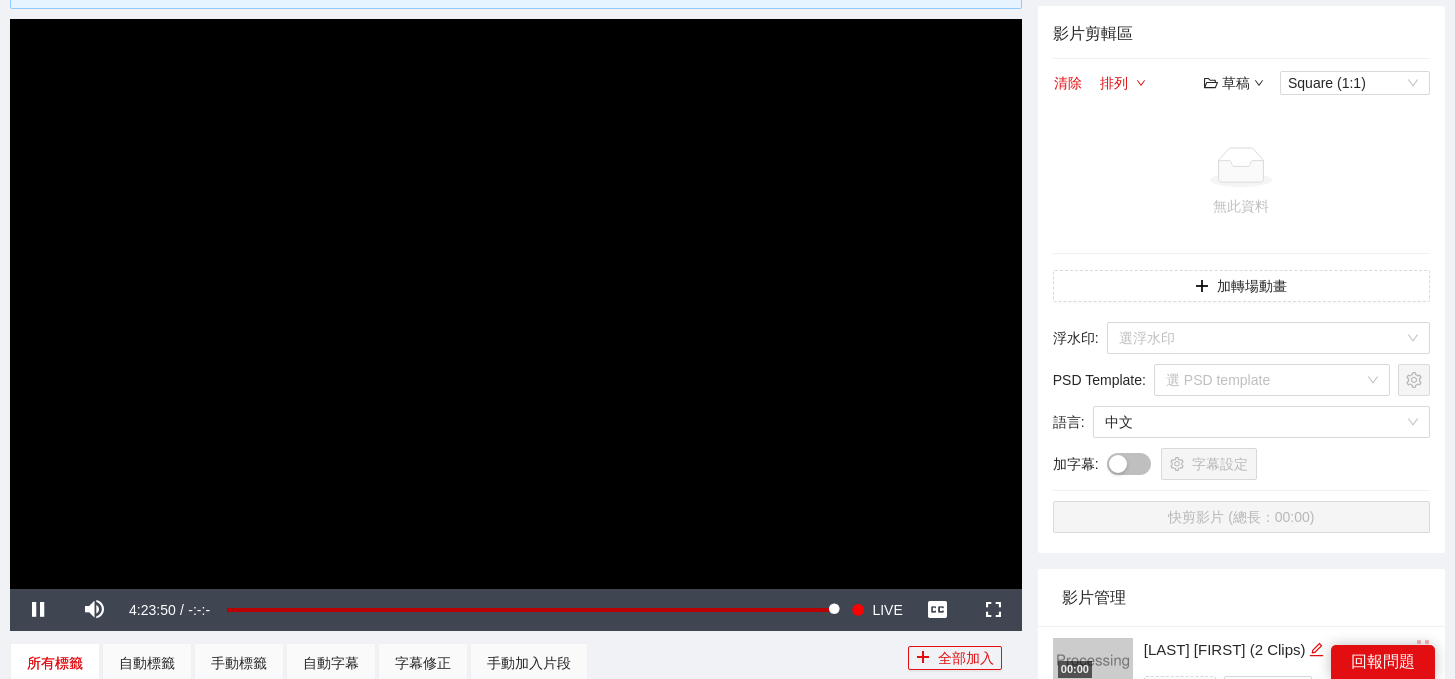 scroll, scrollTop: 404, scrollLeft: 0, axis: vertical 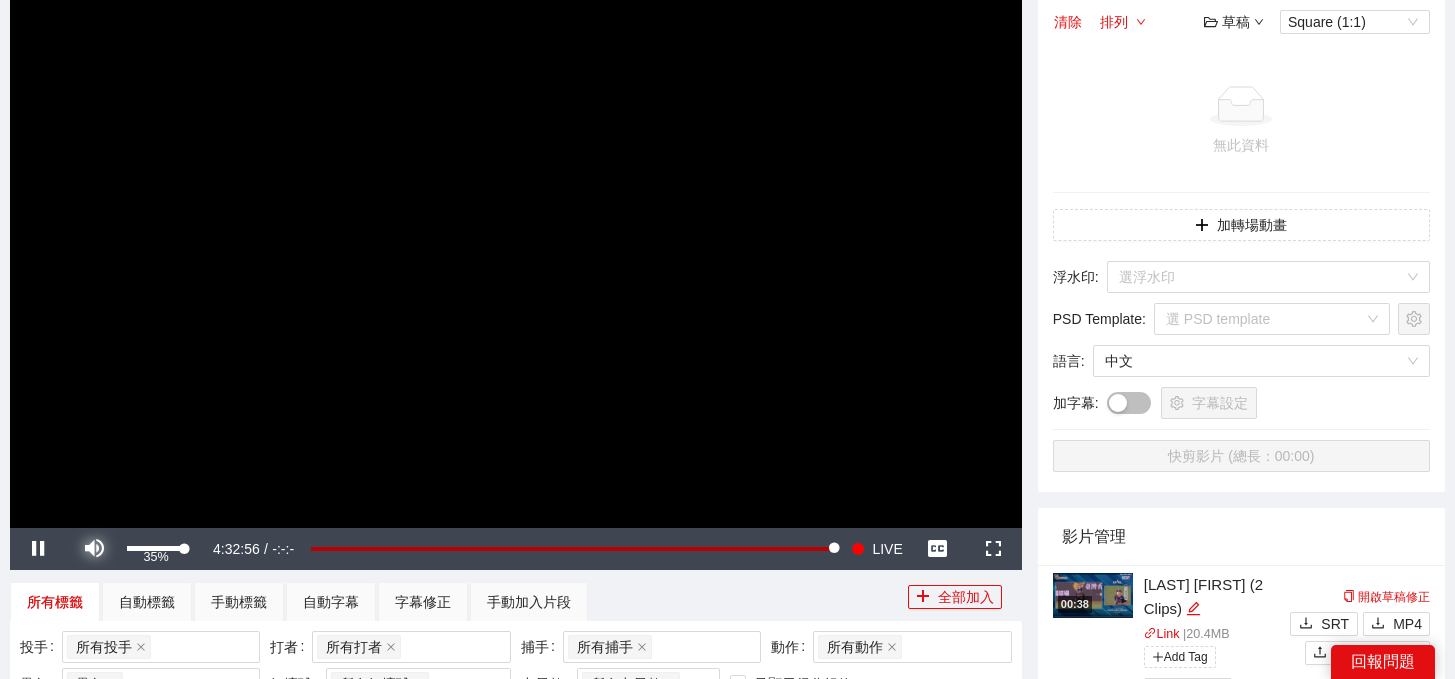 click at bounding box center [94, 549] 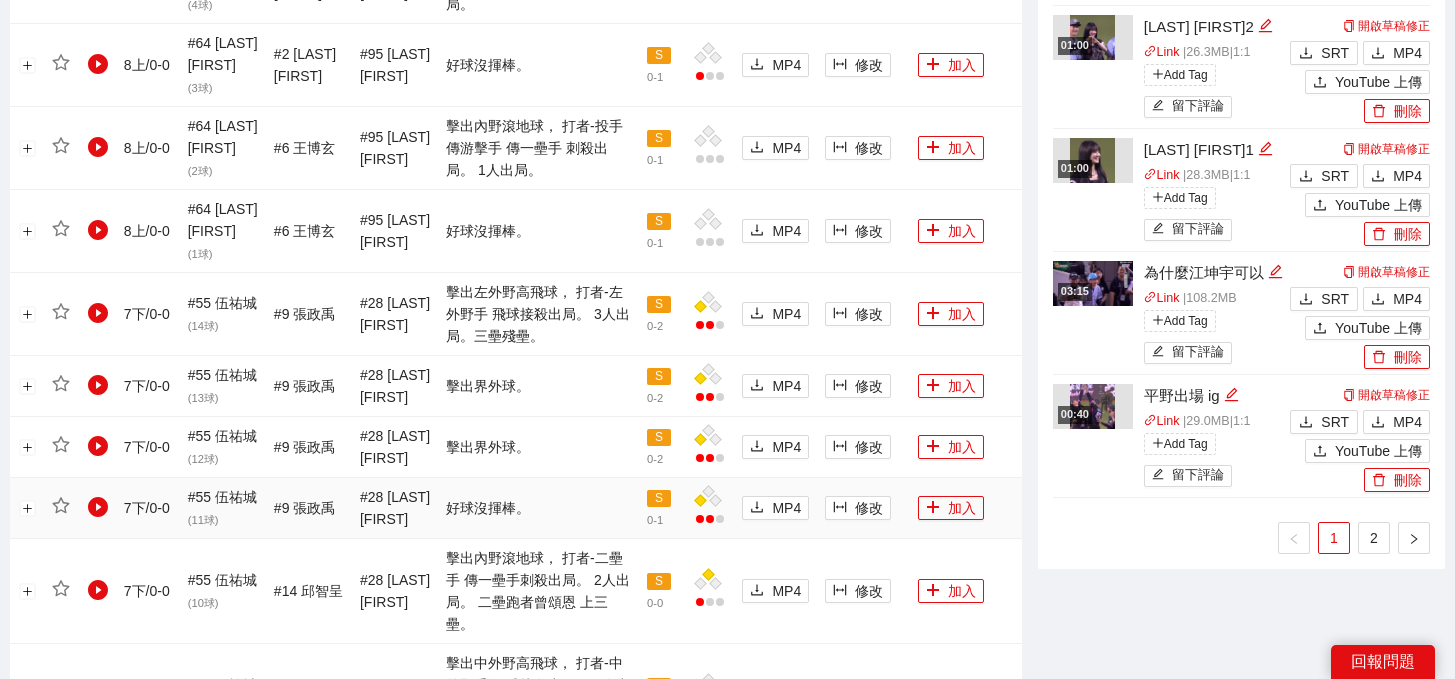 scroll, scrollTop: 2329, scrollLeft: 0, axis: vertical 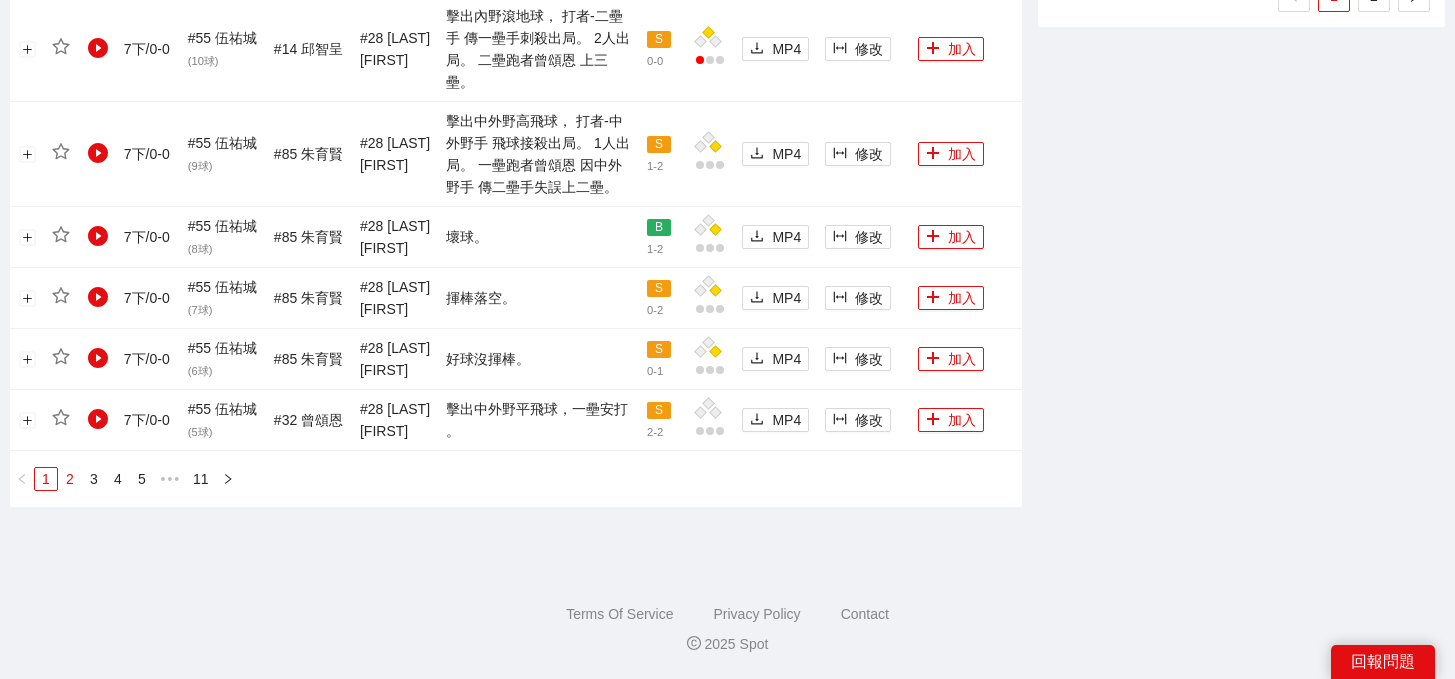 click on "2" at bounding box center [70, 479] 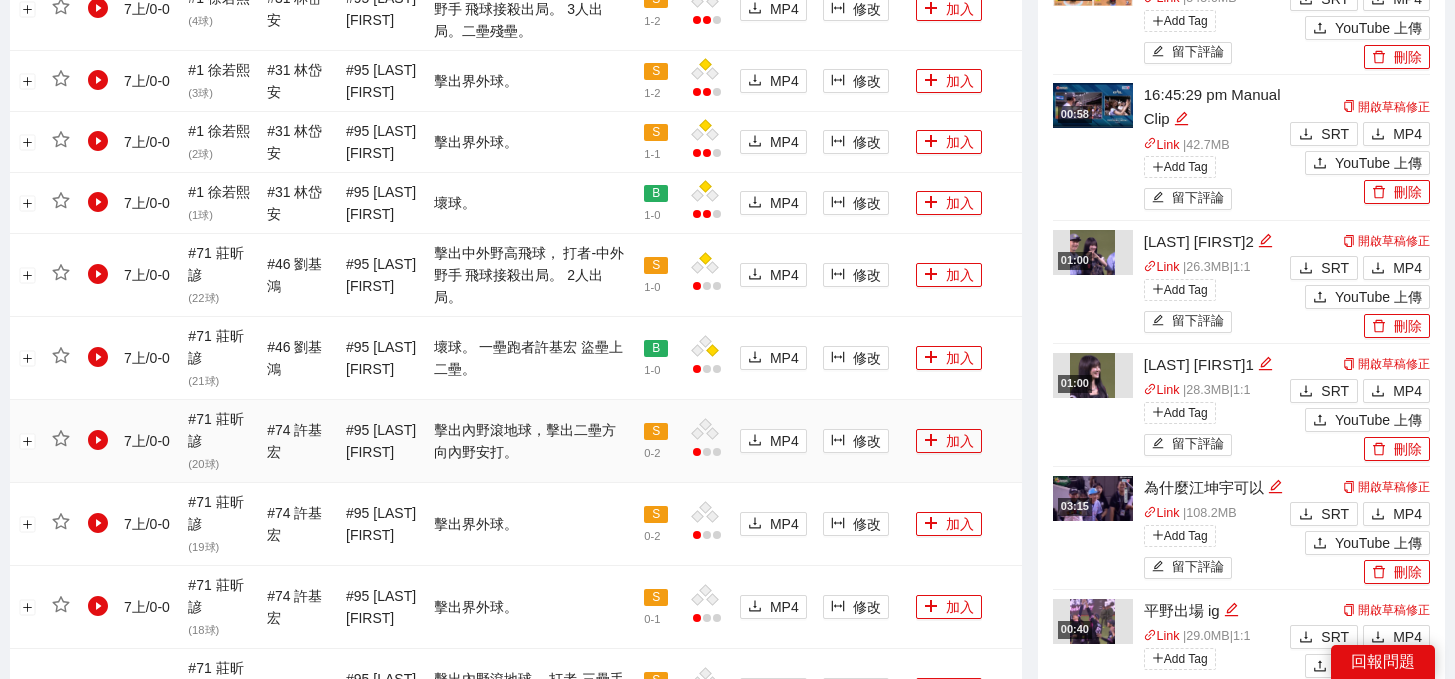 scroll, scrollTop: 1427, scrollLeft: 0, axis: vertical 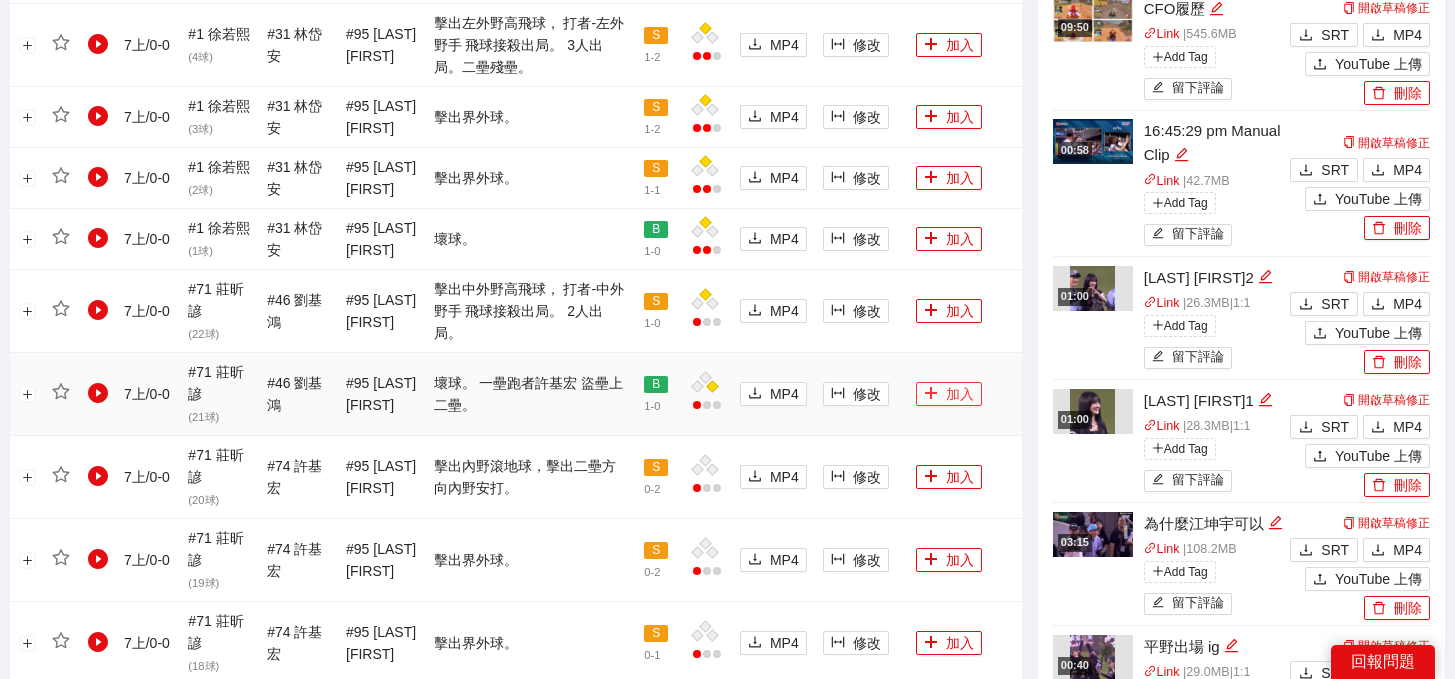 click on "加入" at bounding box center [949, 394] 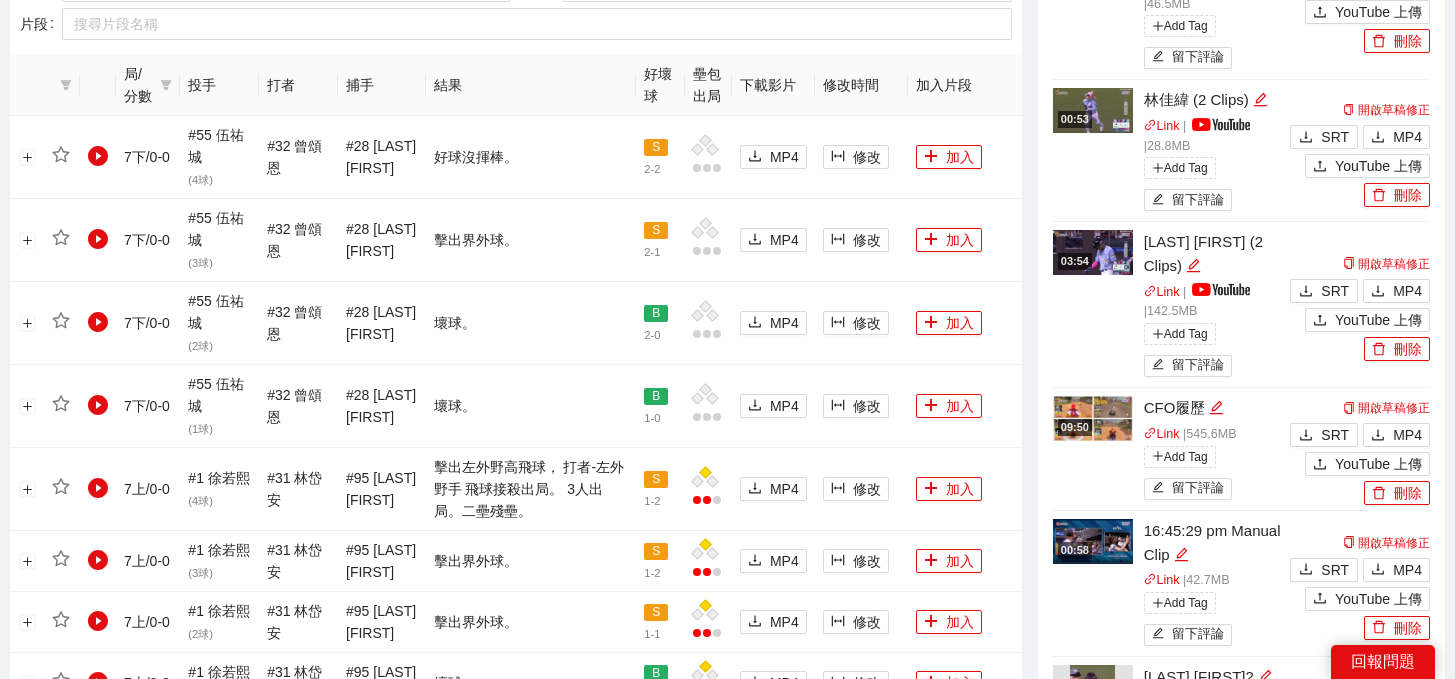 scroll, scrollTop: 0, scrollLeft: 0, axis: both 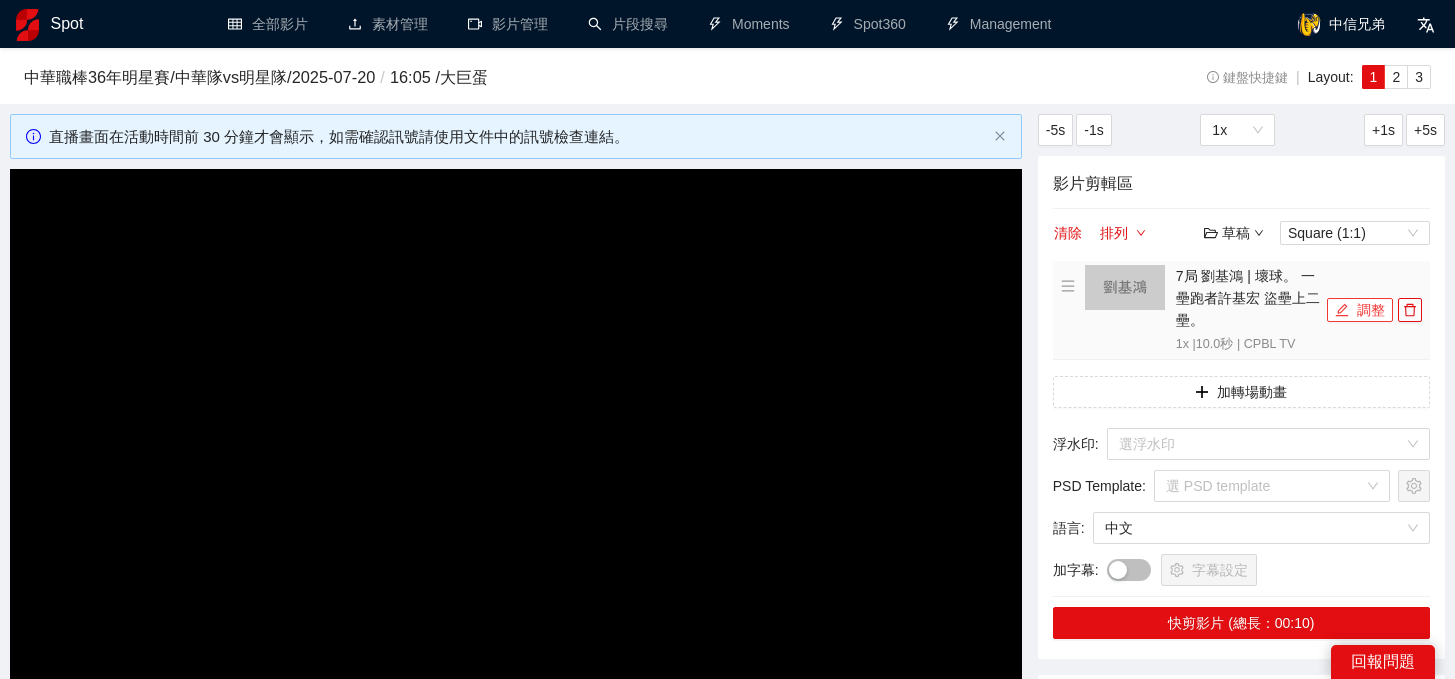click 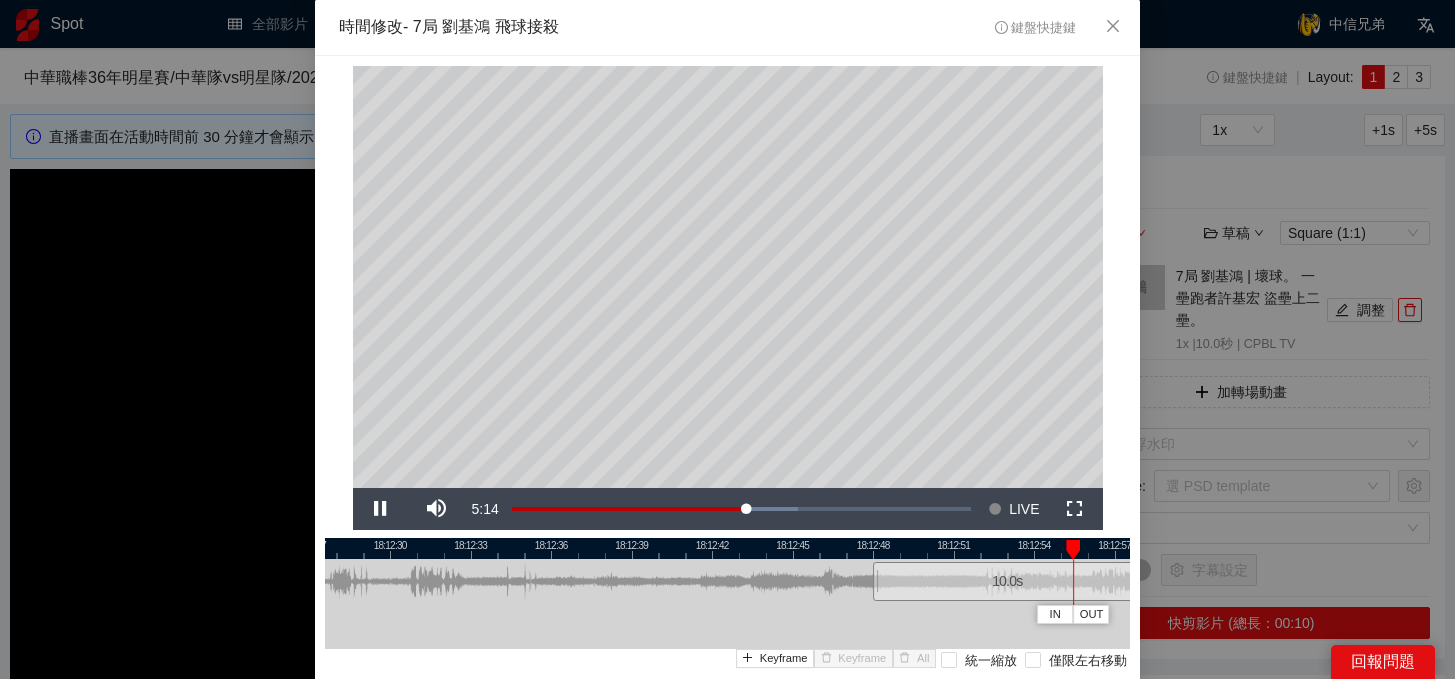 drag, startPoint x: 624, startPoint y: 537, endPoint x: 904, endPoint y: 540, distance: 280.01608 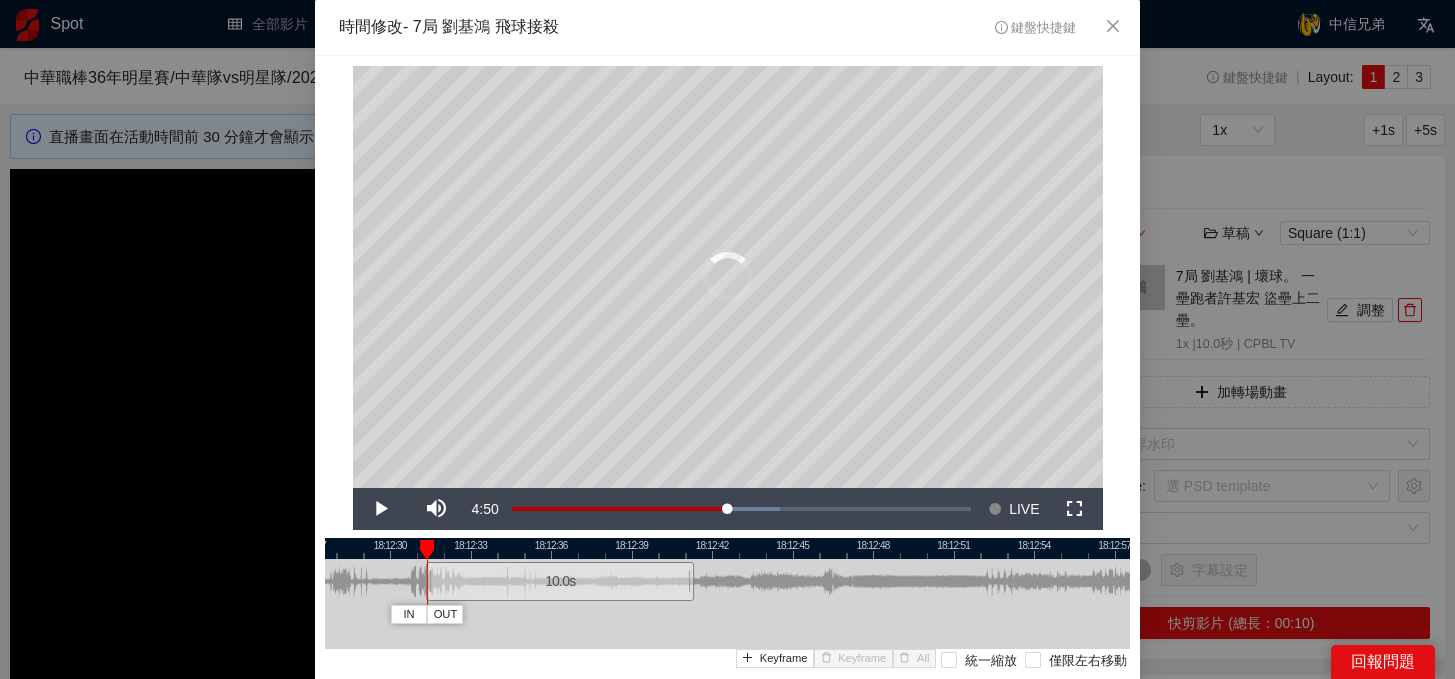 drag, startPoint x: 942, startPoint y: 582, endPoint x: 495, endPoint y: 605, distance: 447.59134 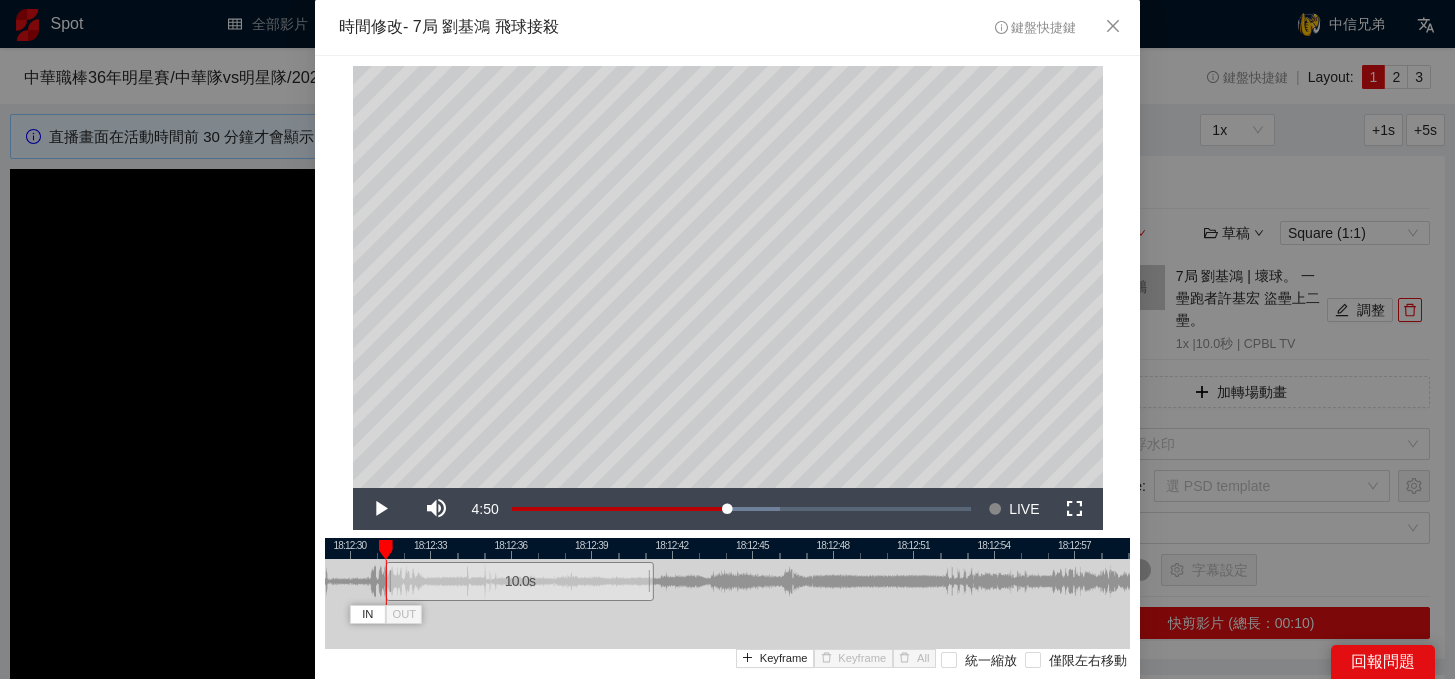 drag, startPoint x: 495, startPoint y: 605, endPoint x: 456, endPoint y: 604, distance: 39.012817 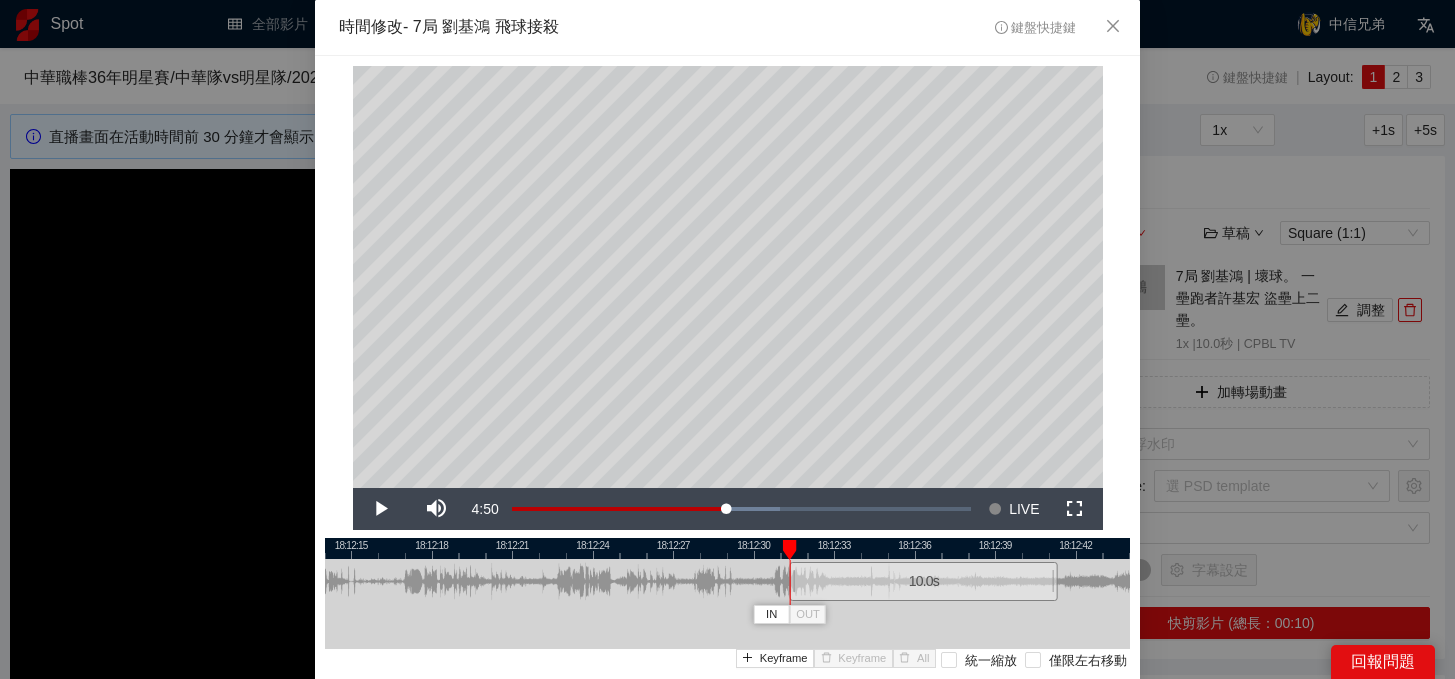 drag, startPoint x: 490, startPoint y: 550, endPoint x: 892, endPoint y: 563, distance: 402.21014 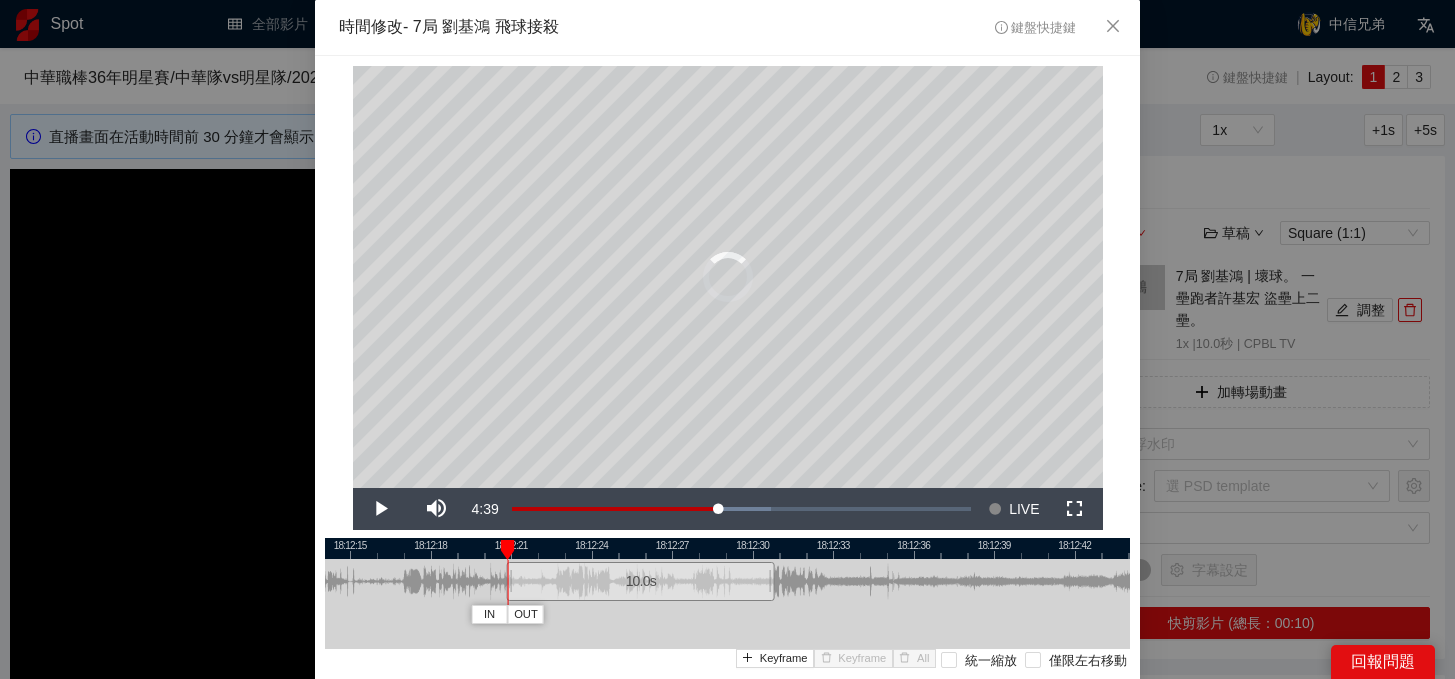 drag, startPoint x: 877, startPoint y: 589, endPoint x: 596, endPoint y: 590, distance: 281.00177 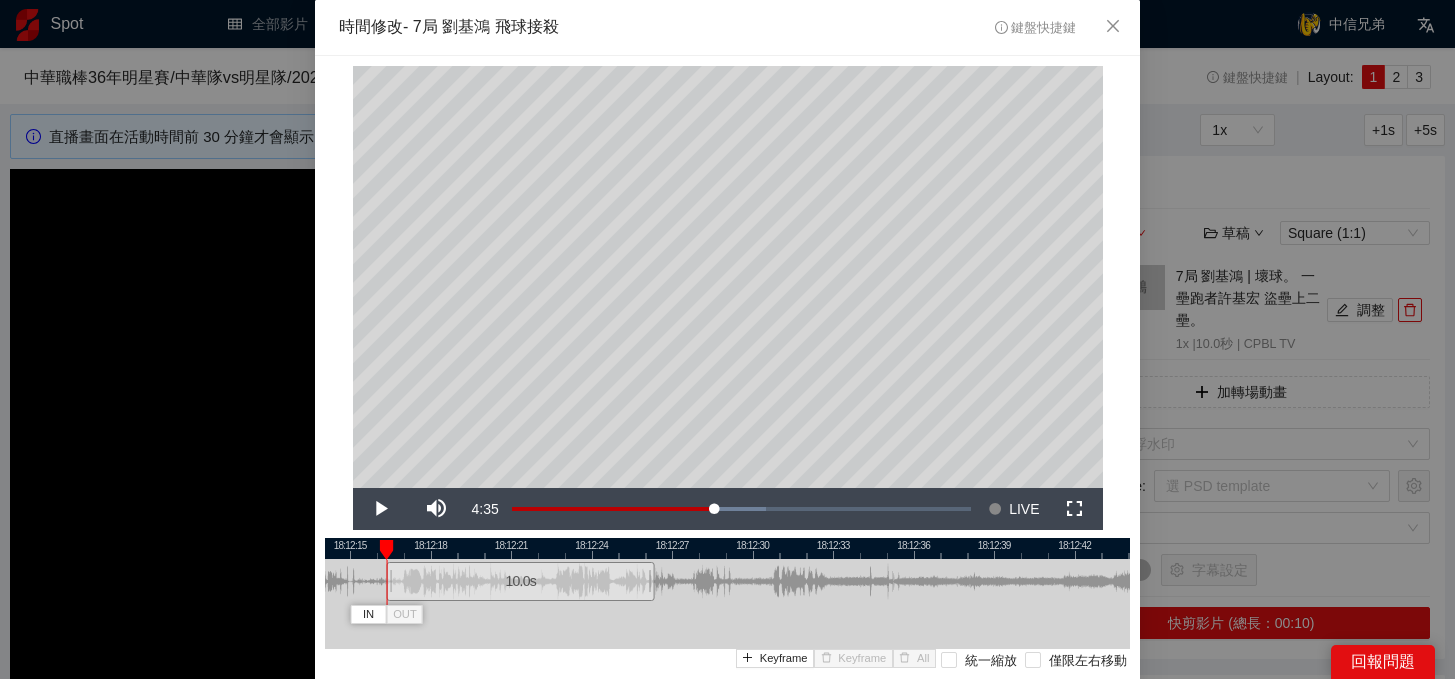 drag, startPoint x: 596, startPoint y: 590, endPoint x: 476, endPoint y: 589, distance: 120.004166 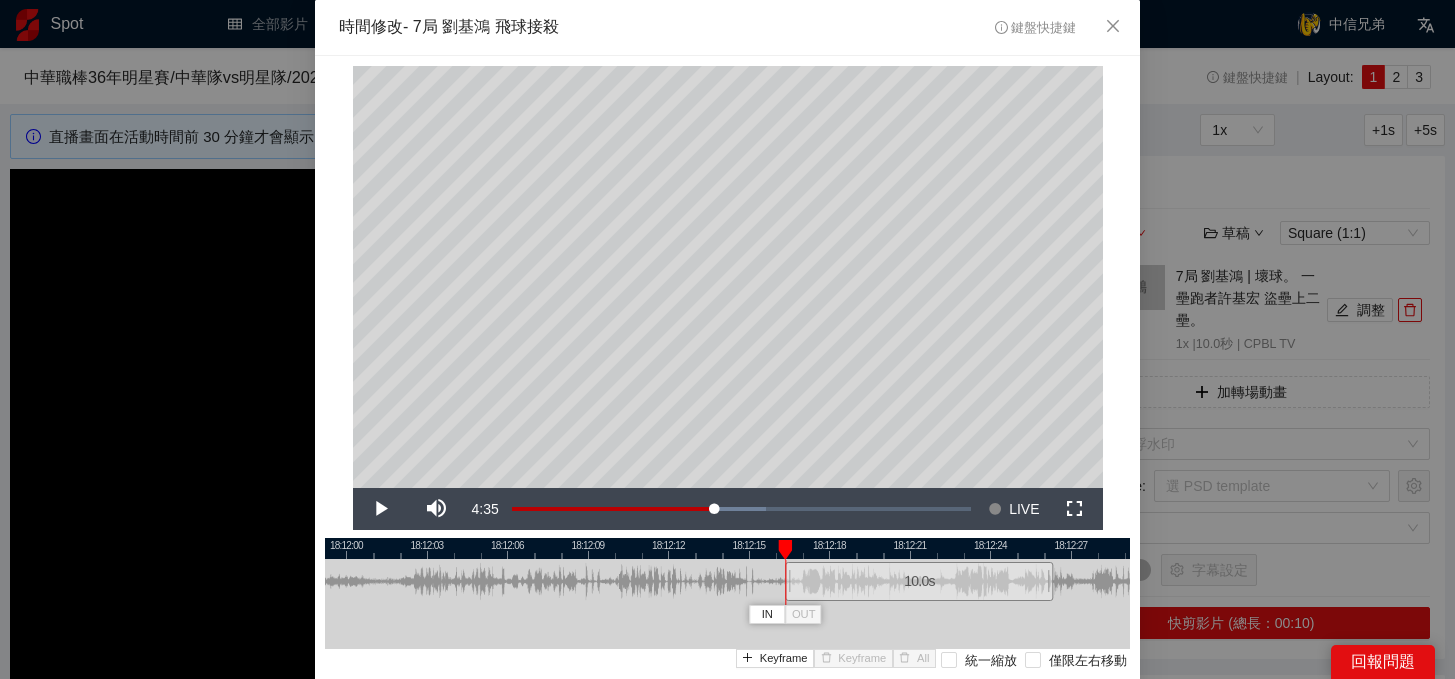 drag, startPoint x: 486, startPoint y: 551, endPoint x: 883, endPoint y: 562, distance: 397.15237 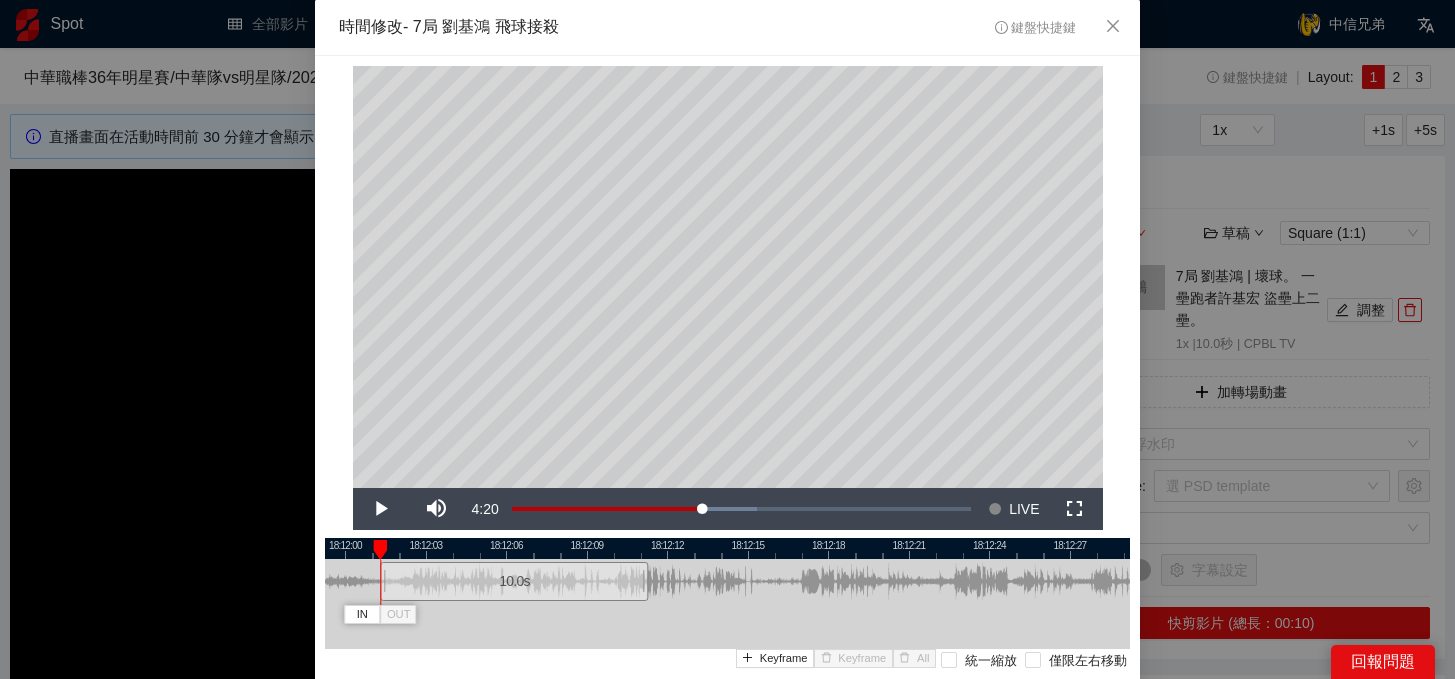 drag, startPoint x: 879, startPoint y: 584, endPoint x: 475, endPoint y: 593, distance: 404.10025 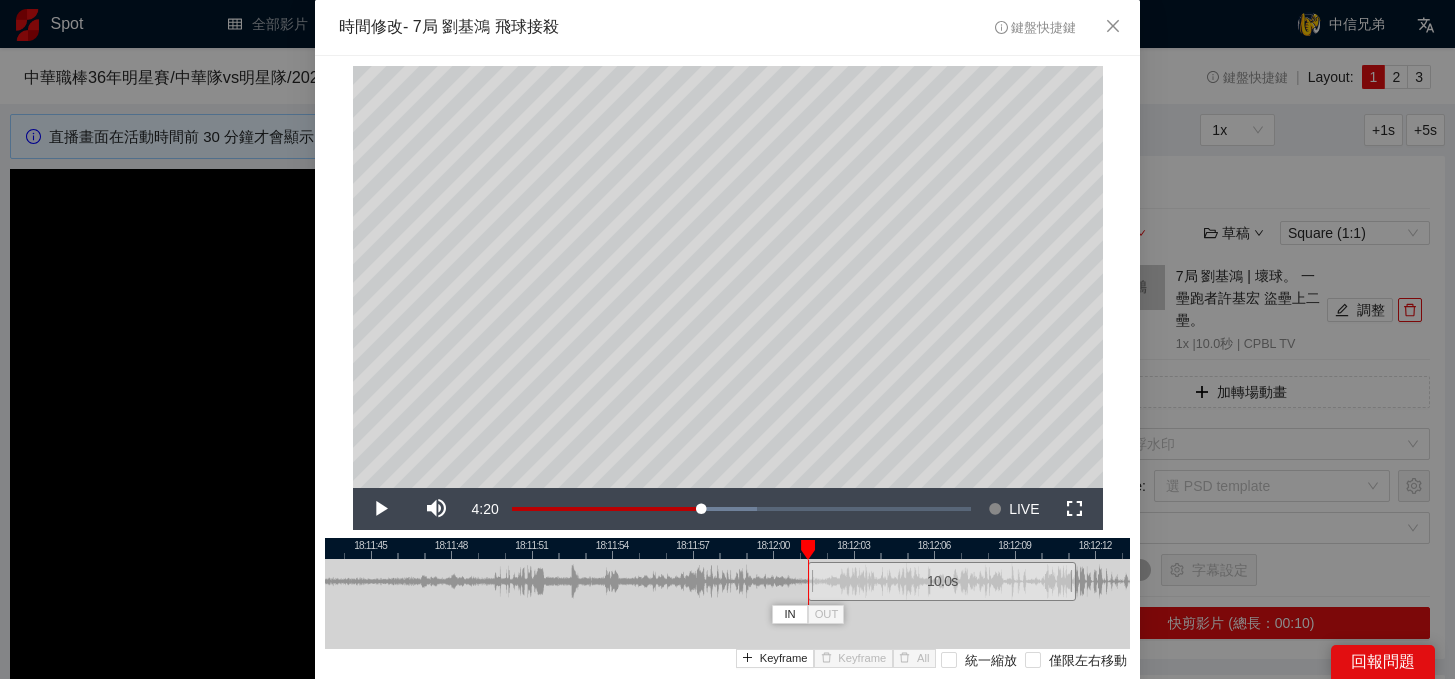 drag, startPoint x: 487, startPoint y: 544, endPoint x: 939, endPoint y: 560, distance: 452.2831 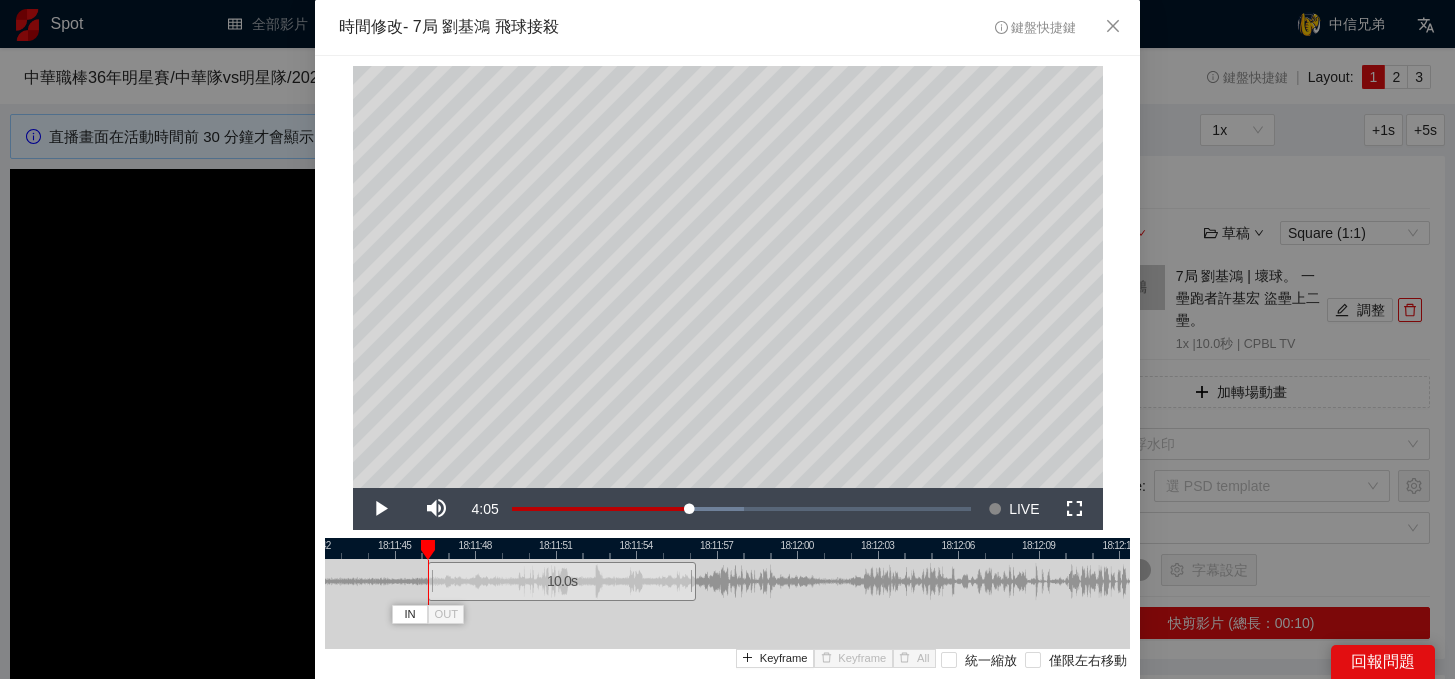 drag, startPoint x: 939, startPoint y: 591, endPoint x: 535, endPoint y: 604, distance: 404.2091 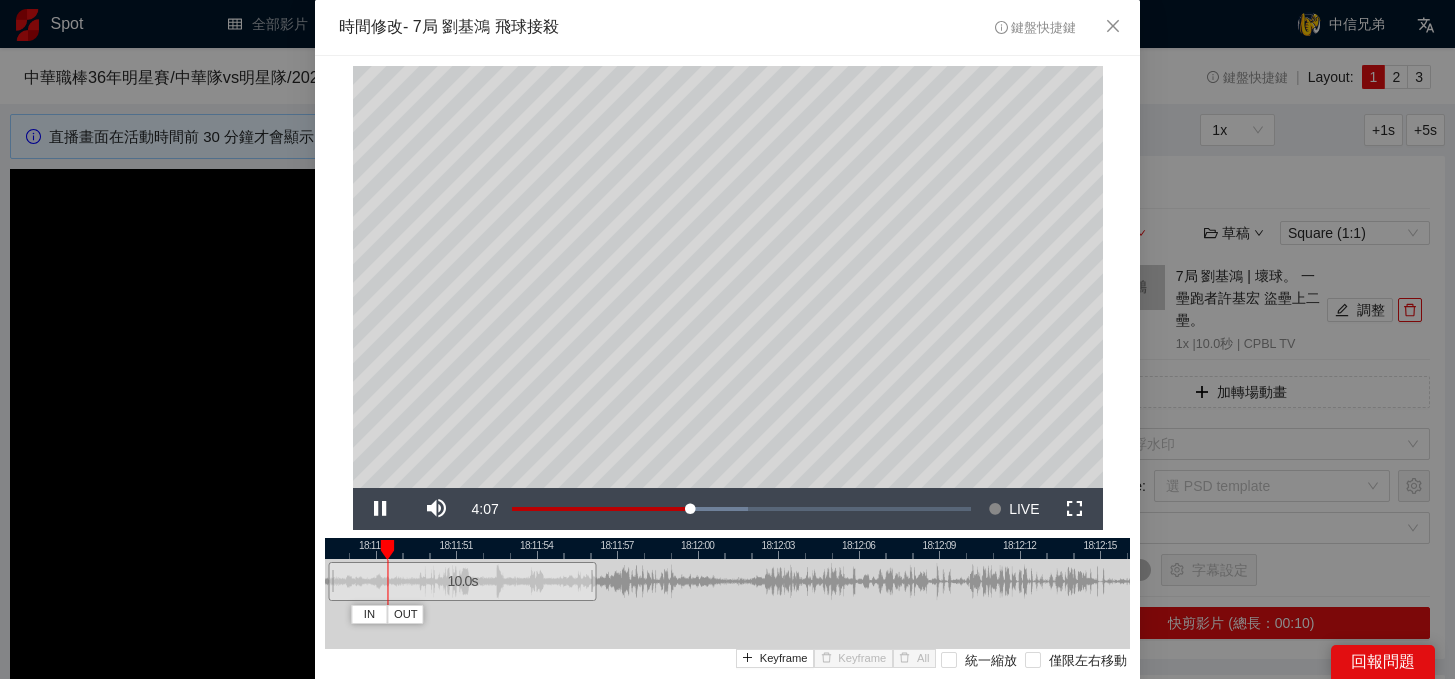 drag, startPoint x: 755, startPoint y: 548, endPoint x: 656, endPoint y: 561, distance: 99.849884 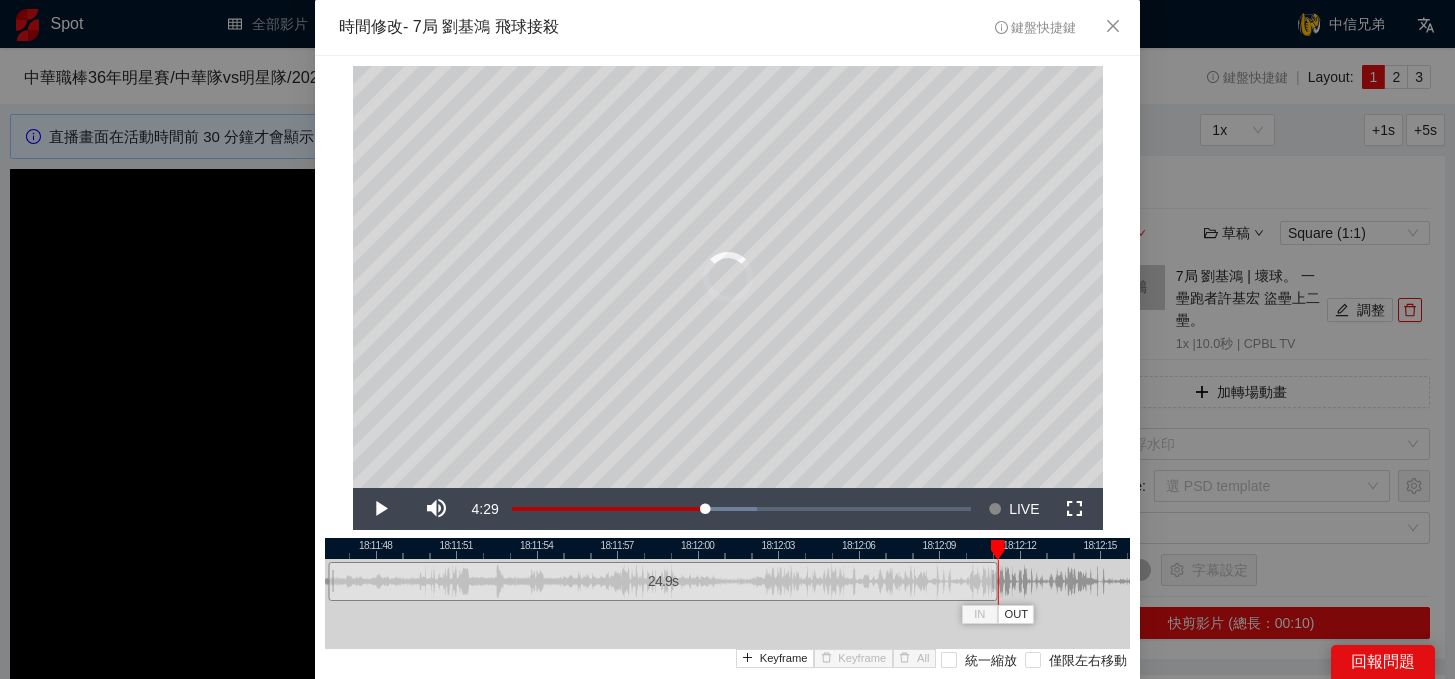 drag, startPoint x: 592, startPoint y: 582, endPoint x: 994, endPoint y: 591, distance: 402.10074 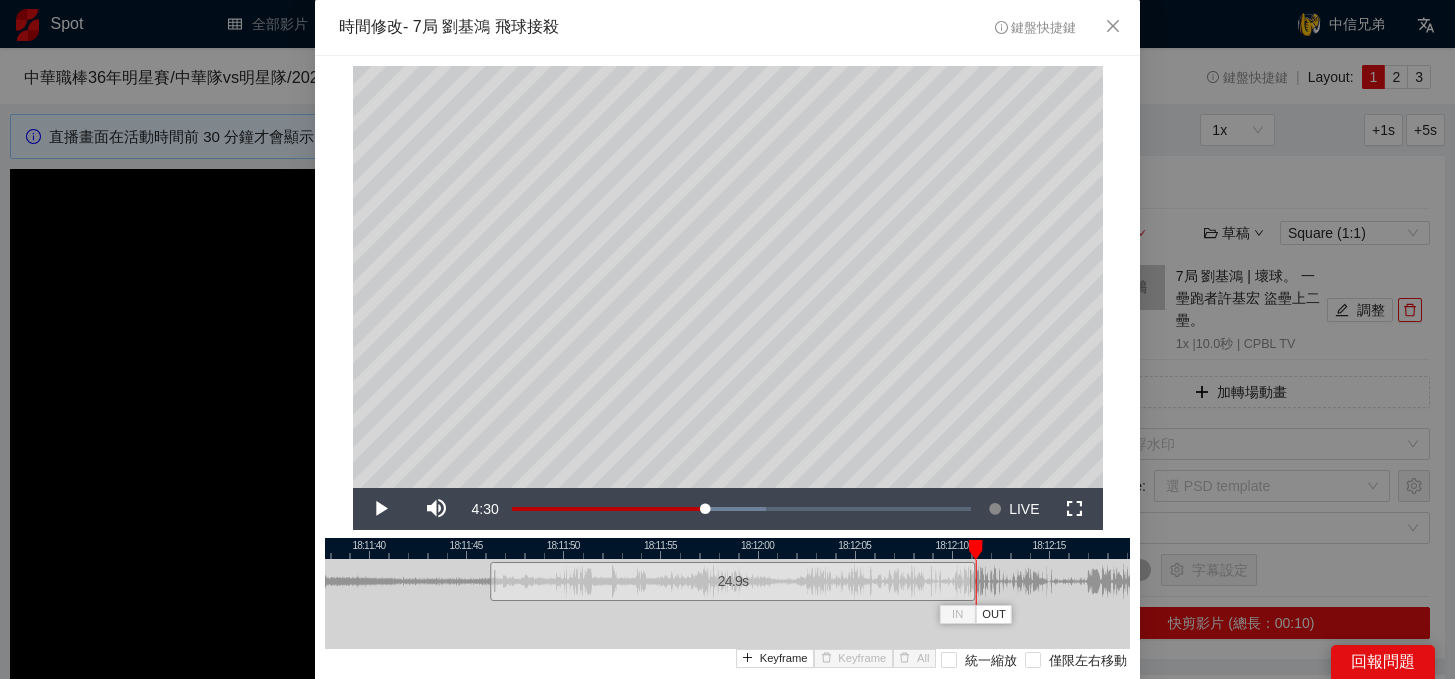 scroll, scrollTop: 51, scrollLeft: 0, axis: vertical 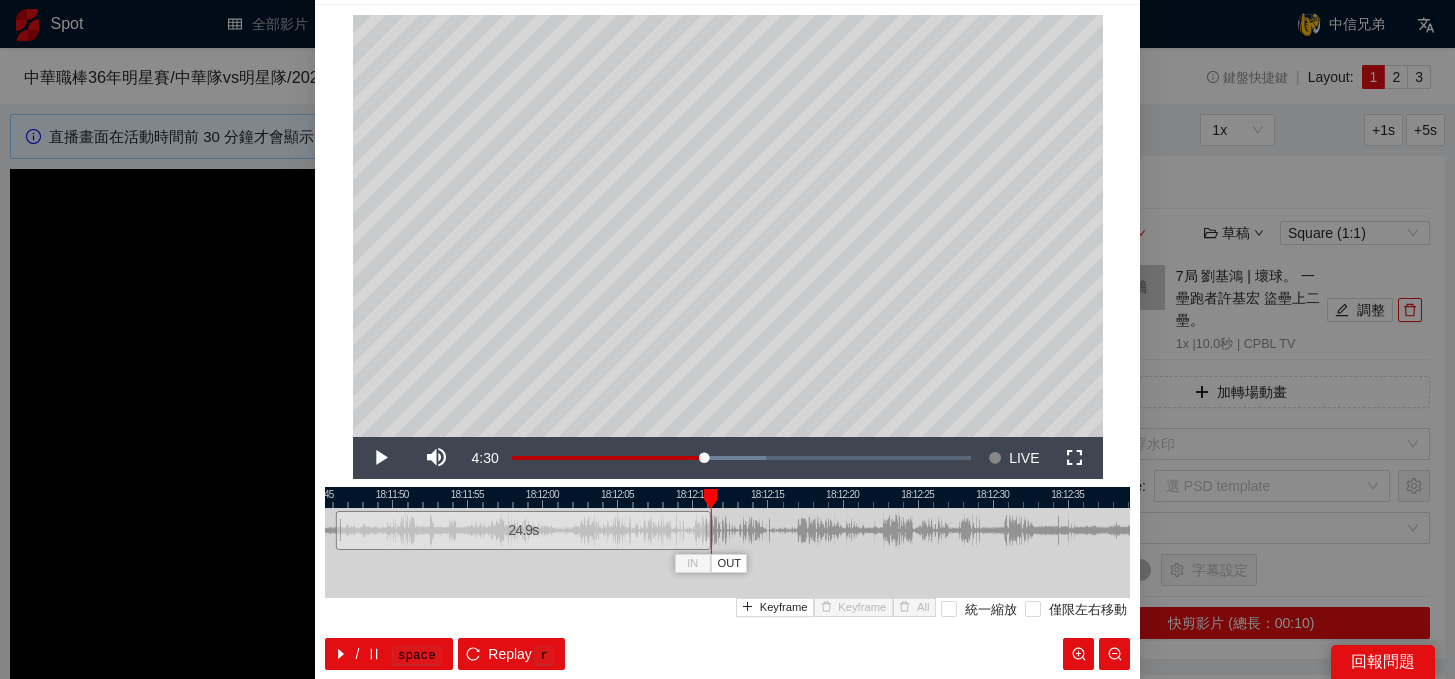 drag, startPoint x: 940, startPoint y: 492, endPoint x: 612, endPoint y: 521, distance: 329.2795 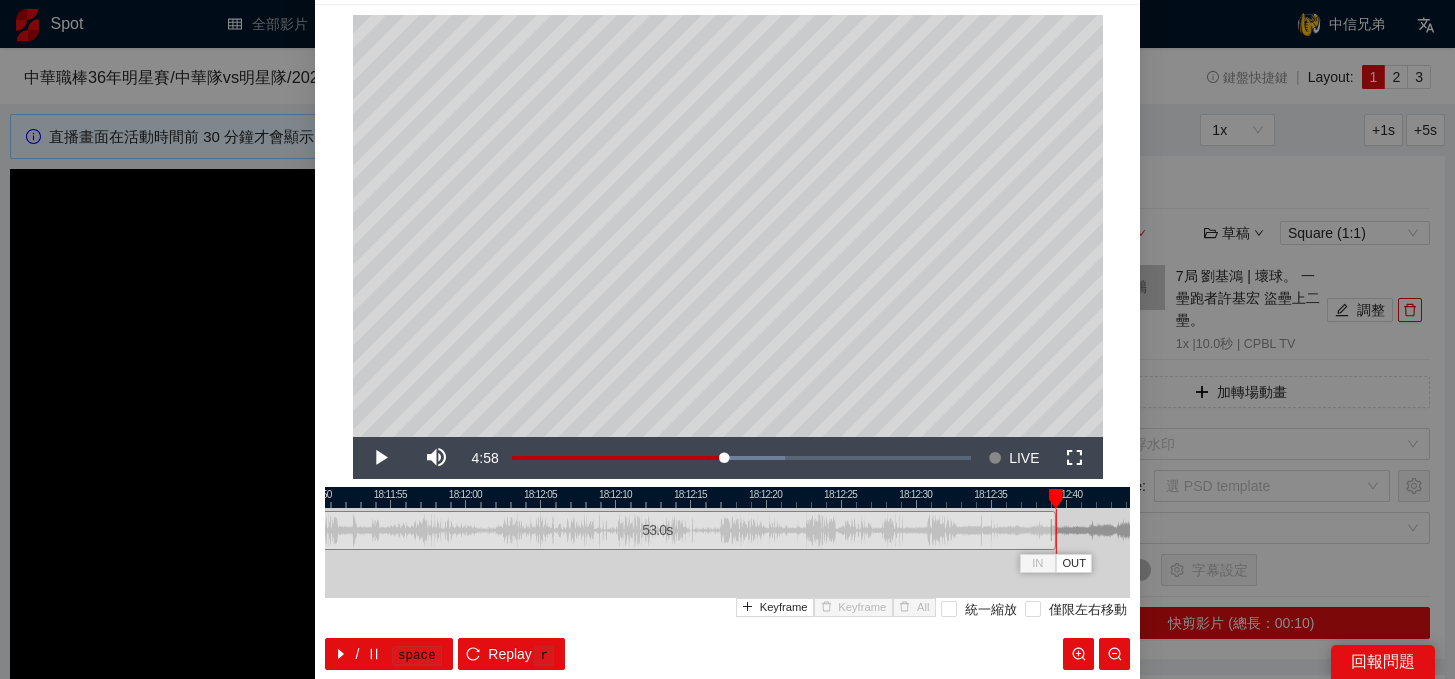 drag, startPoint x: 628, startPoint y: 527, endPoint x: 1050, endPoint y: 547, distance: 422.47366 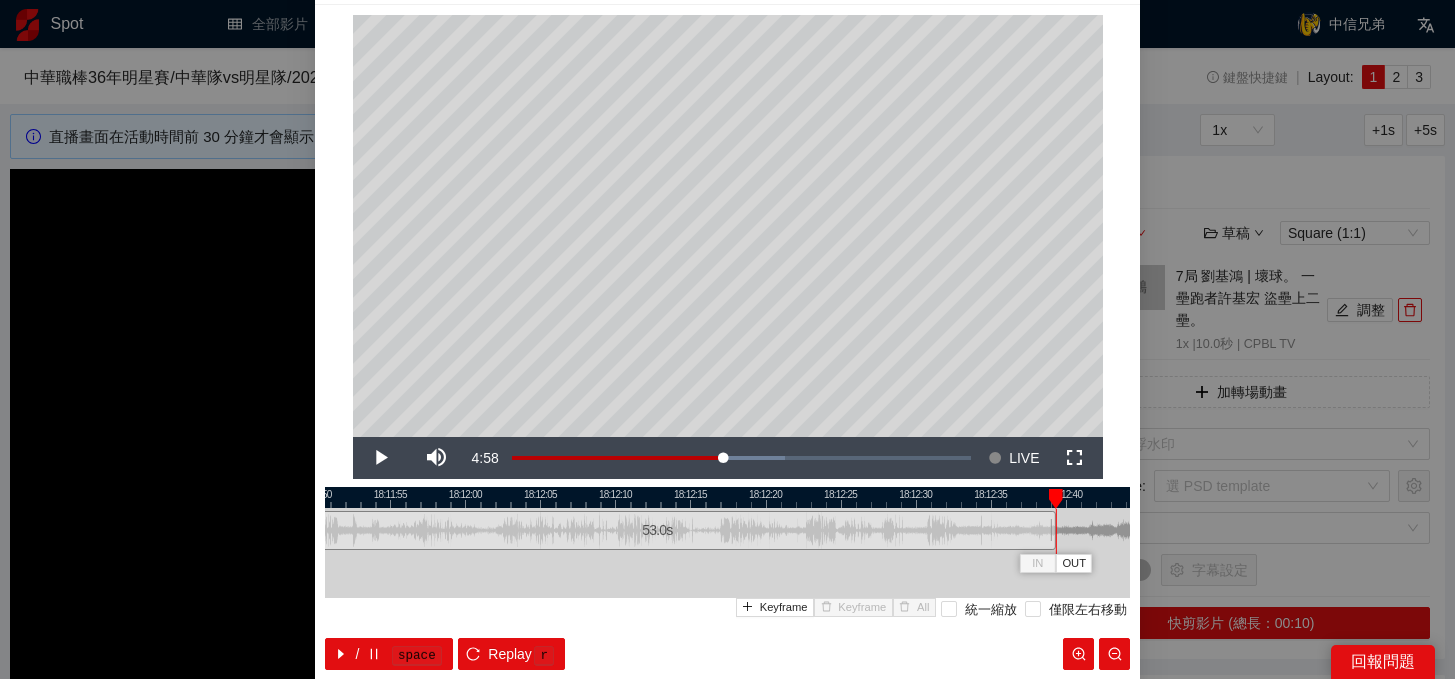 drag, startPoint x: 997, startPoint y: 499, endPoint x: 571, endPoint y: 524, distance: 426.73294 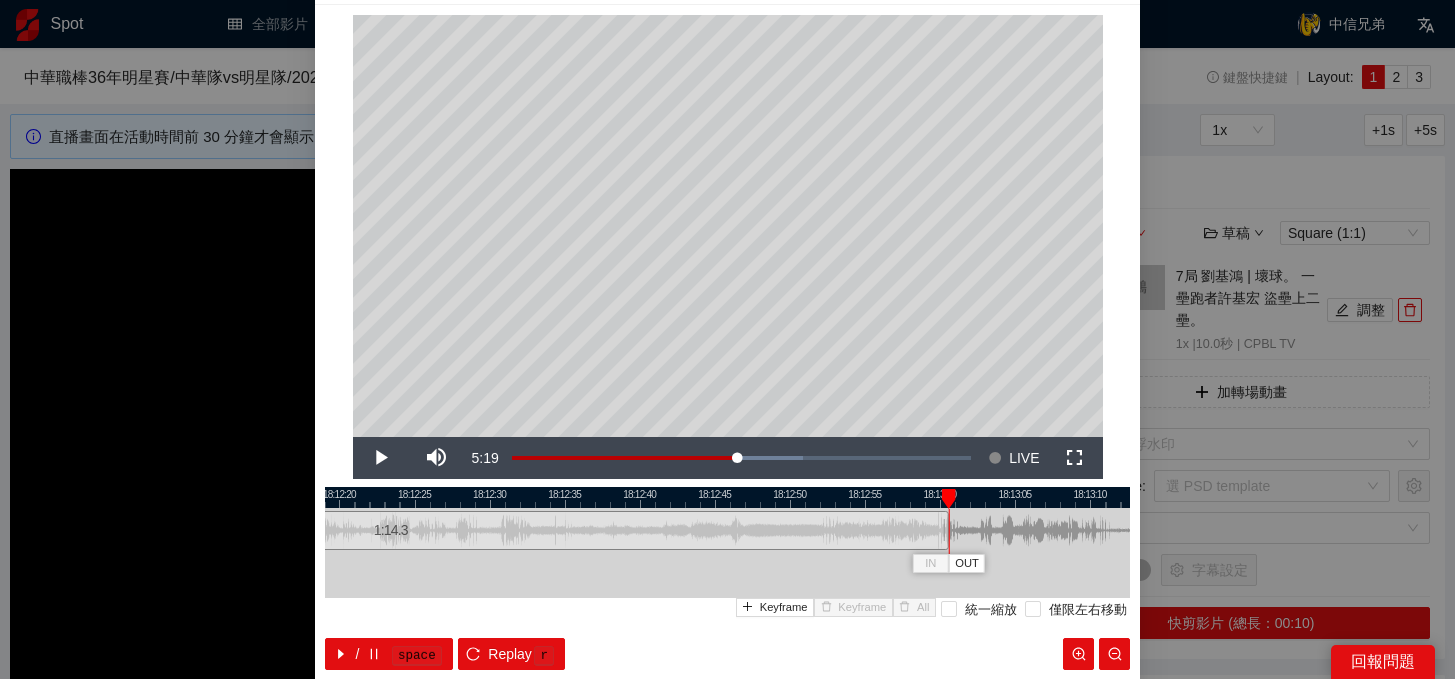 drag, startPoint x: 625, startPoint y: 531, endPoint x: 944, endPoint y: 533, distance: 319.00626 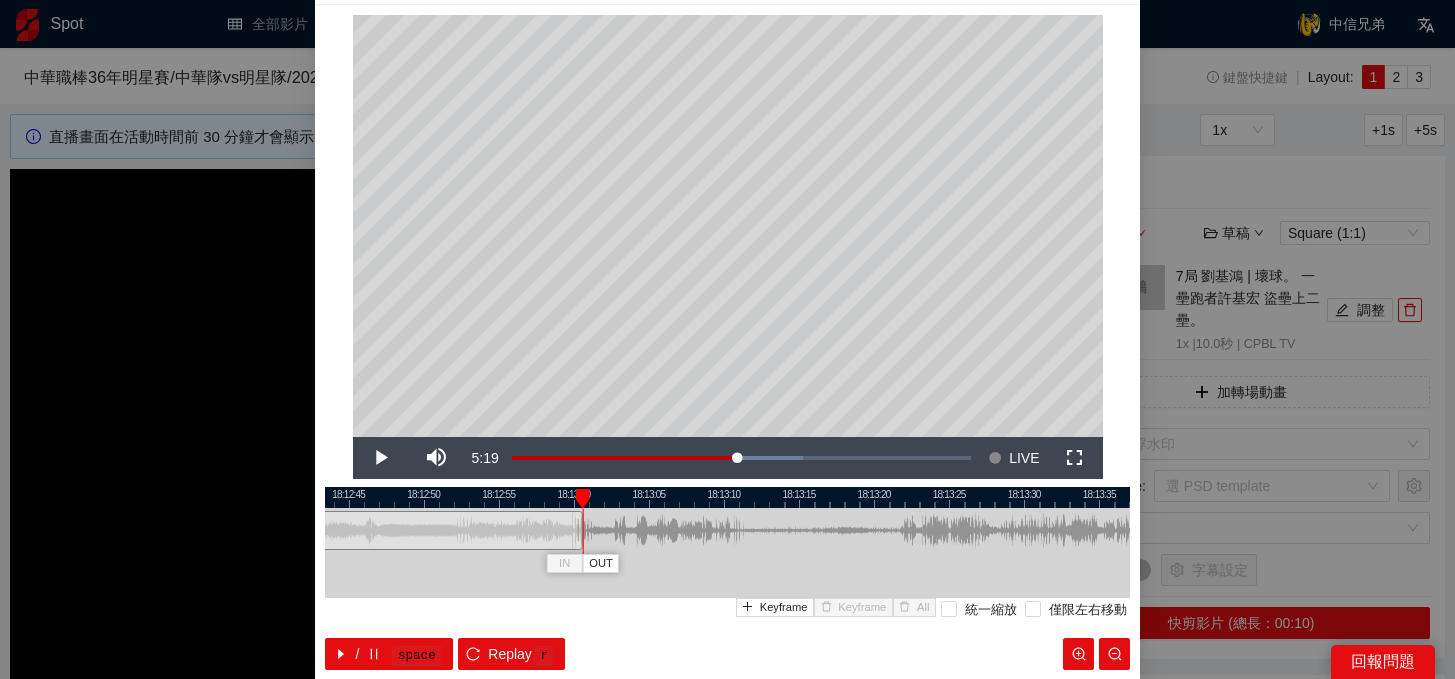 drag, startPoint x: 918, startPoint y: 498, endPoint x: 444, endPoint y: 539, distance: 475.7699 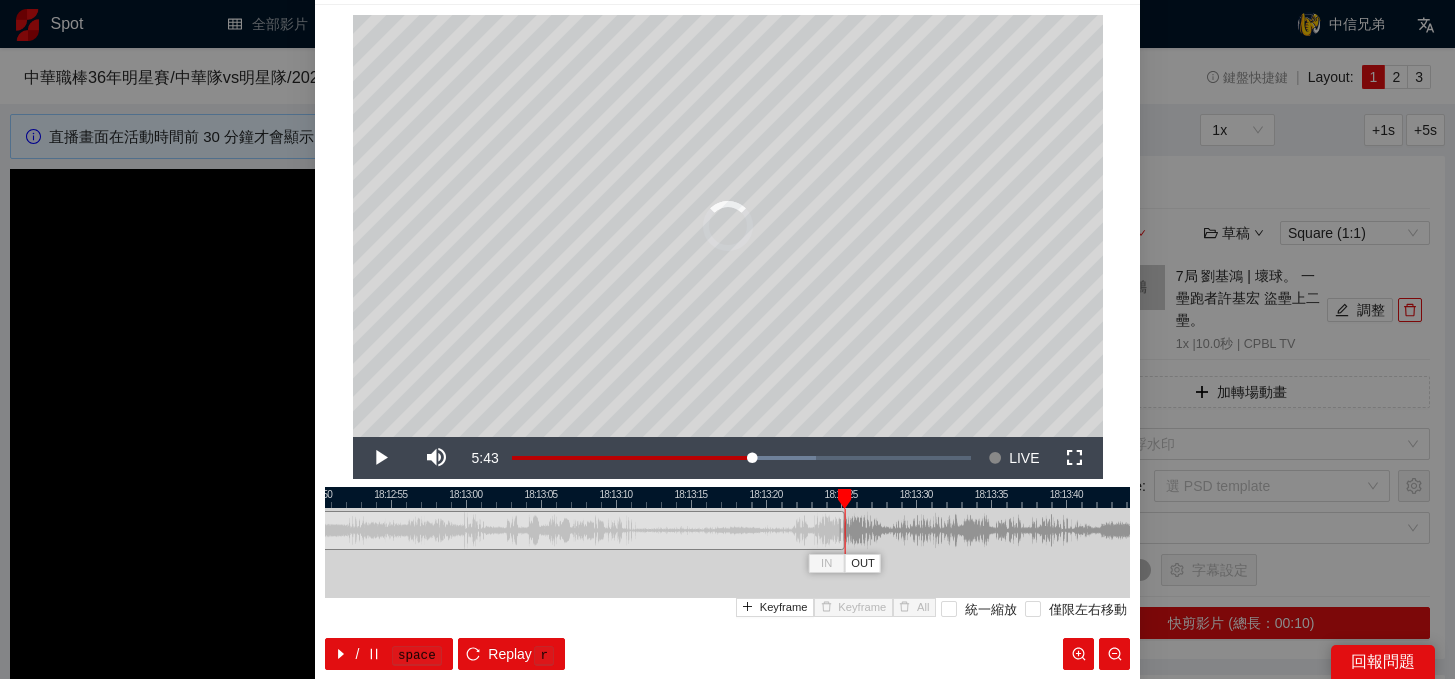 drag, startPoint x: 470, startPoint y: 534, endPoint x: 876, endPoint y: 536, distance: 406.0049 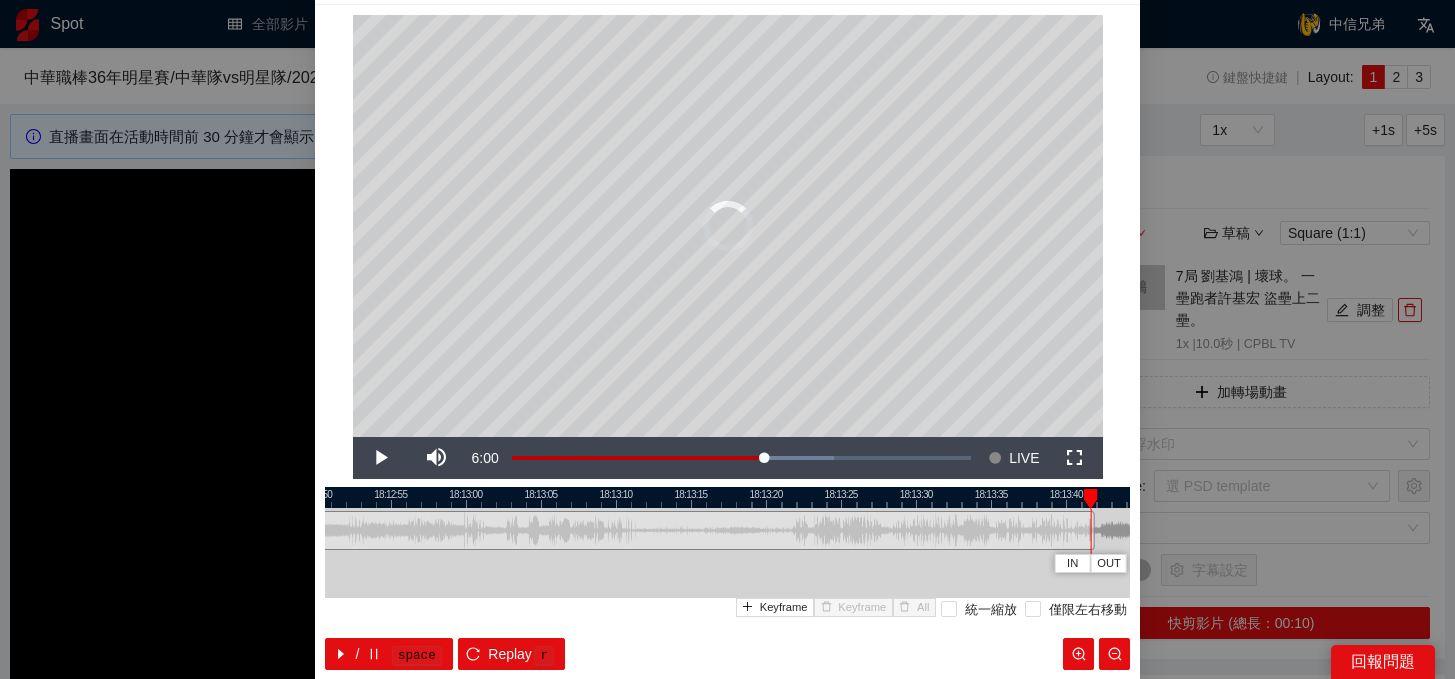 drag, startPoint x: 876, startPoint y: 536, endPoint x: 1093, endPoint y: 539, distance: 217.02074 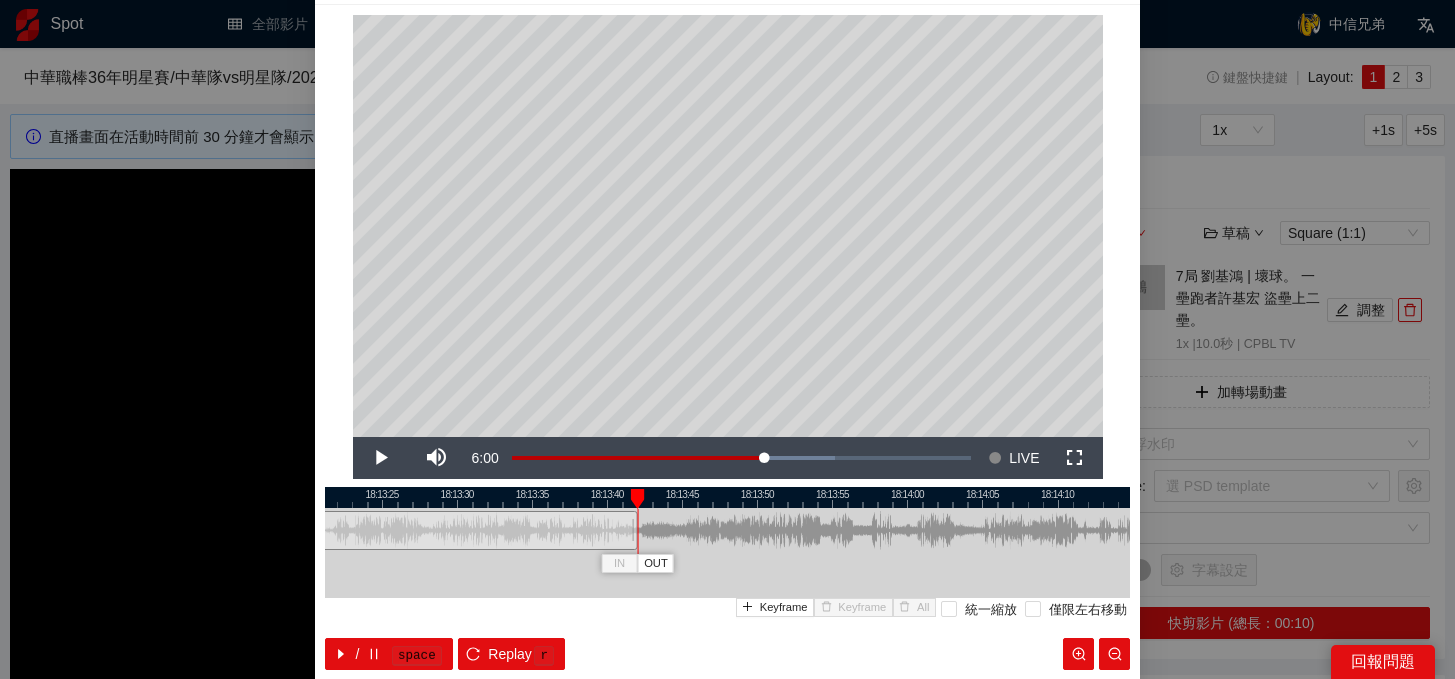 drag, startPoint x: 1035, startPoint y: 498, endPoint x: 537, endPoint y: 511, distance: 498.16965 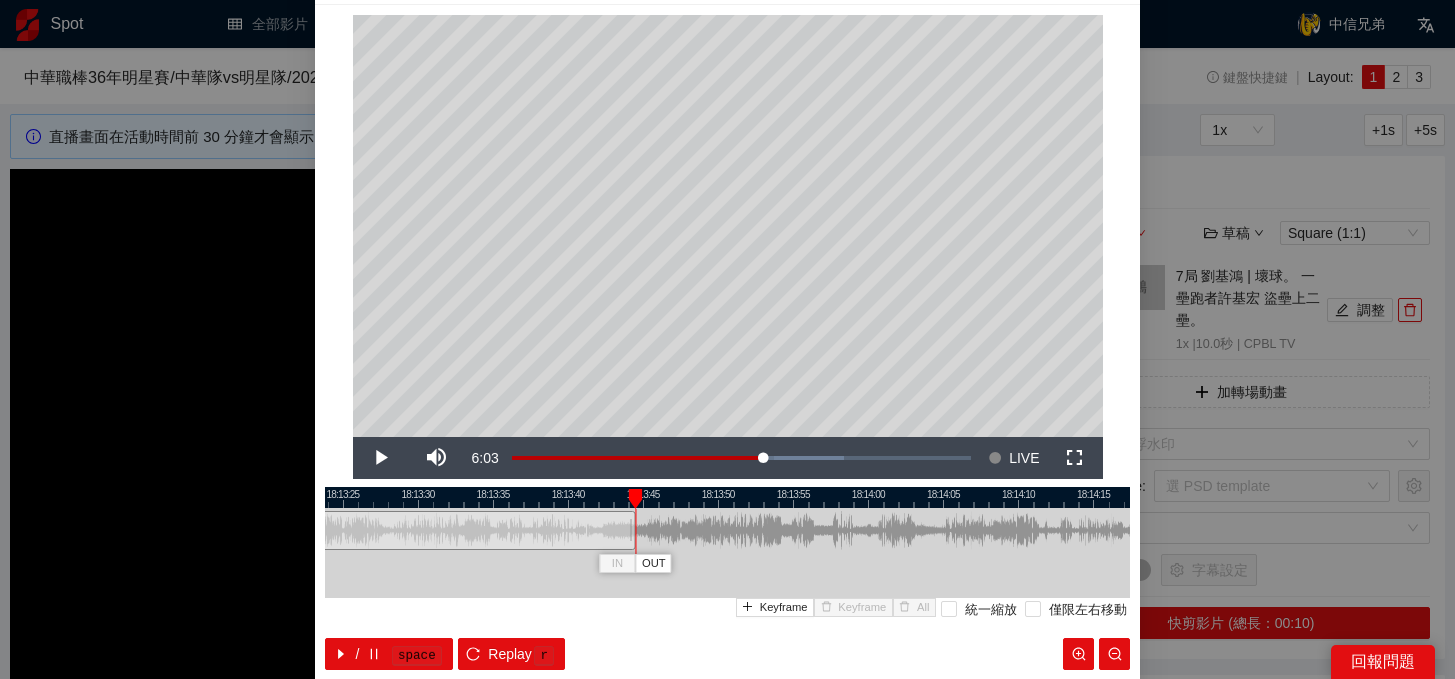 drag, startPoint x: 592, startPoint y: 528, endPoint x: 629, endPoint y: 541, distance: 39.217342 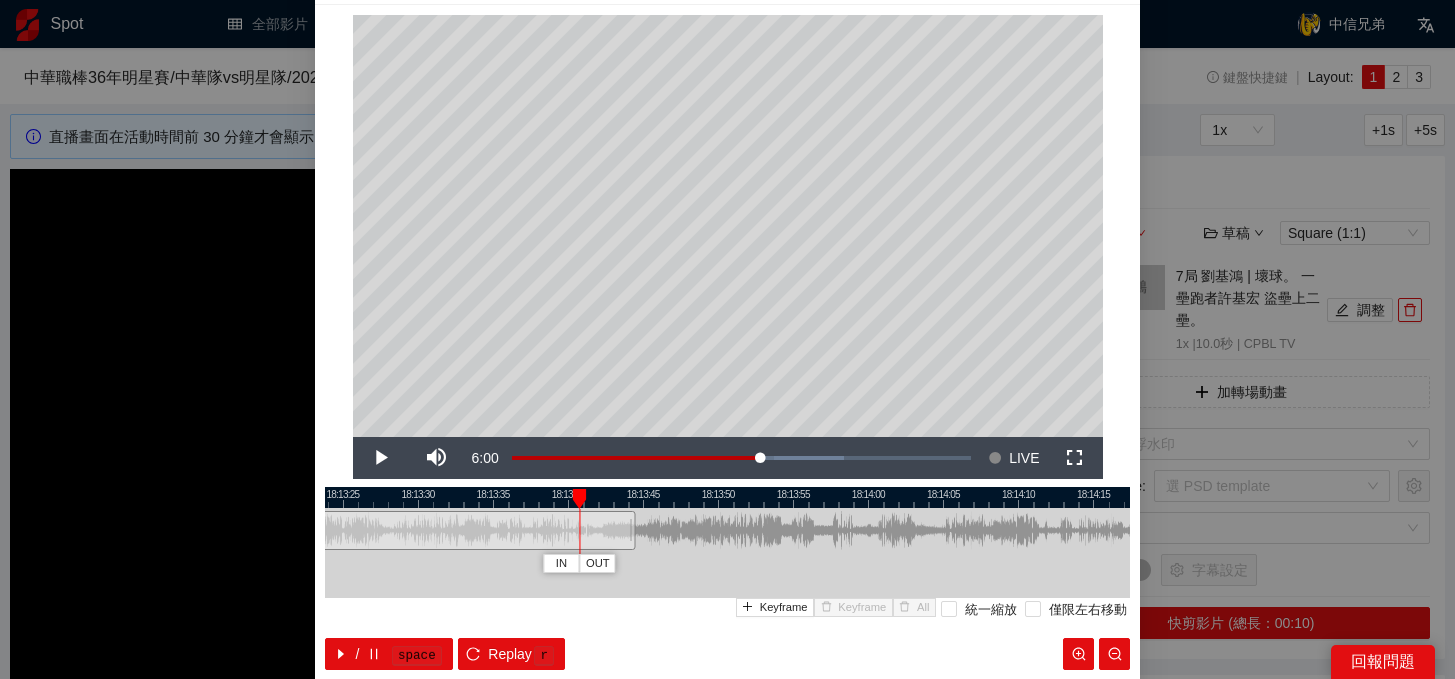 drag, startPoint x: 639, startPoint y: 494, endPoint x: 583, endPoint y: 494, distance: 56 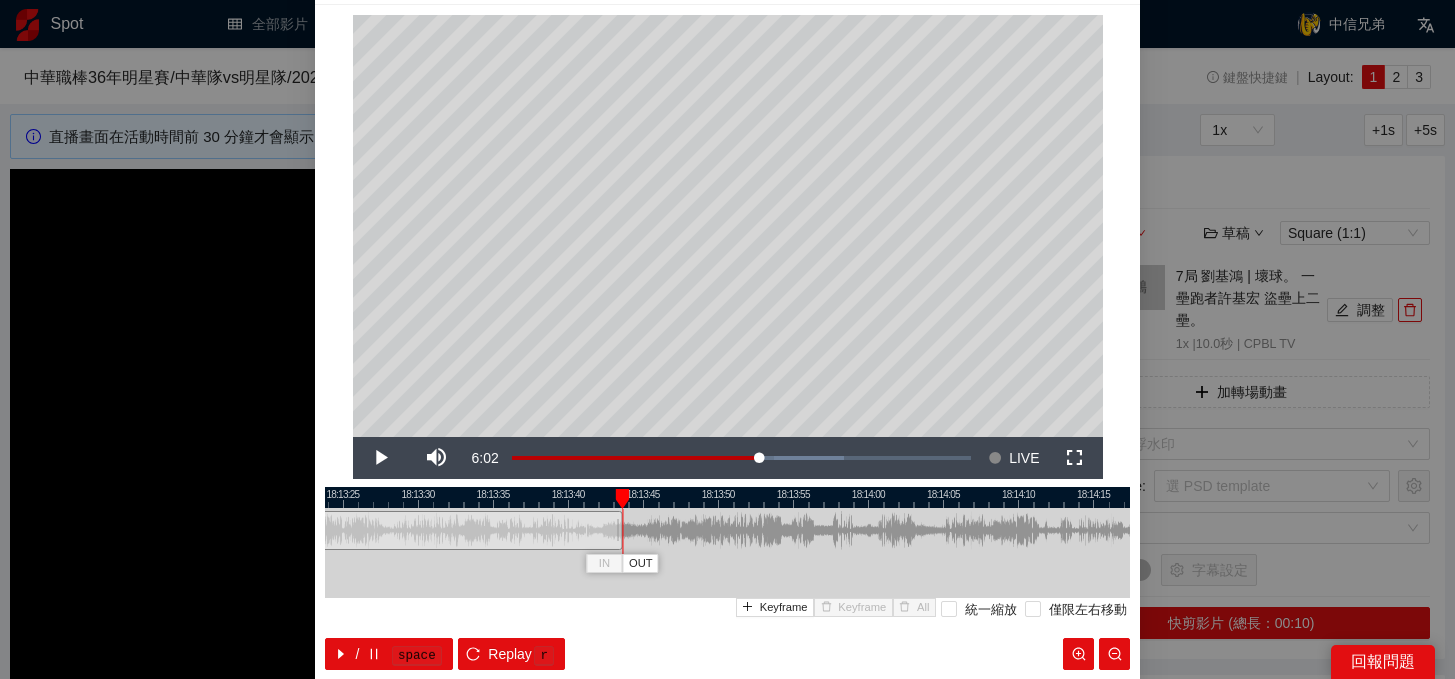 drag, startPoint x: 633, startPoint y: 535, endPoint x: 620, endPoint y: 535, distance: 13 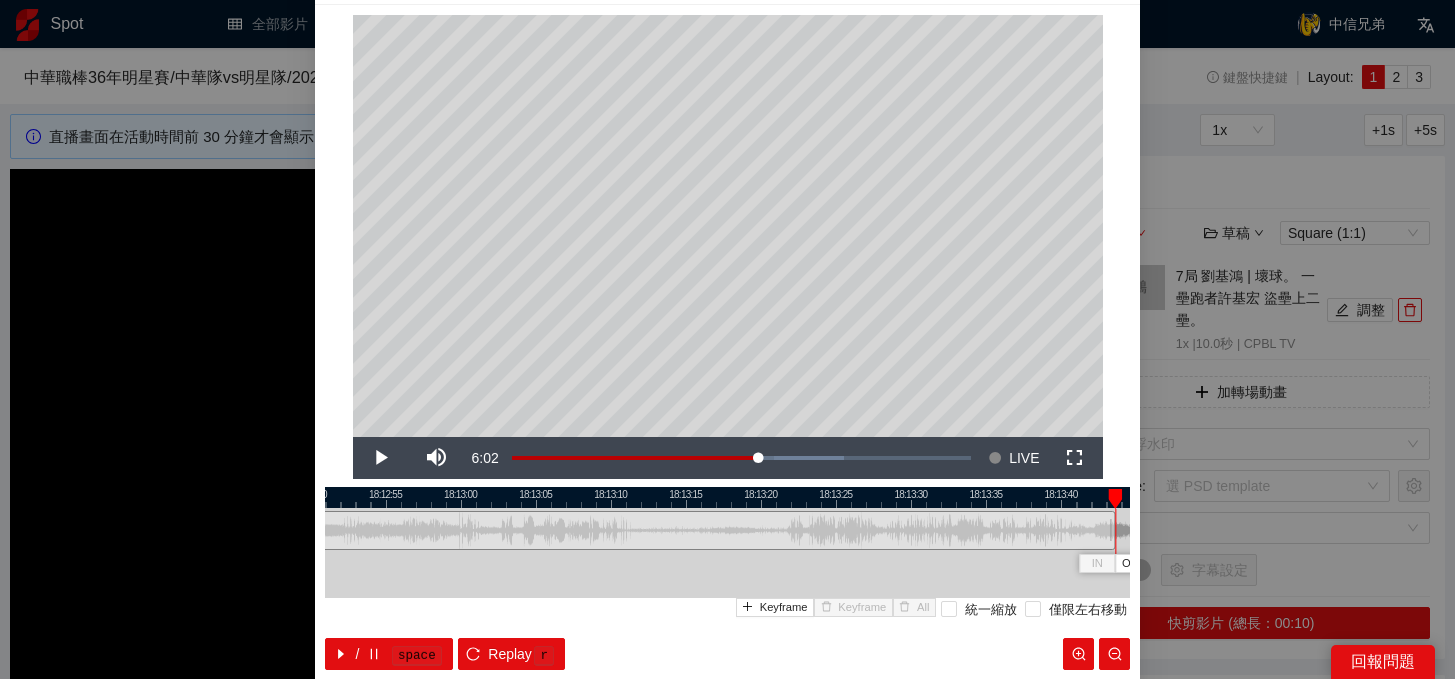 drag, startPoint x: 754, startPoint y: 497, endPoint x: 1246, endPoint y: 497, distance: 492 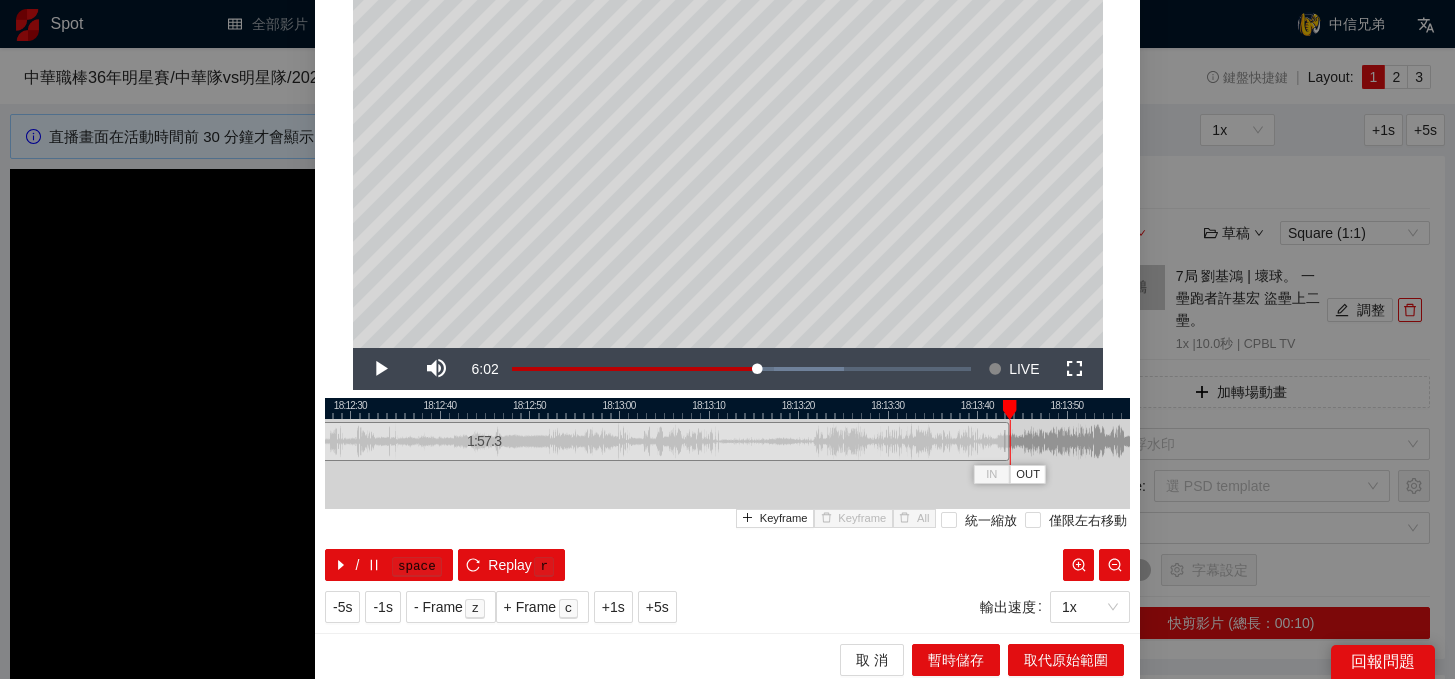 scroll, scrollTop: 145, scrollLeft: 0, axis: vertical 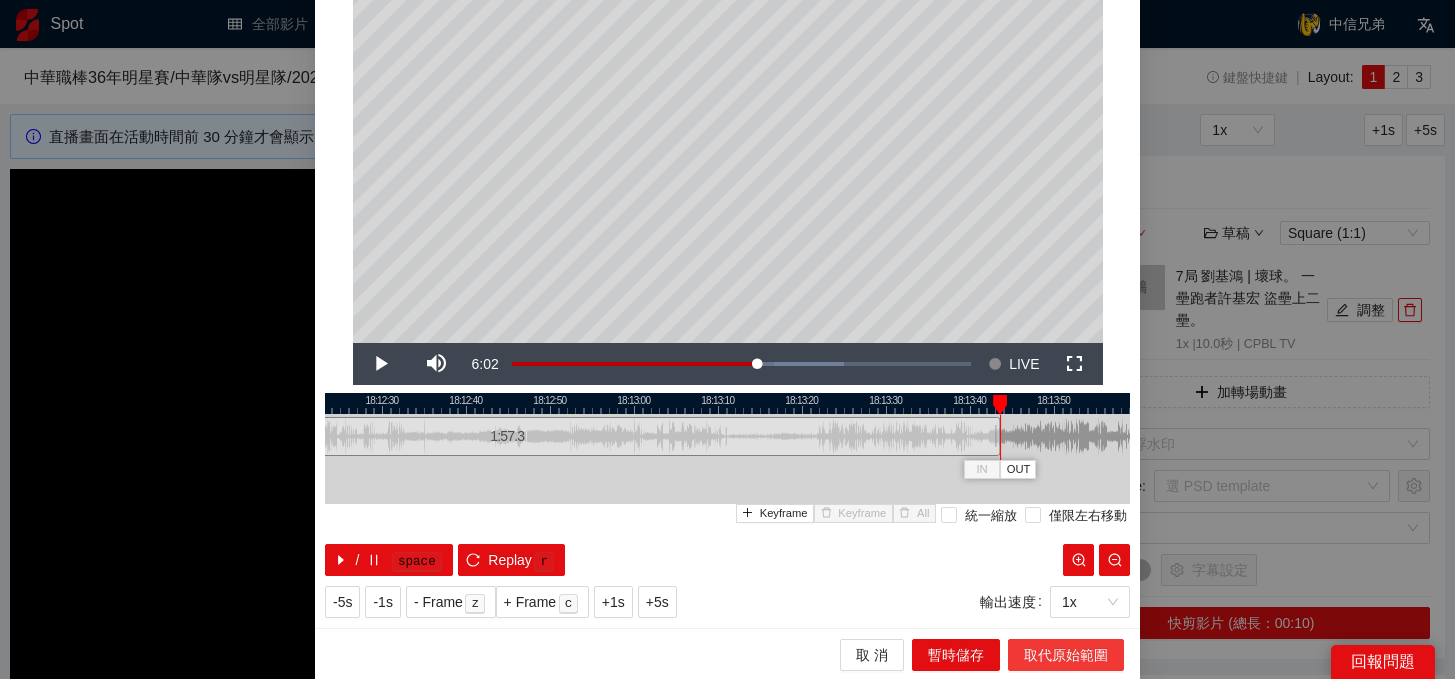 click on "取代原始範圍" at bounding box center [1066, 655] 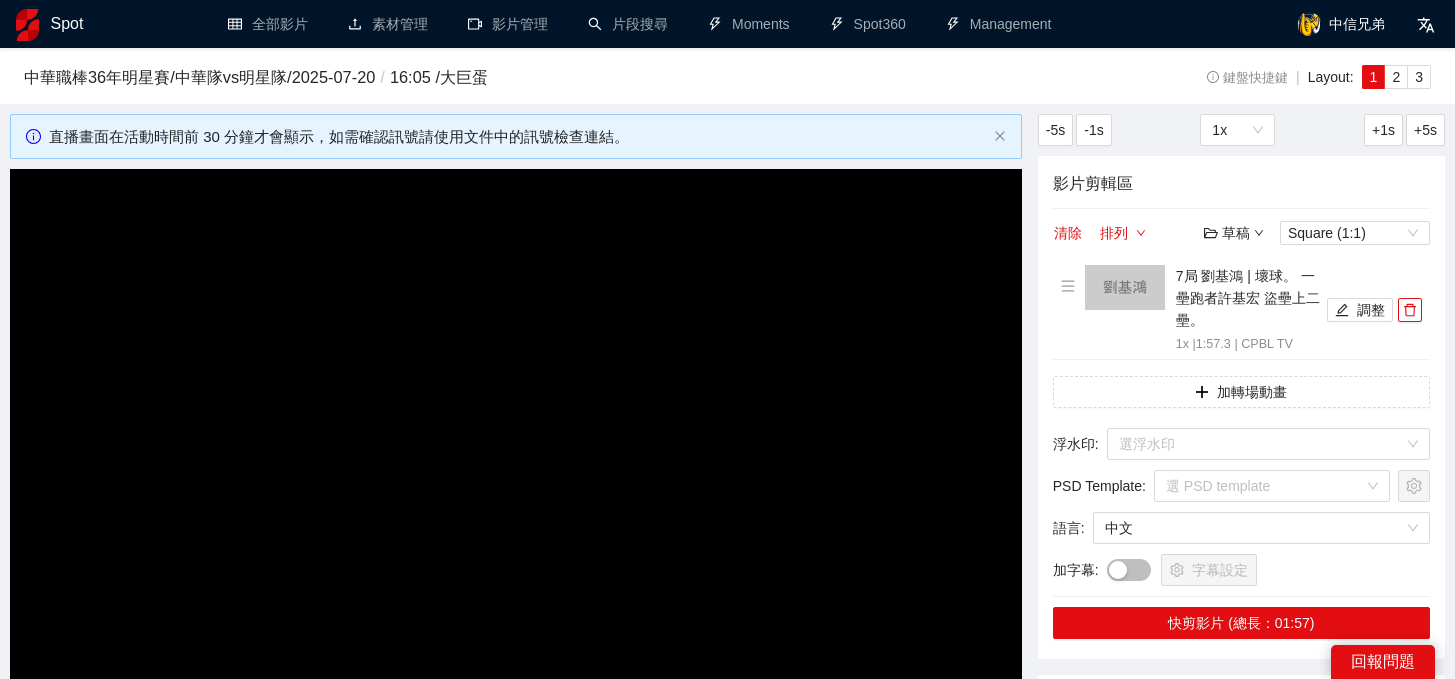 scroll, scrollTop: 0, scrollLeft: 0, axis: both 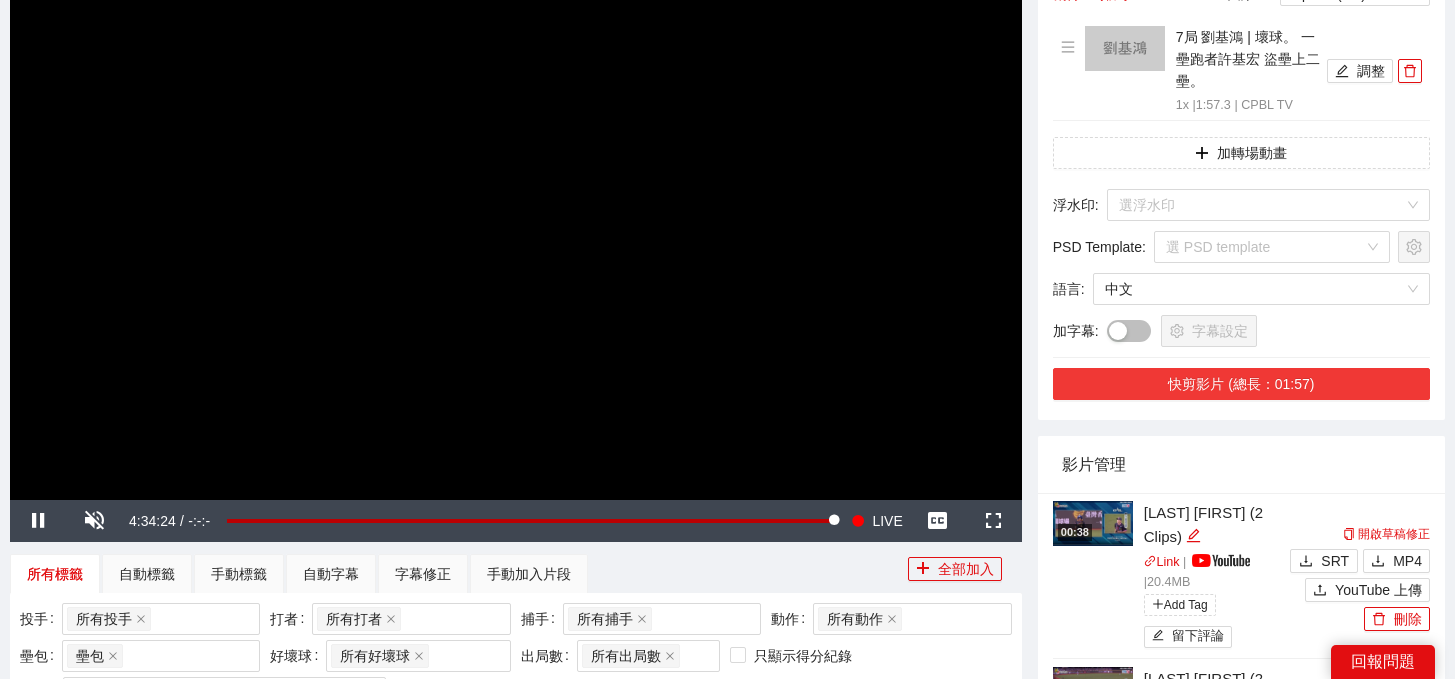 click on "快剪影片 (總長：01:57)" at bounding box center [1241, 384] 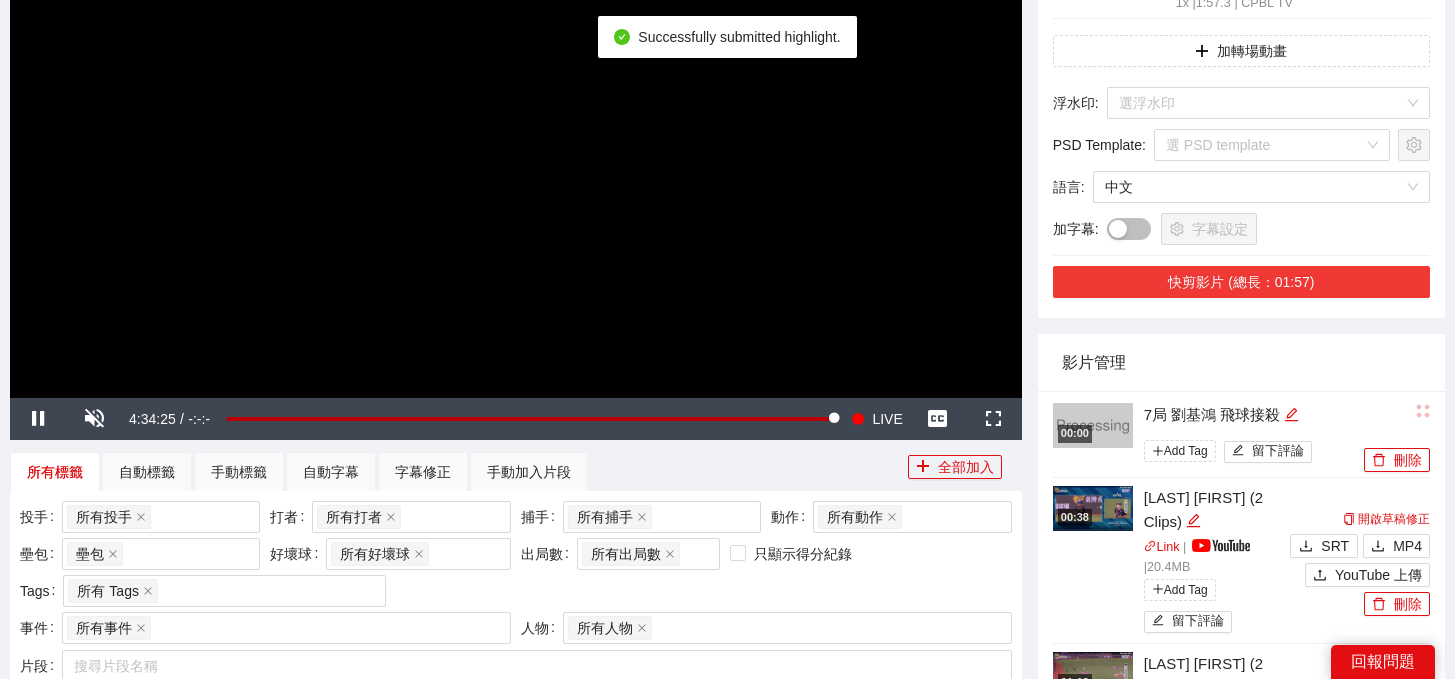 scroll, scrollTop: 355, scrollLeft: 0, axis: vertical 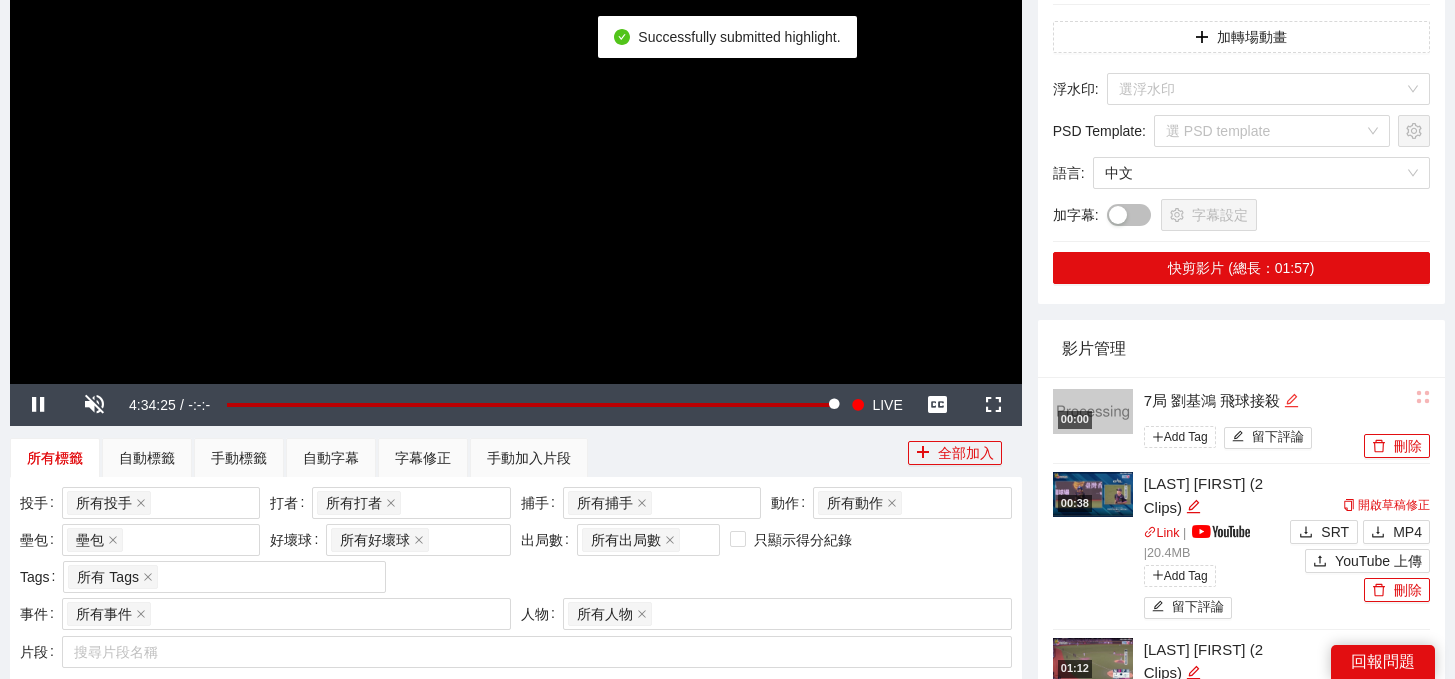 click 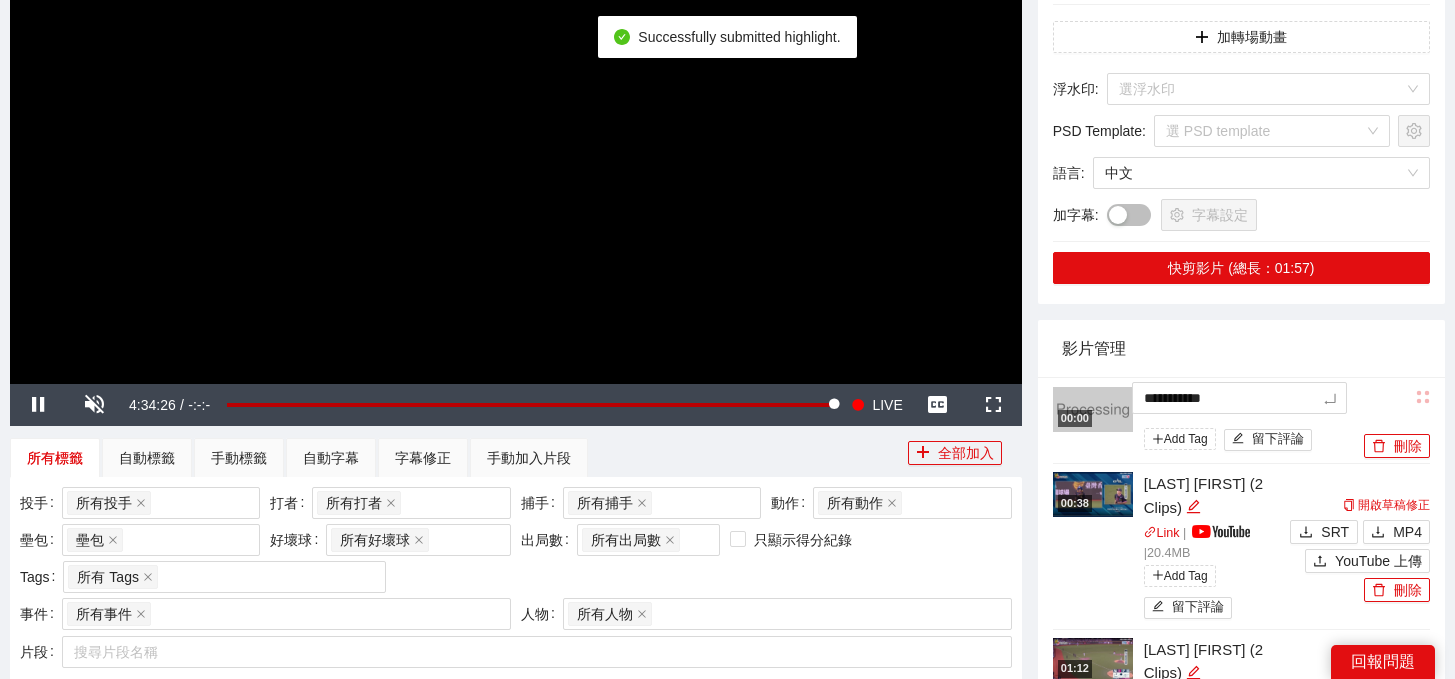 drag, startPoint x: 1319, startPoint y: 396, endPoint x: 920, endPoint y: 394, distance: 399.005 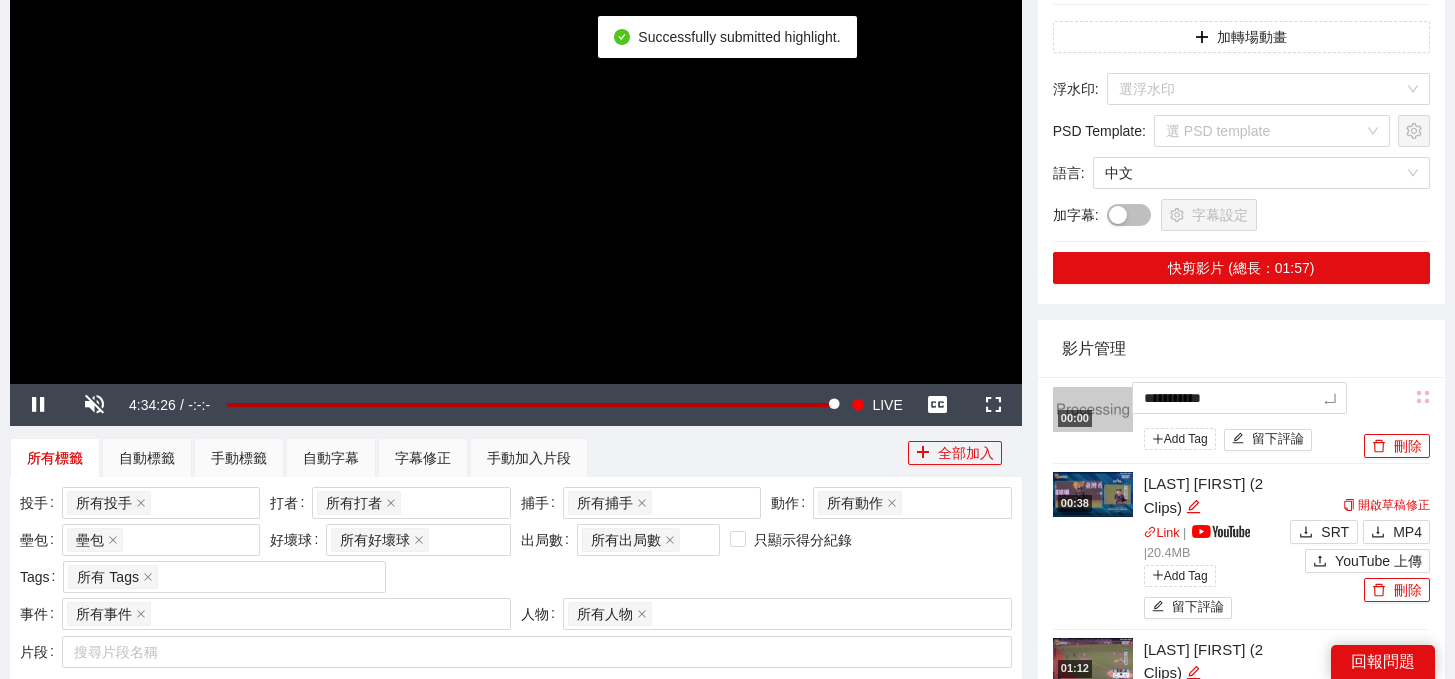 click on "**********" at bounding box center (727, 1066) 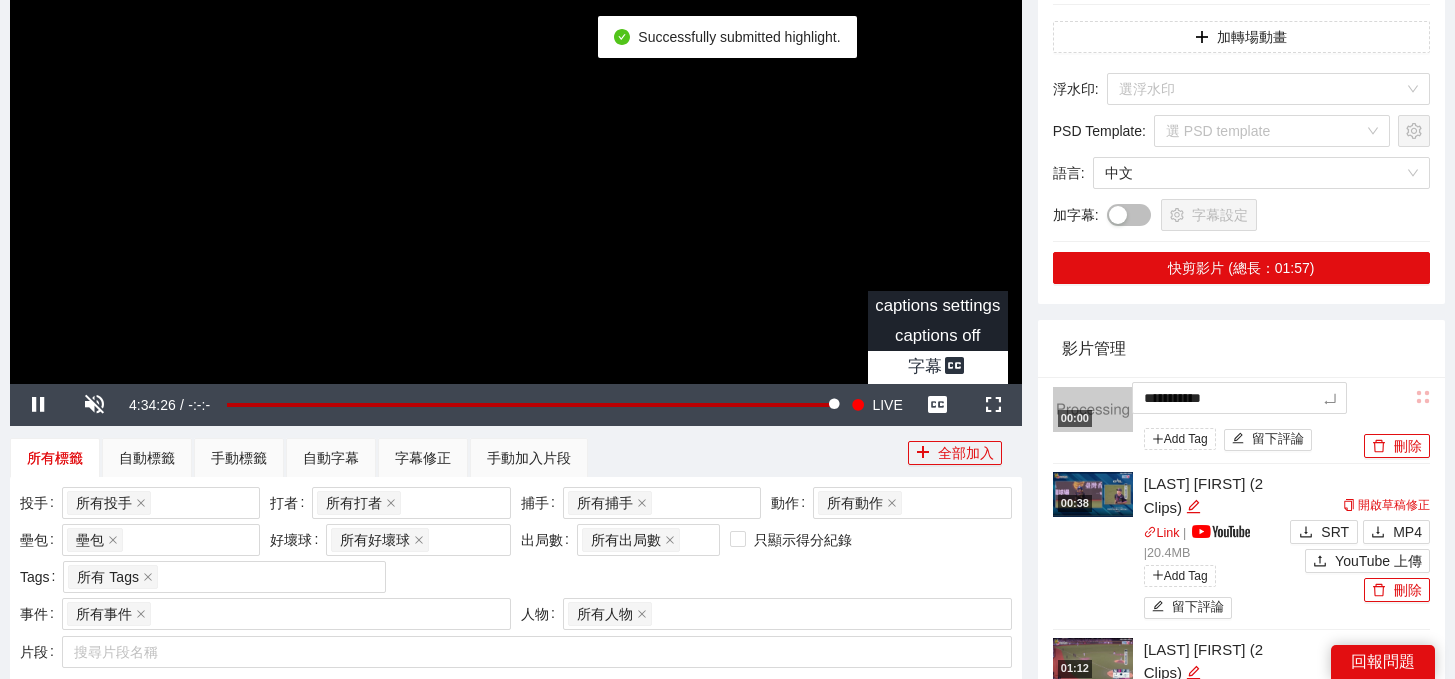 type on "*" 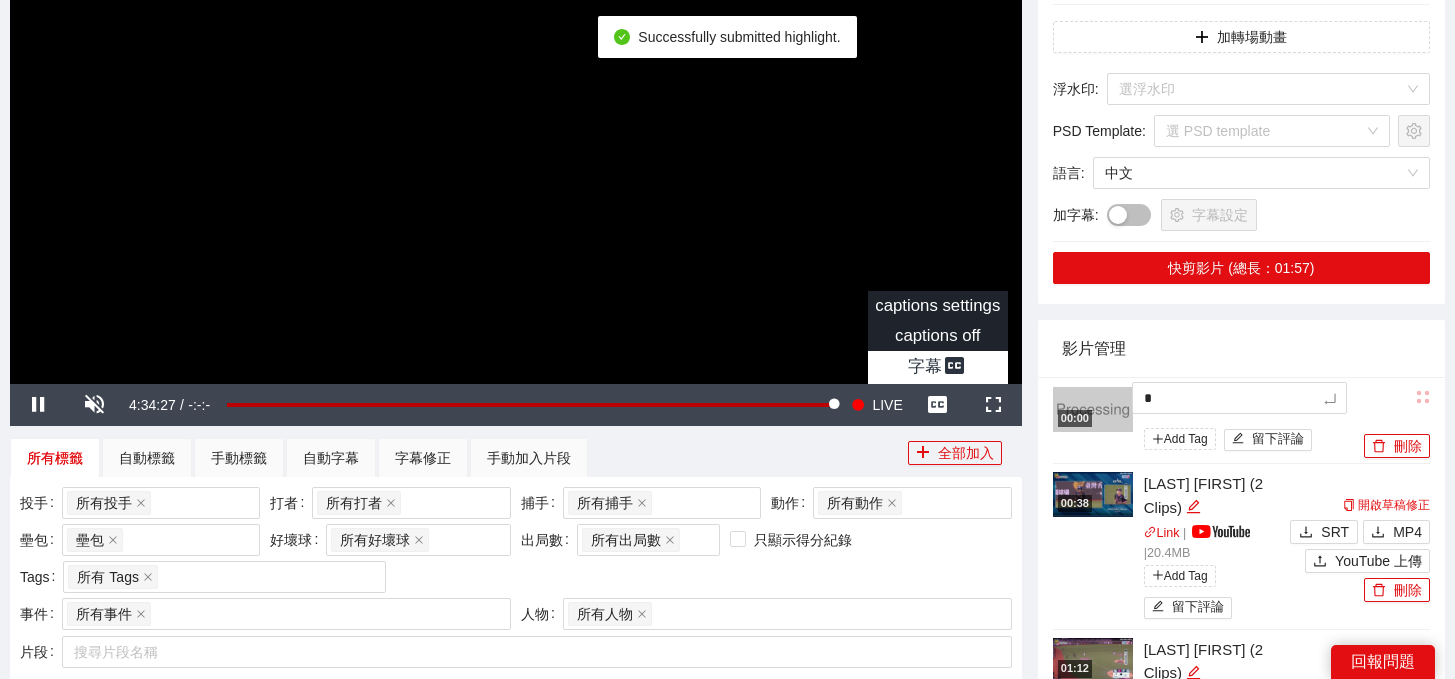 type 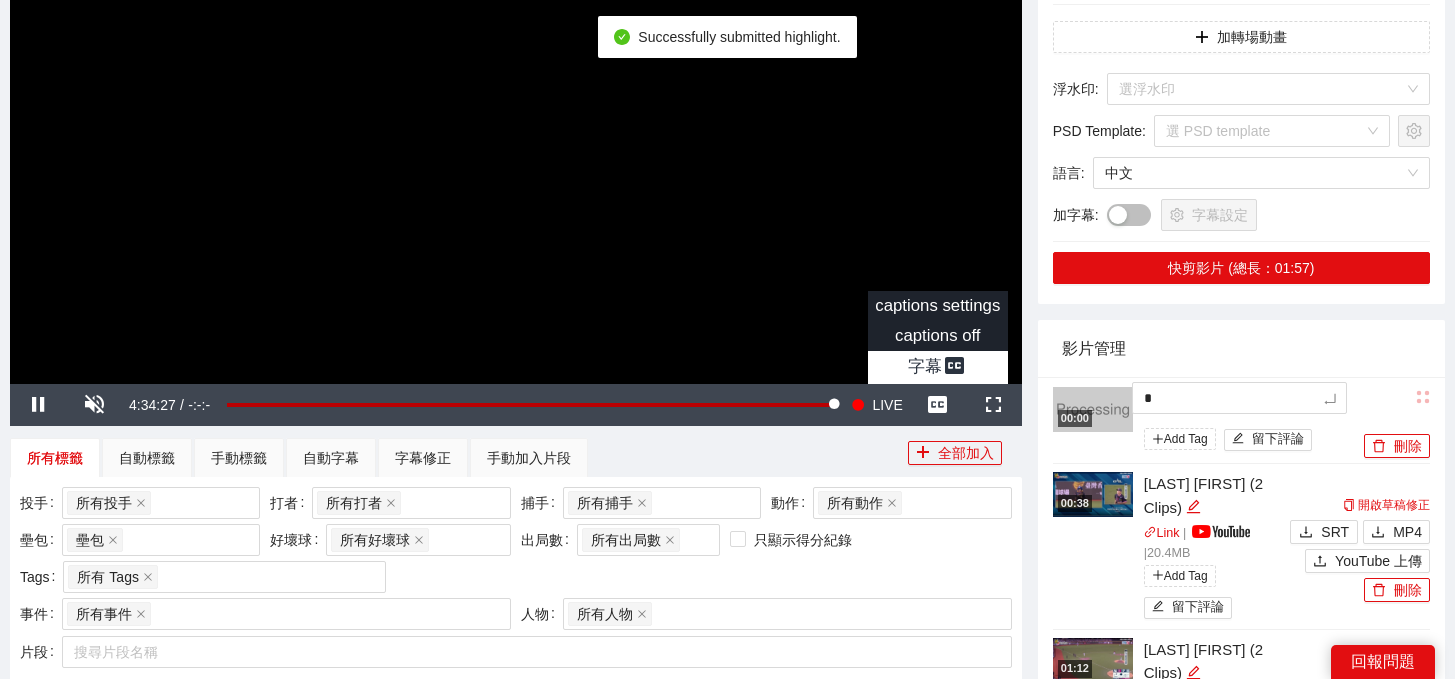 type 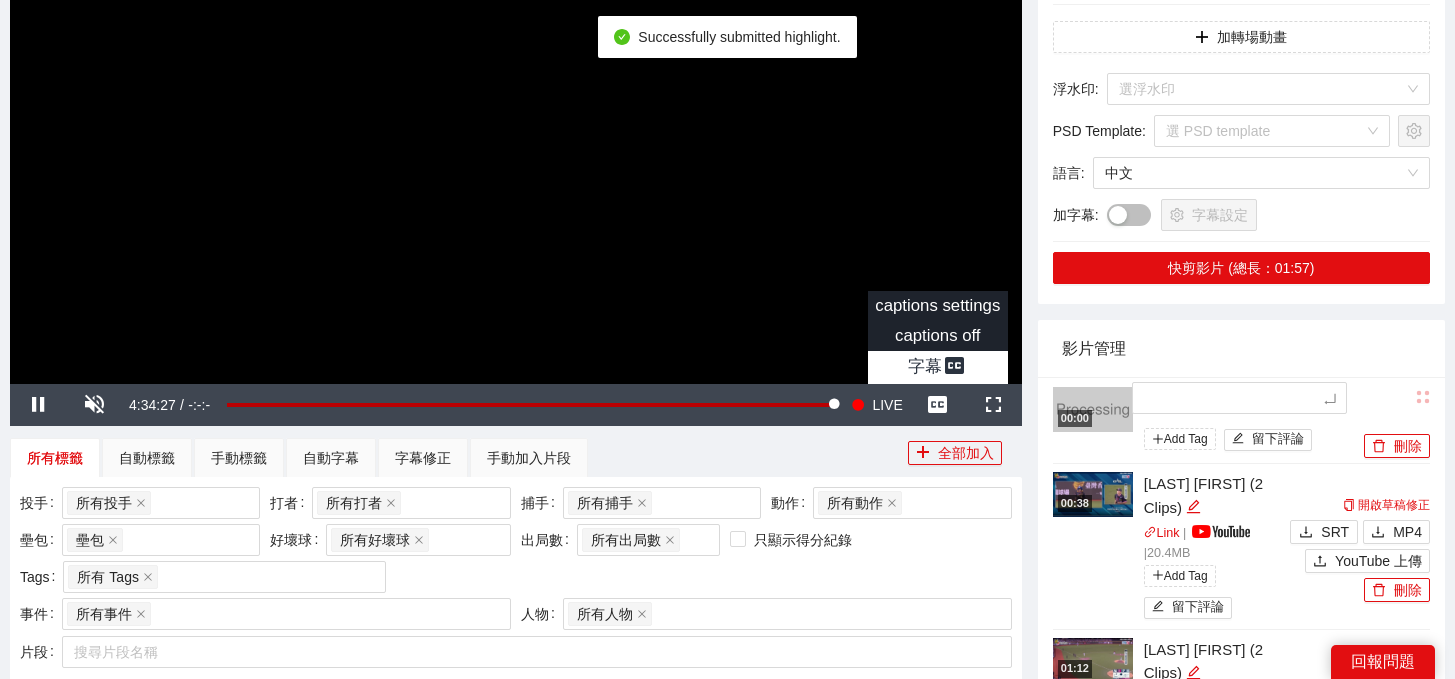 type on "*" 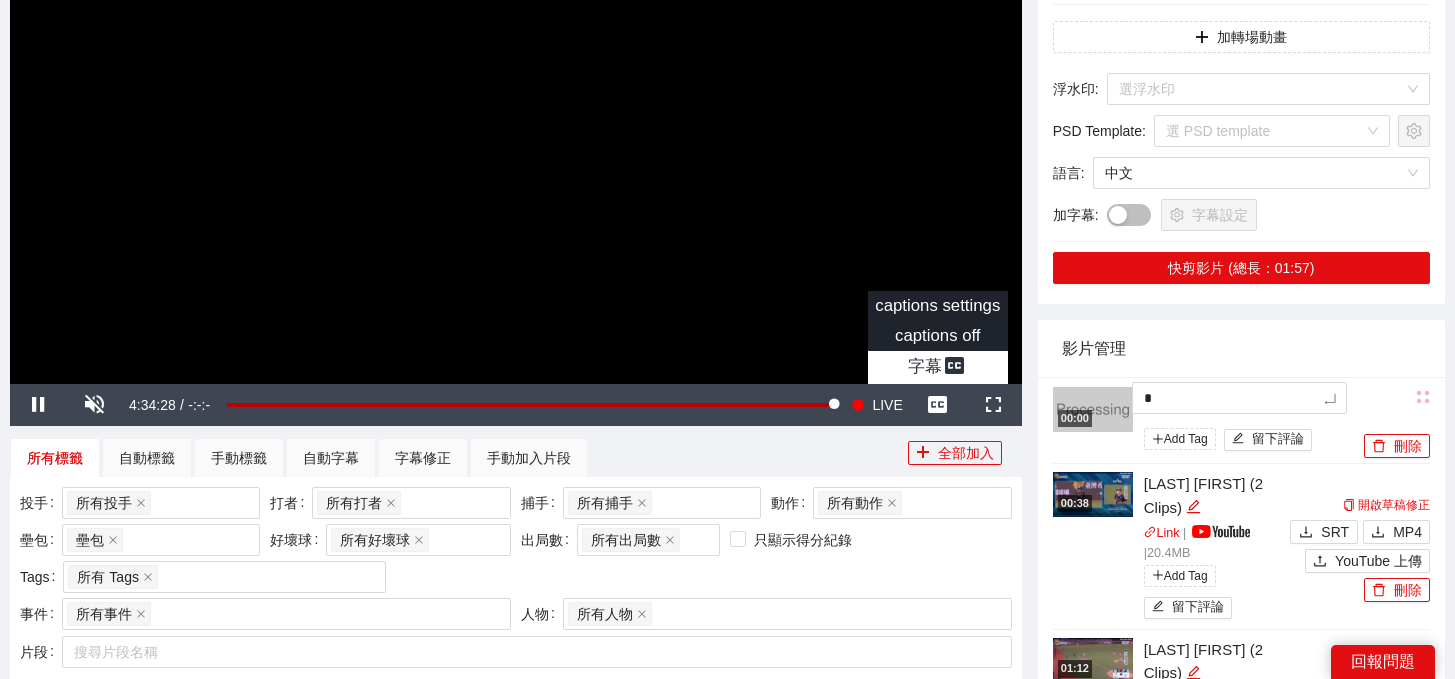 type on "**" 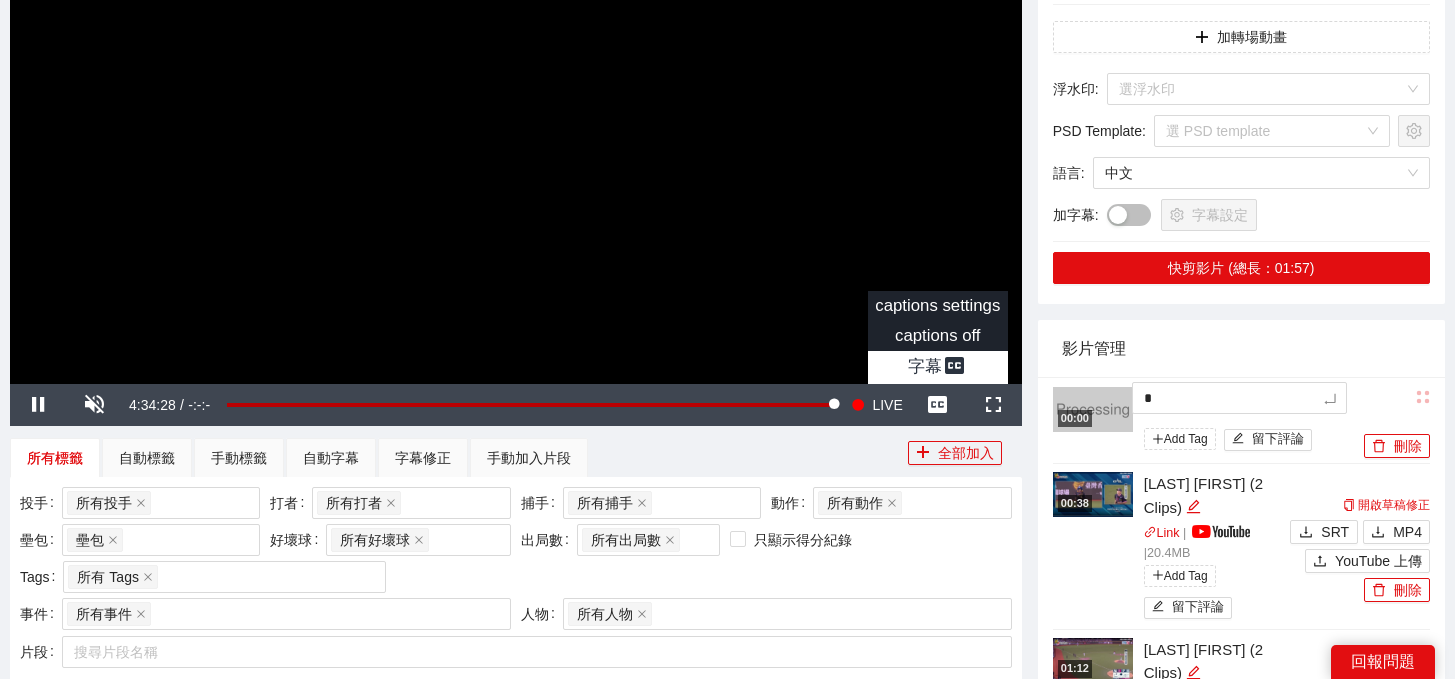 type on "**" 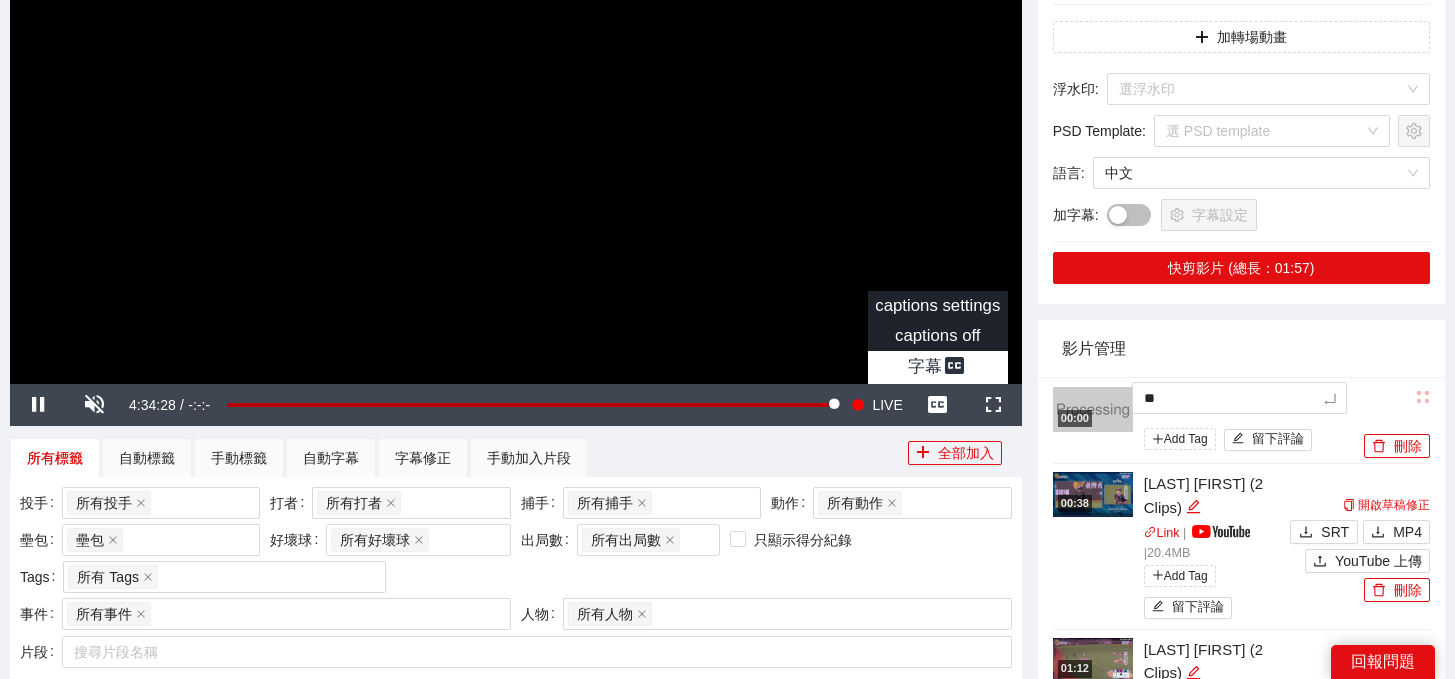 type on "*" 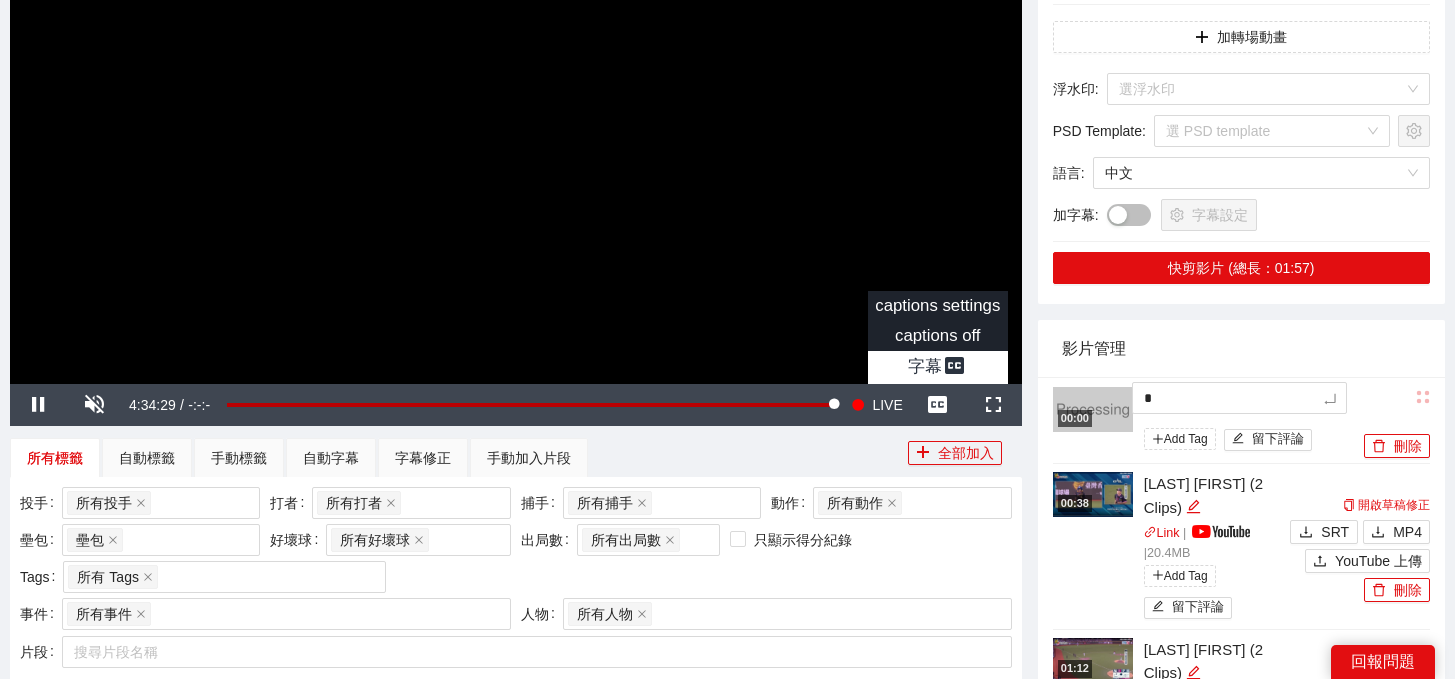 type on "**" 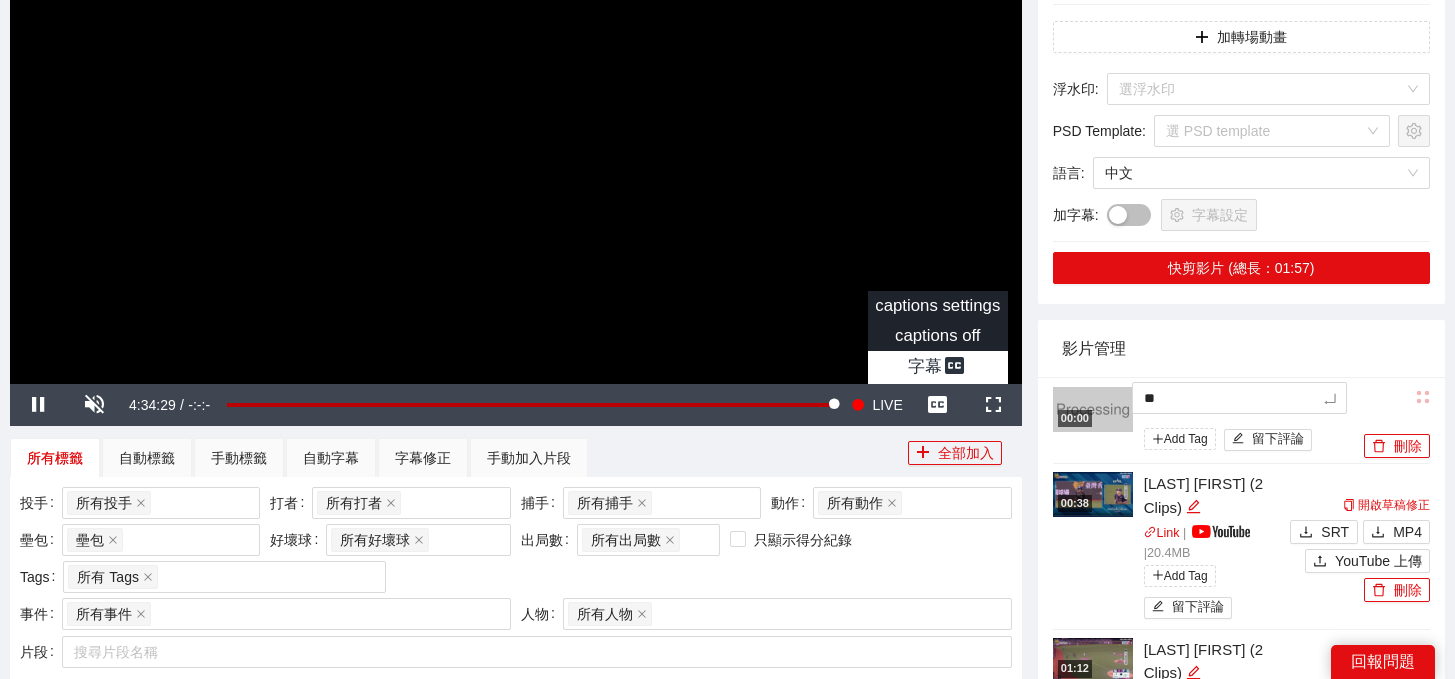 type on "*" 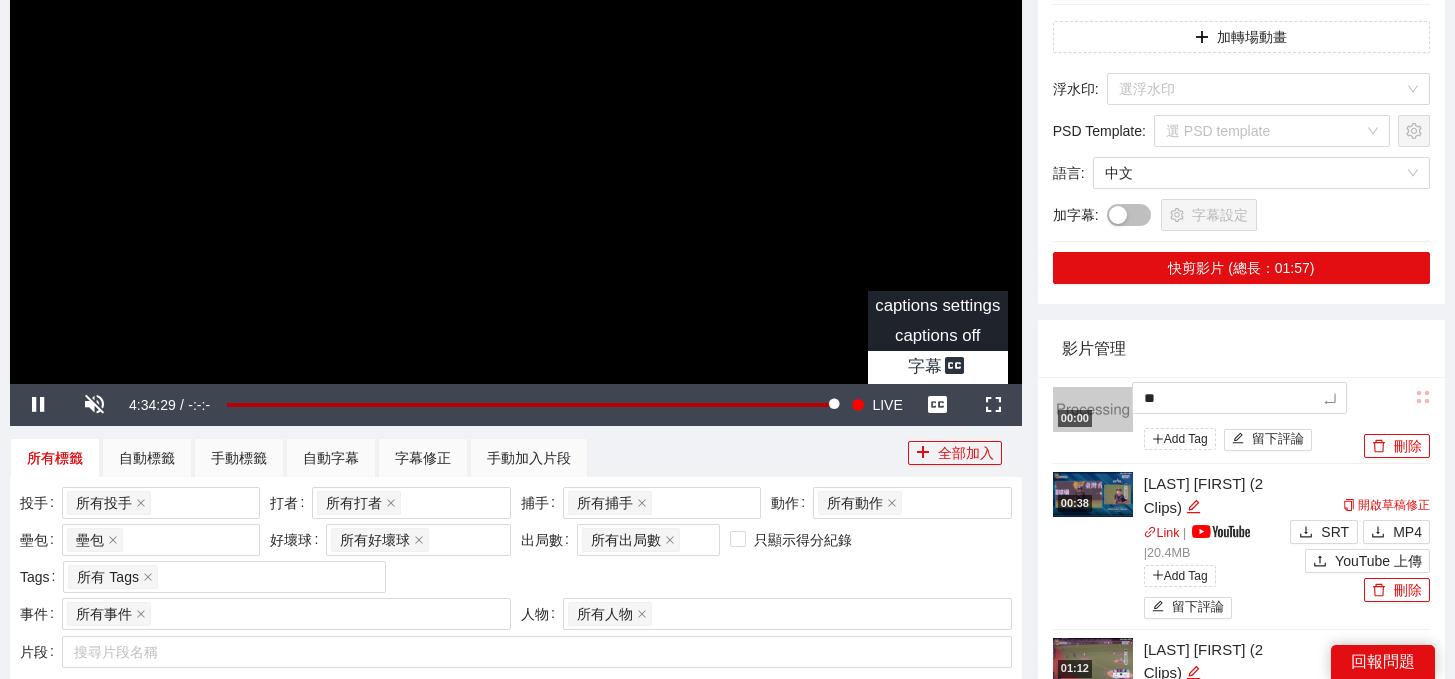 type on "*" 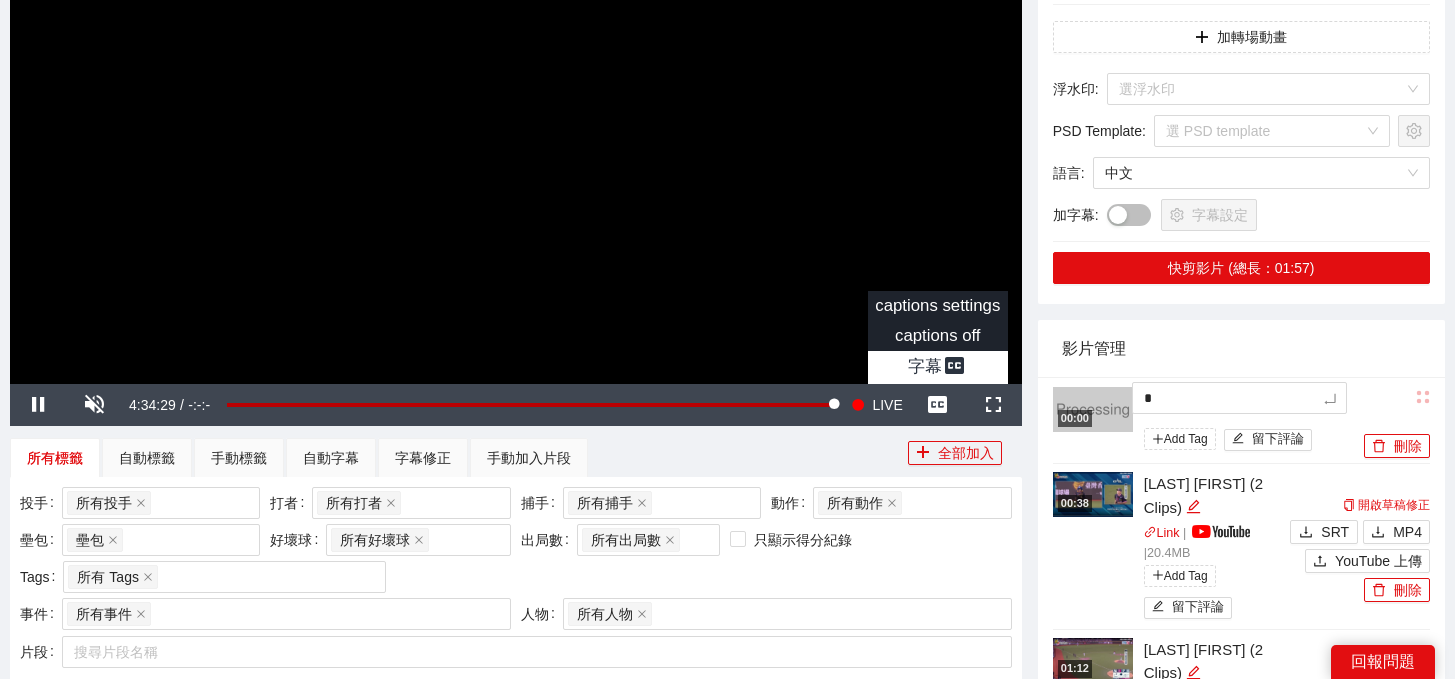 type 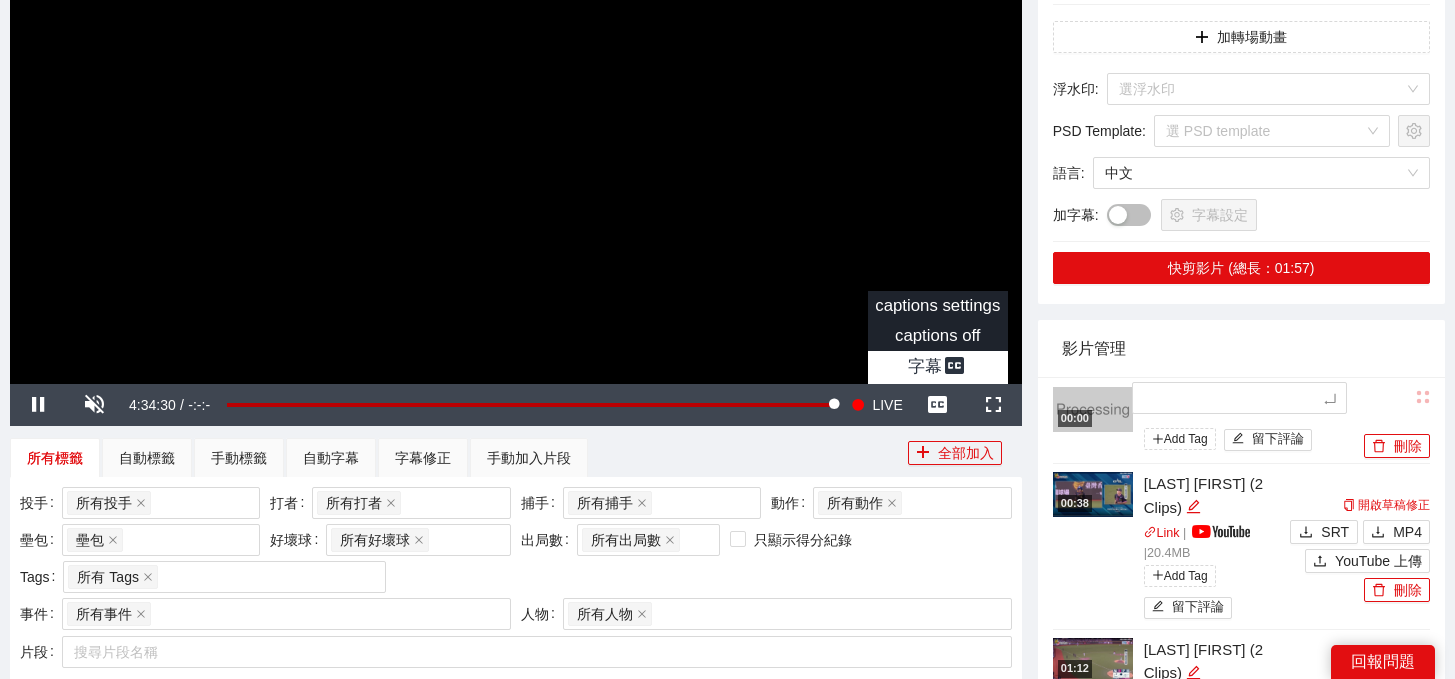 type on "*" 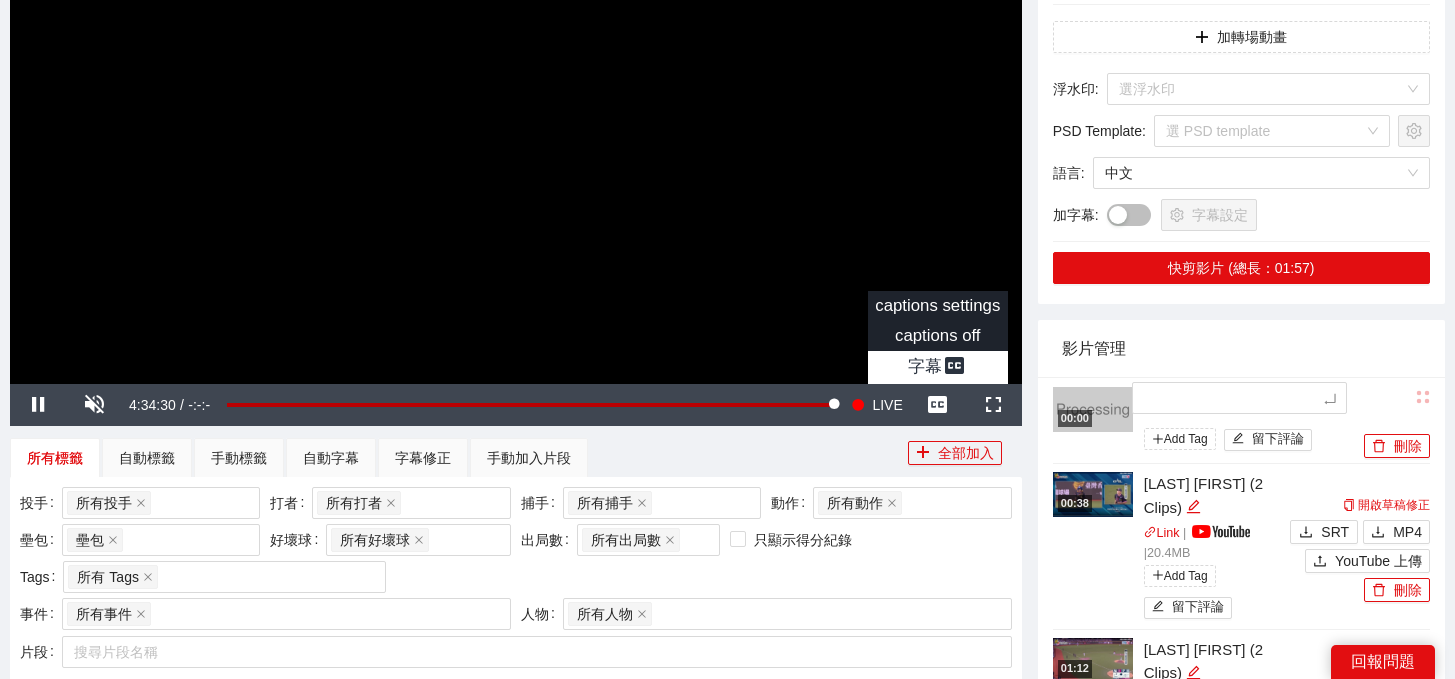 type on "*" 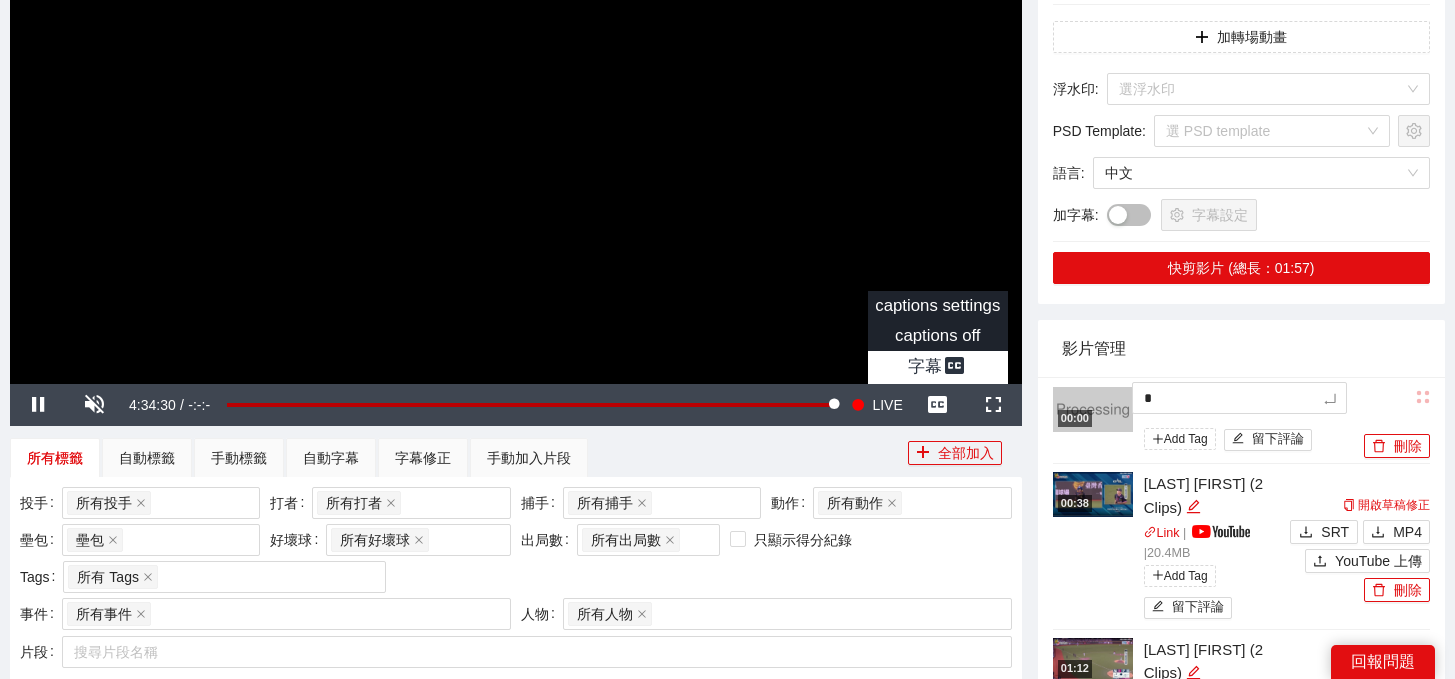 type 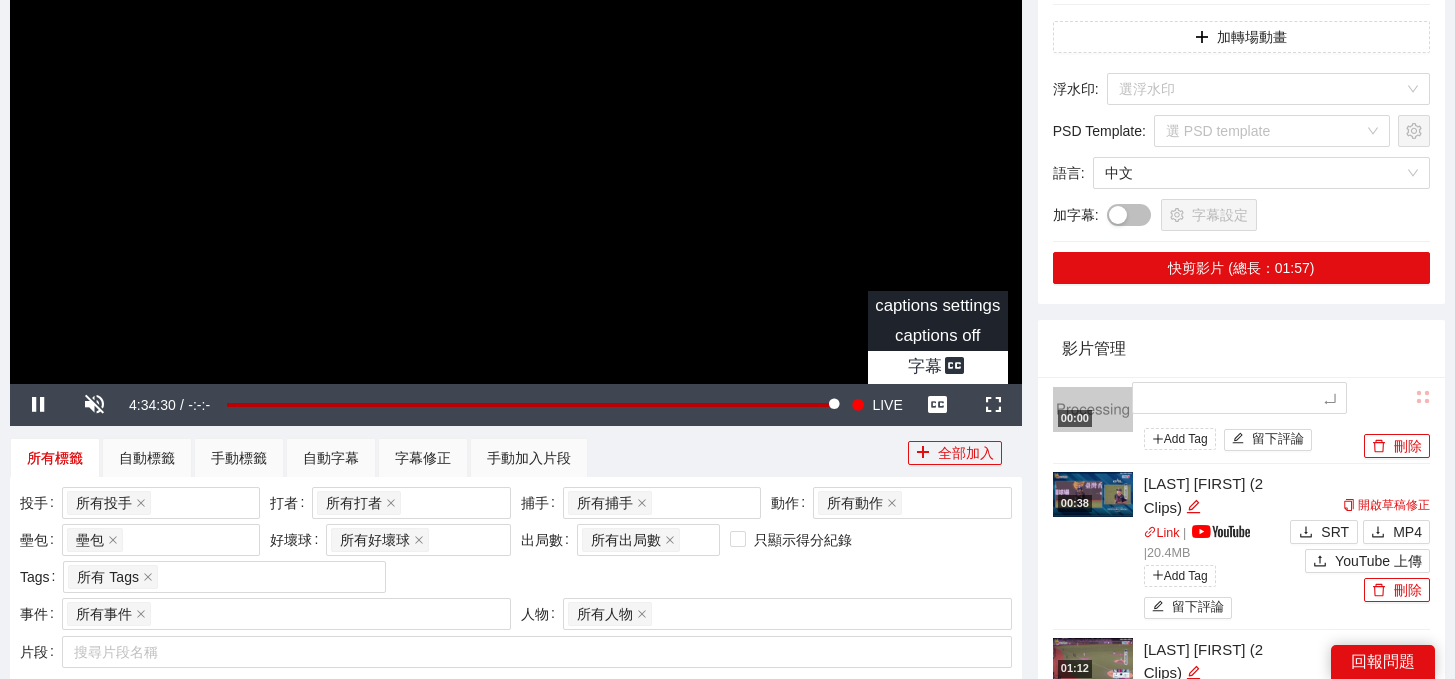 type on "*" 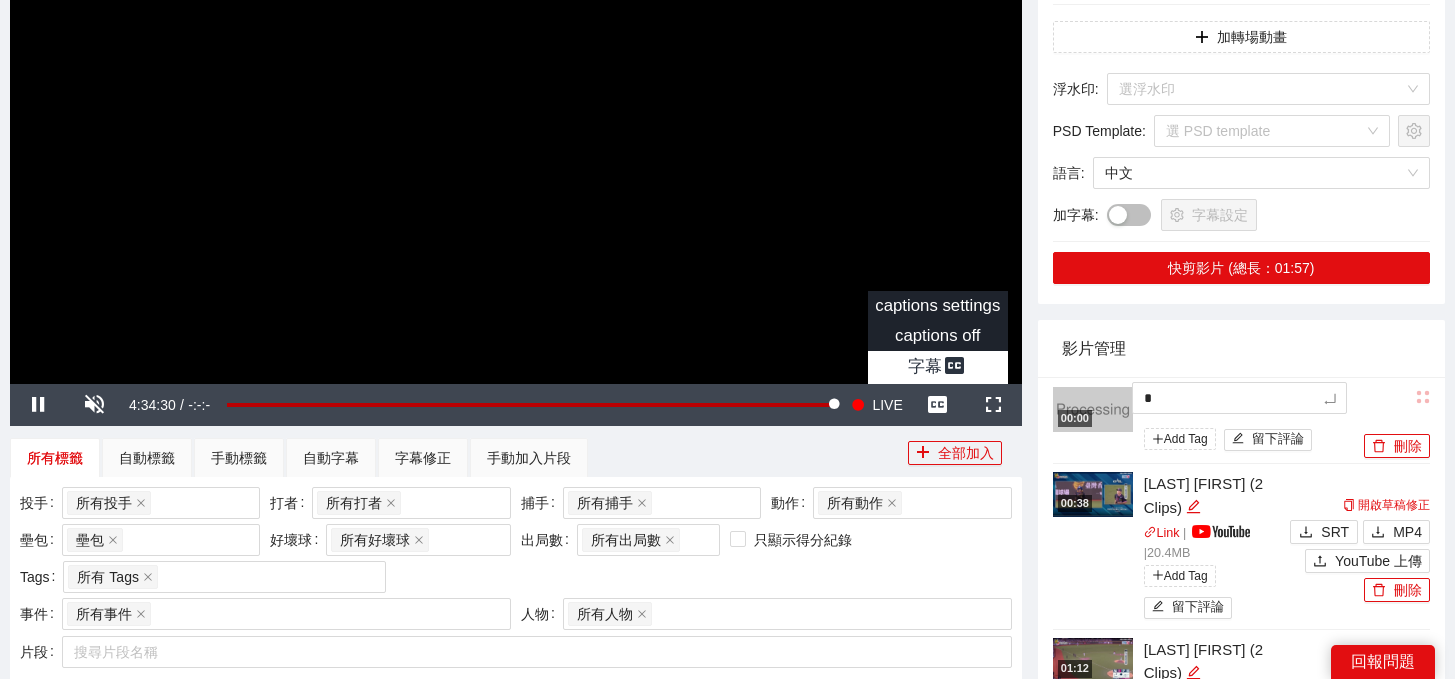 type 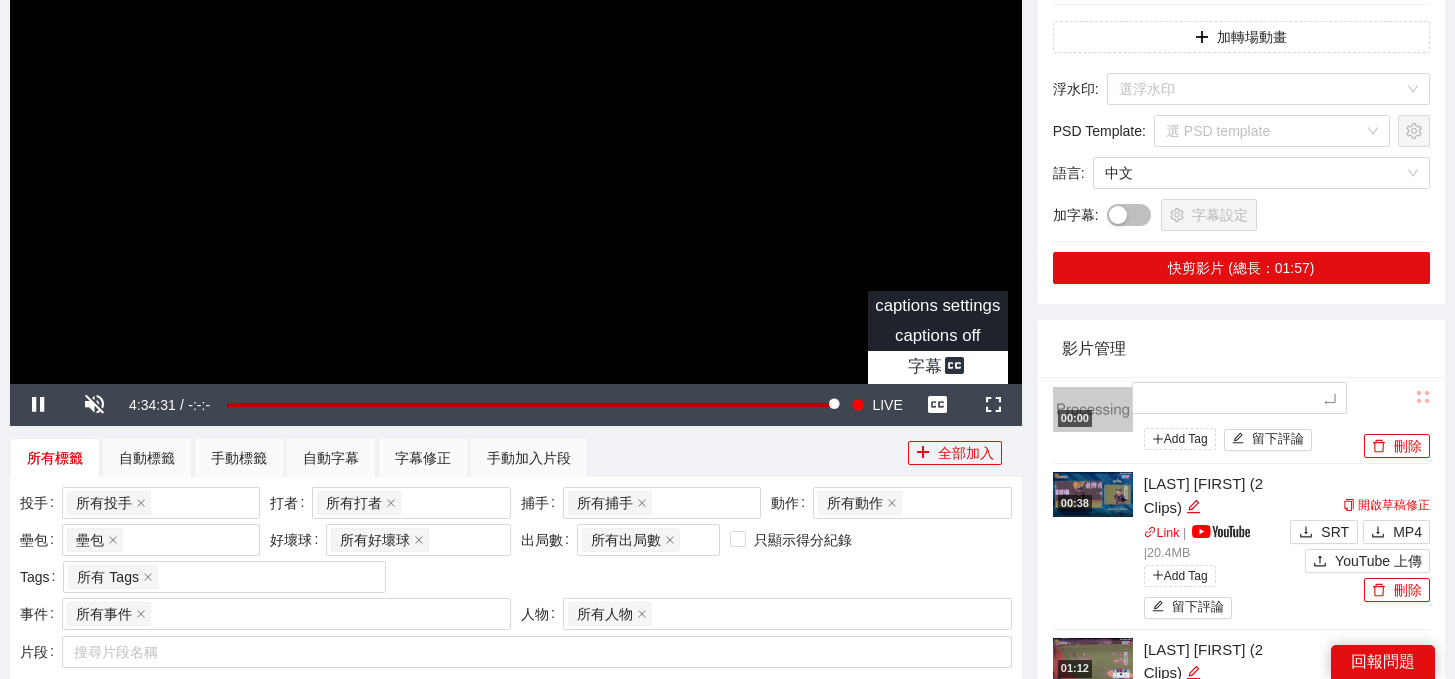 type on "*" 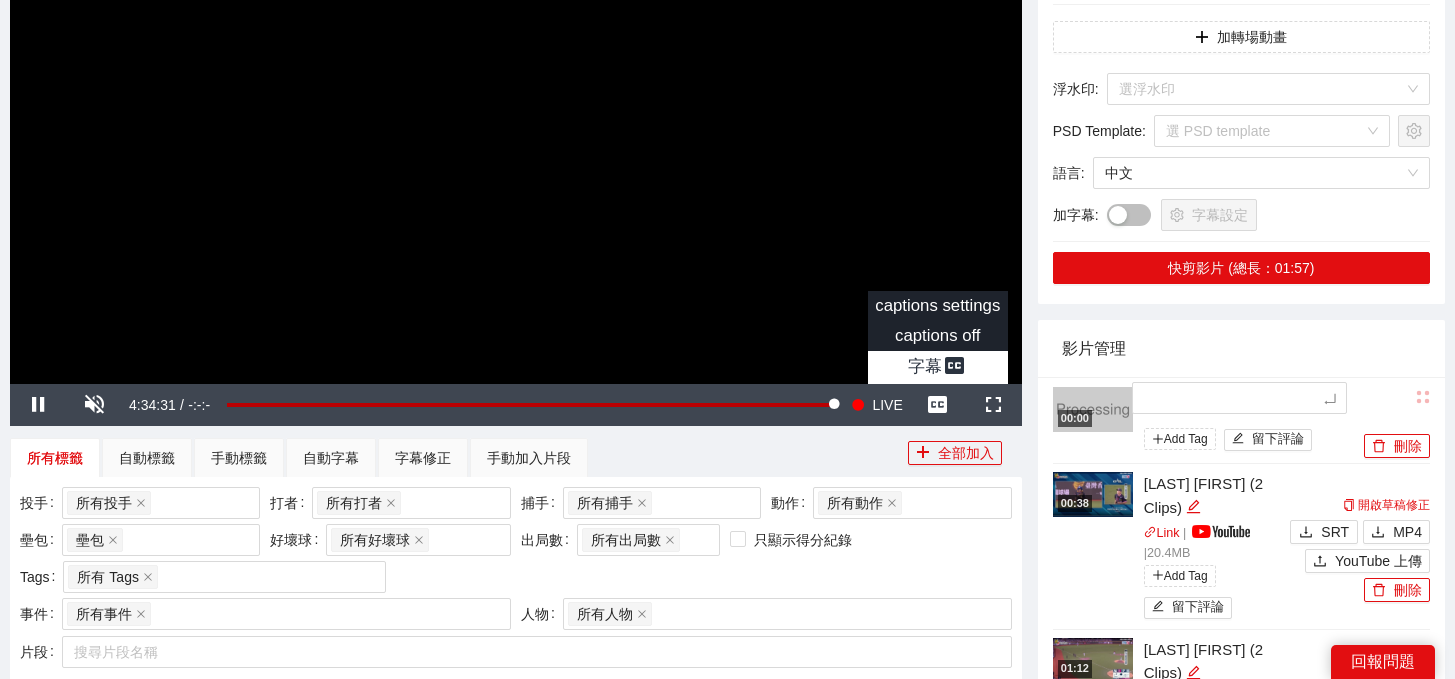 type on "*" 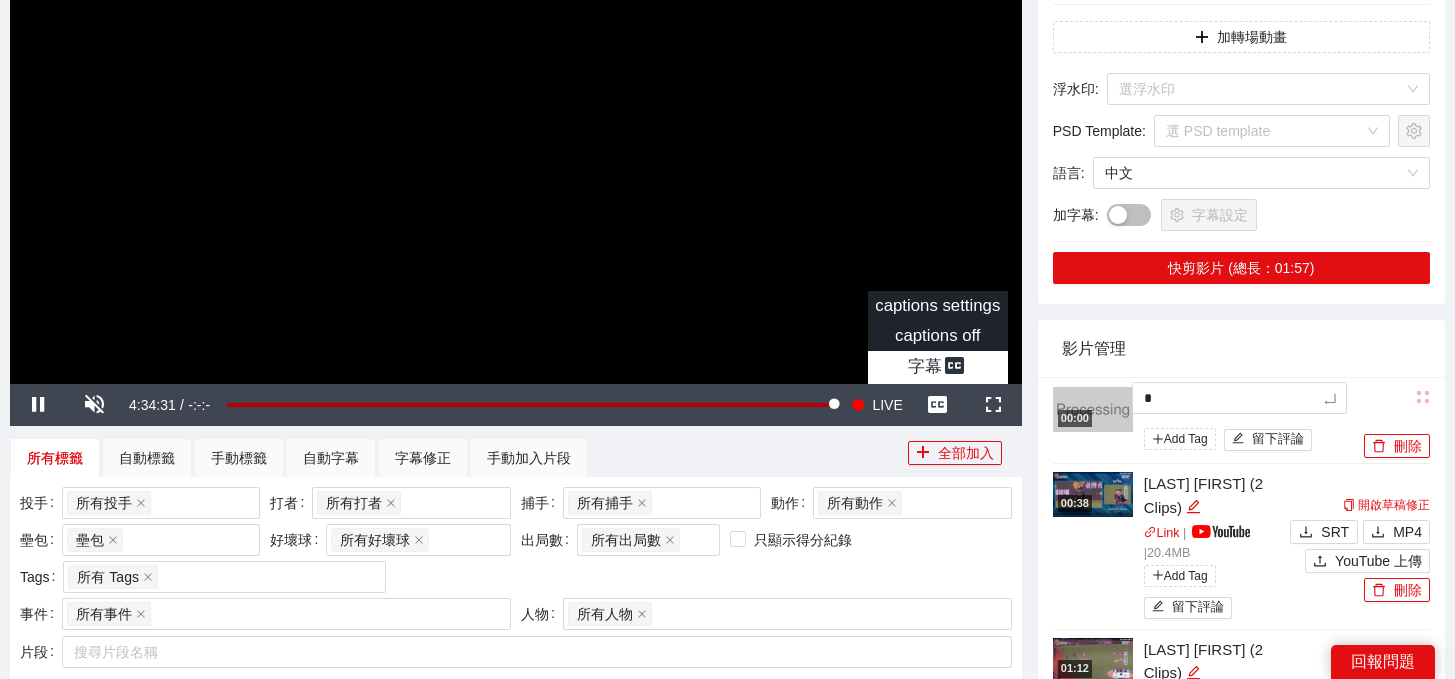 type 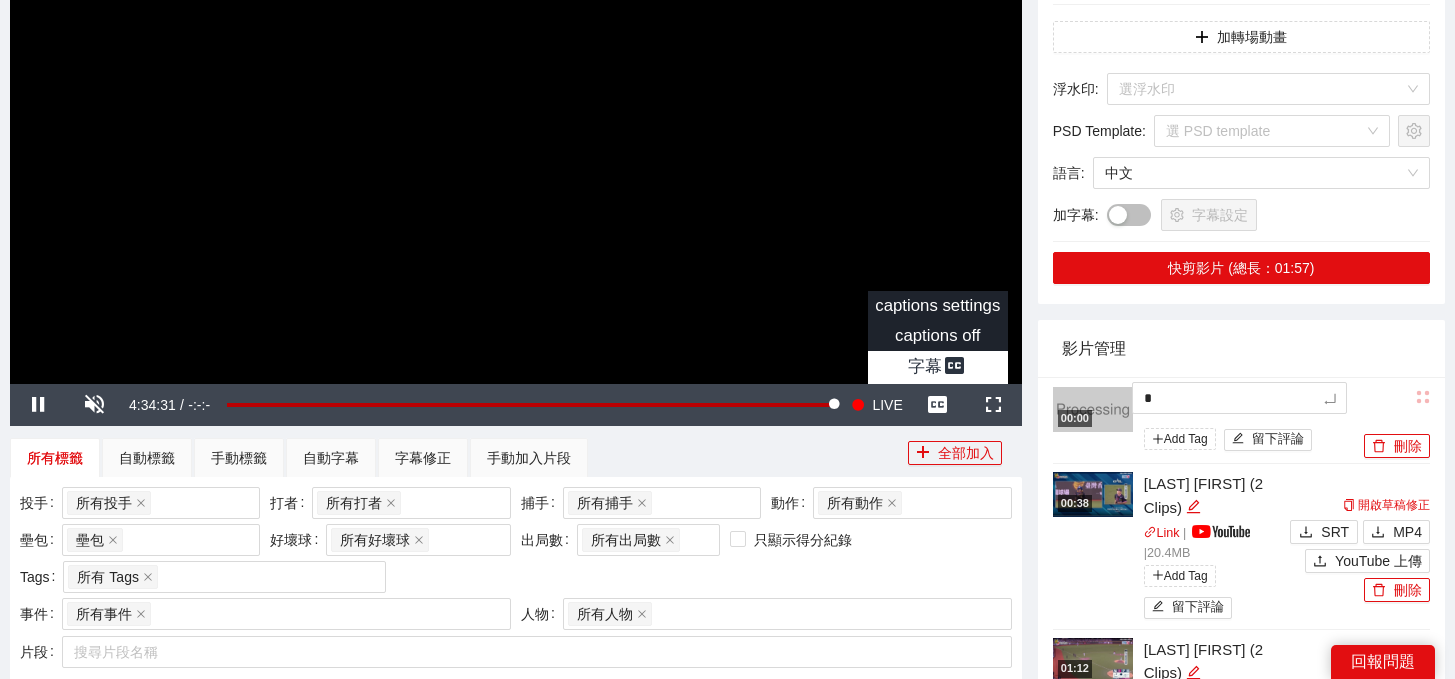 type 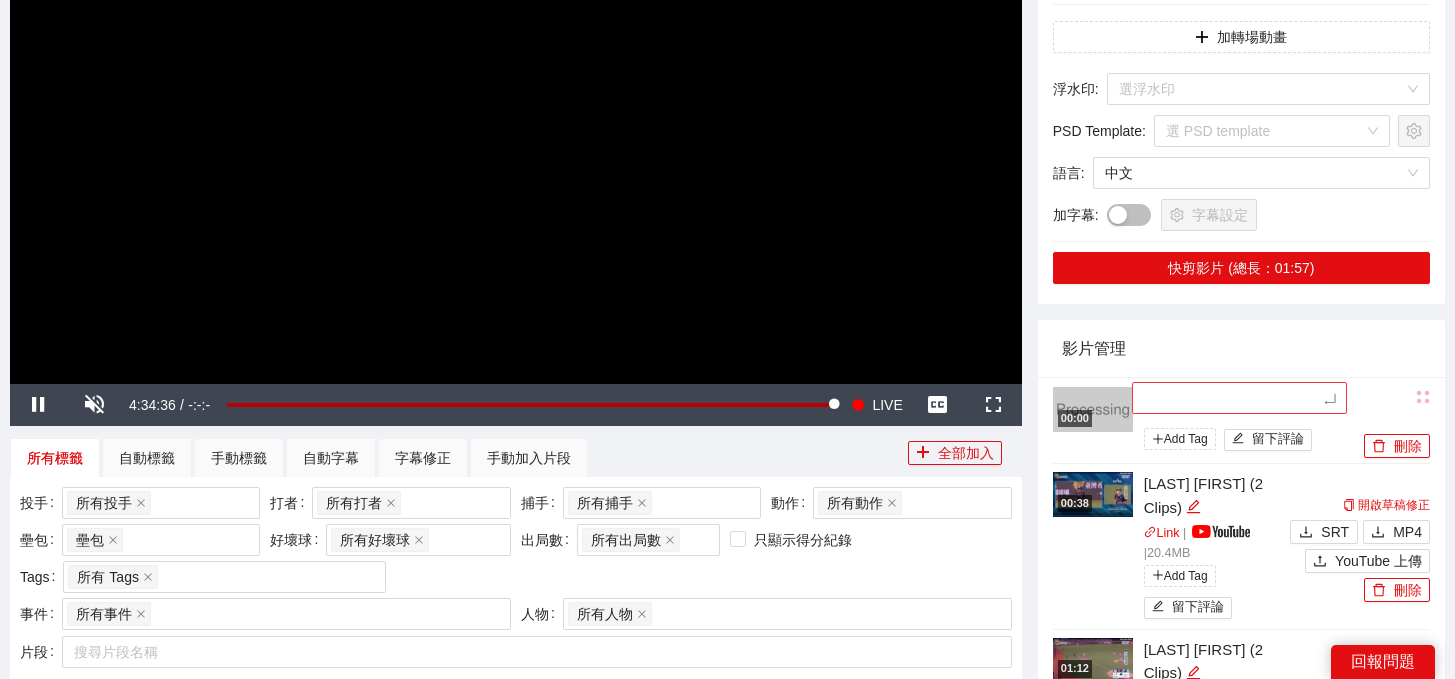 type on "*" 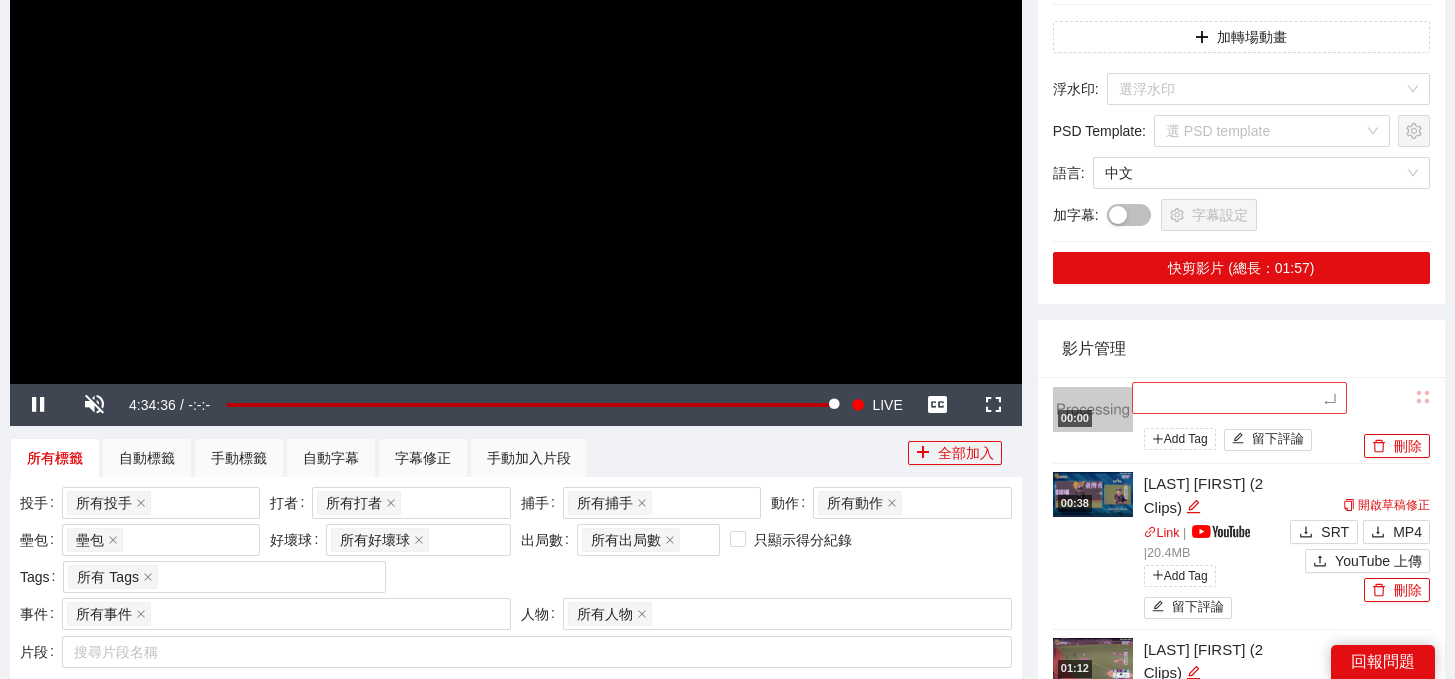 type on "*" 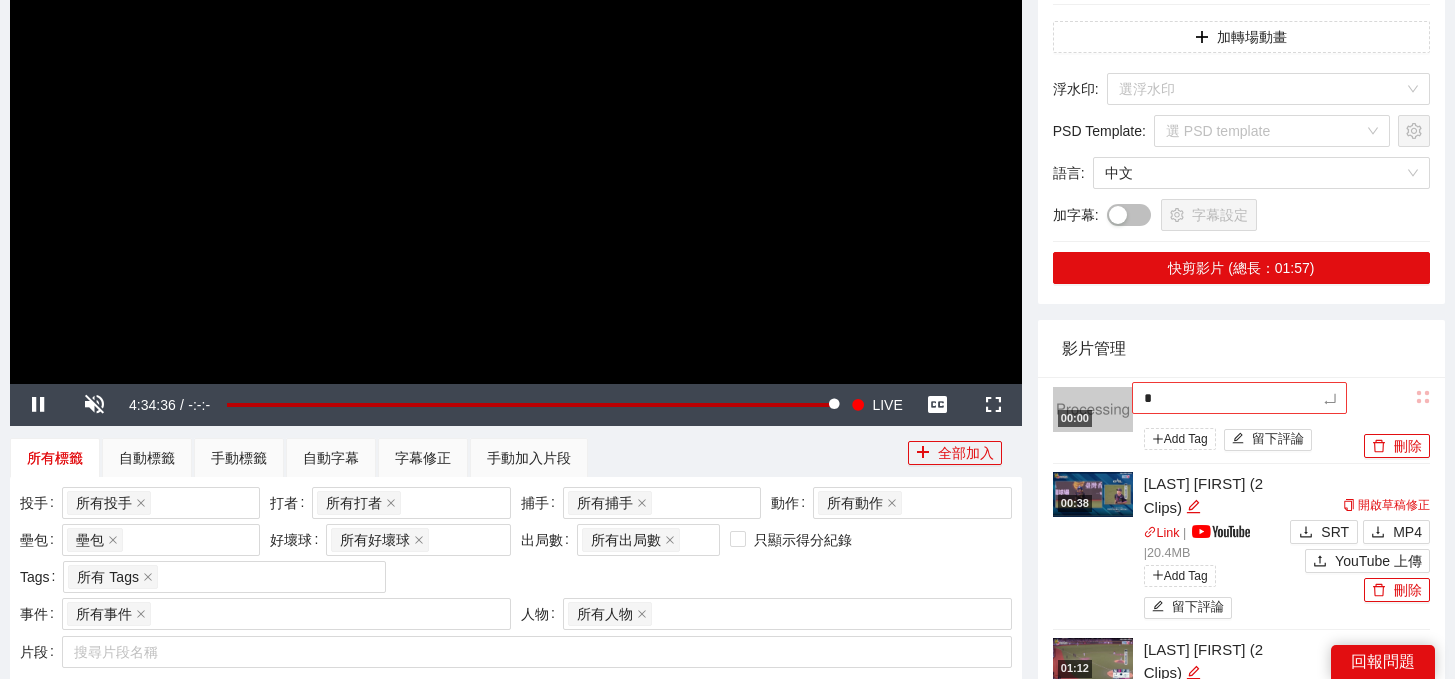 type on "**" 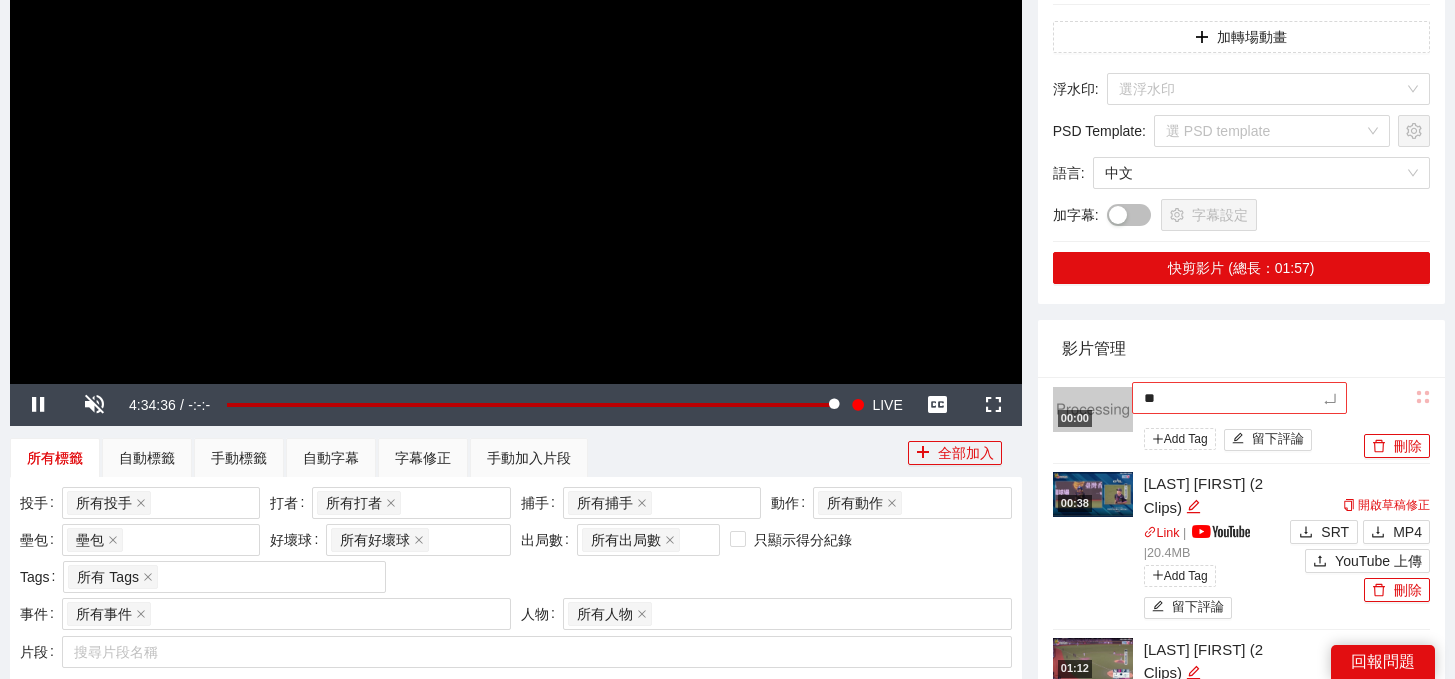type on "*" 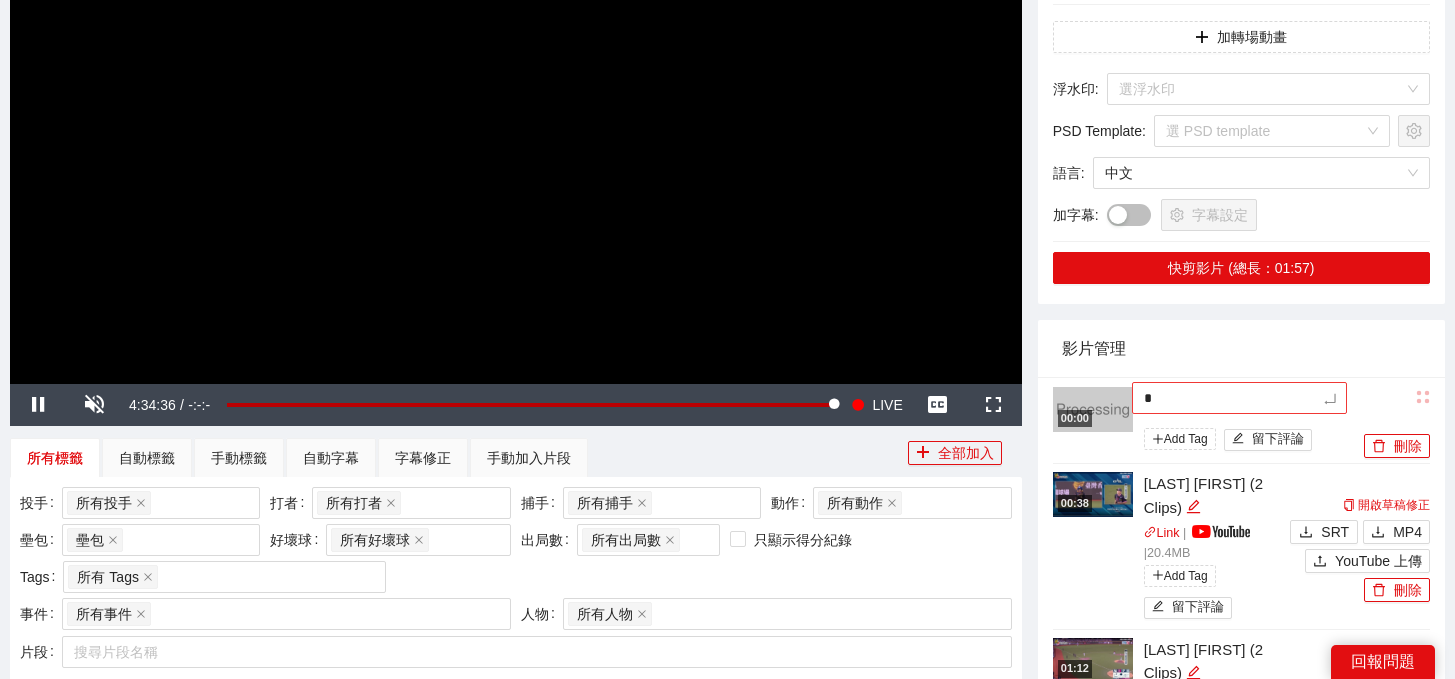 type on "**" 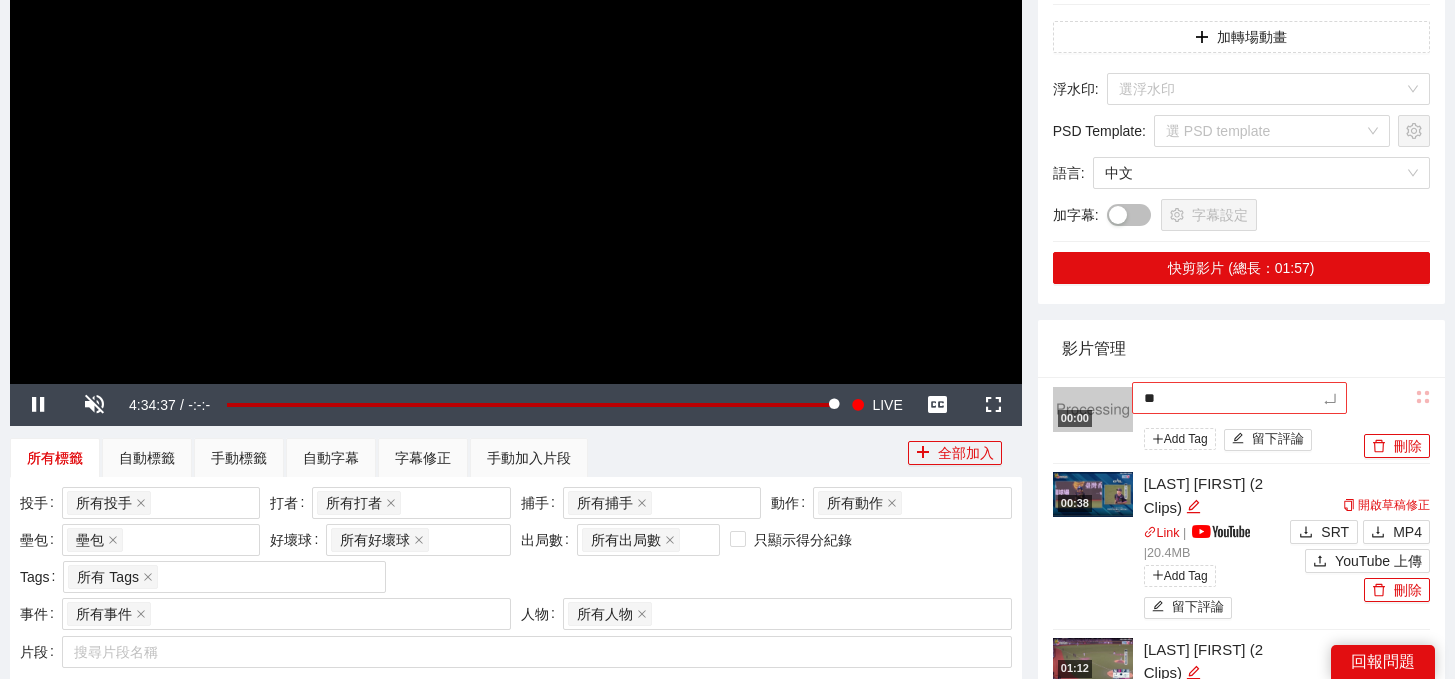 type on "***" 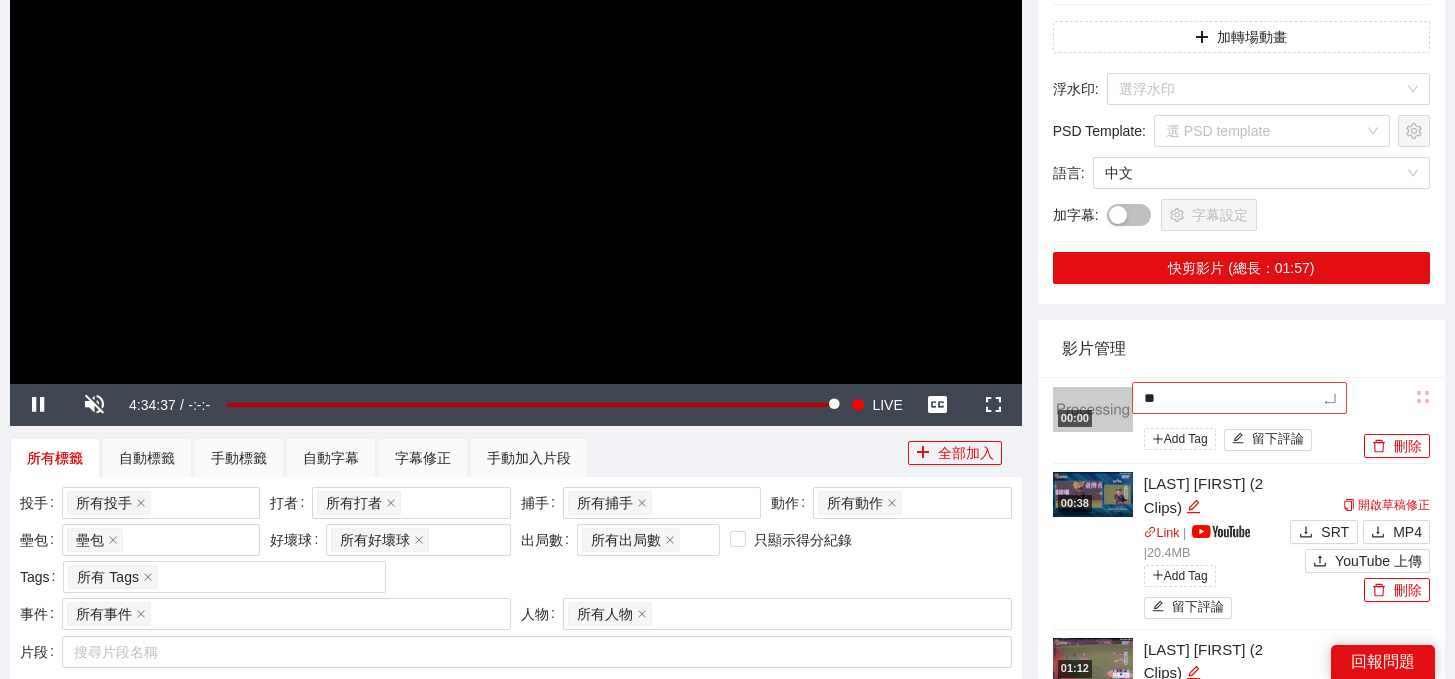 type on "***" 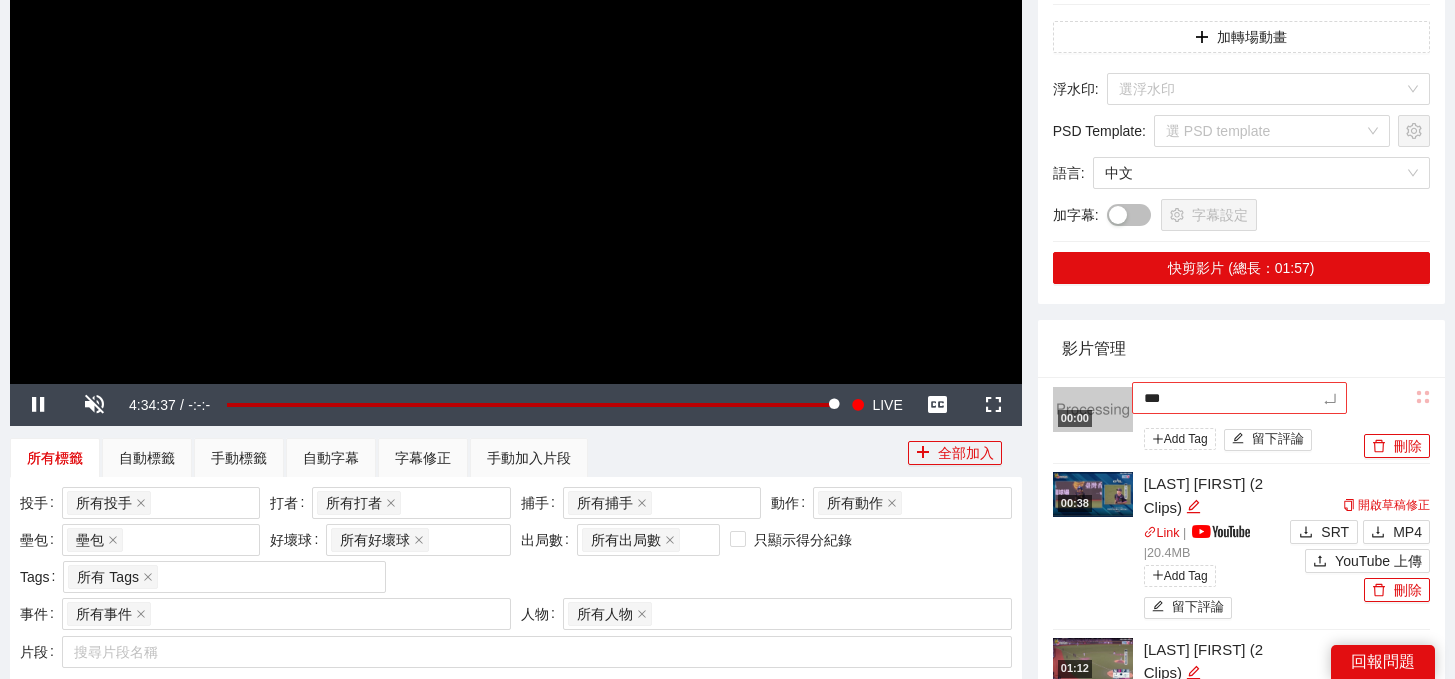 type on "**" 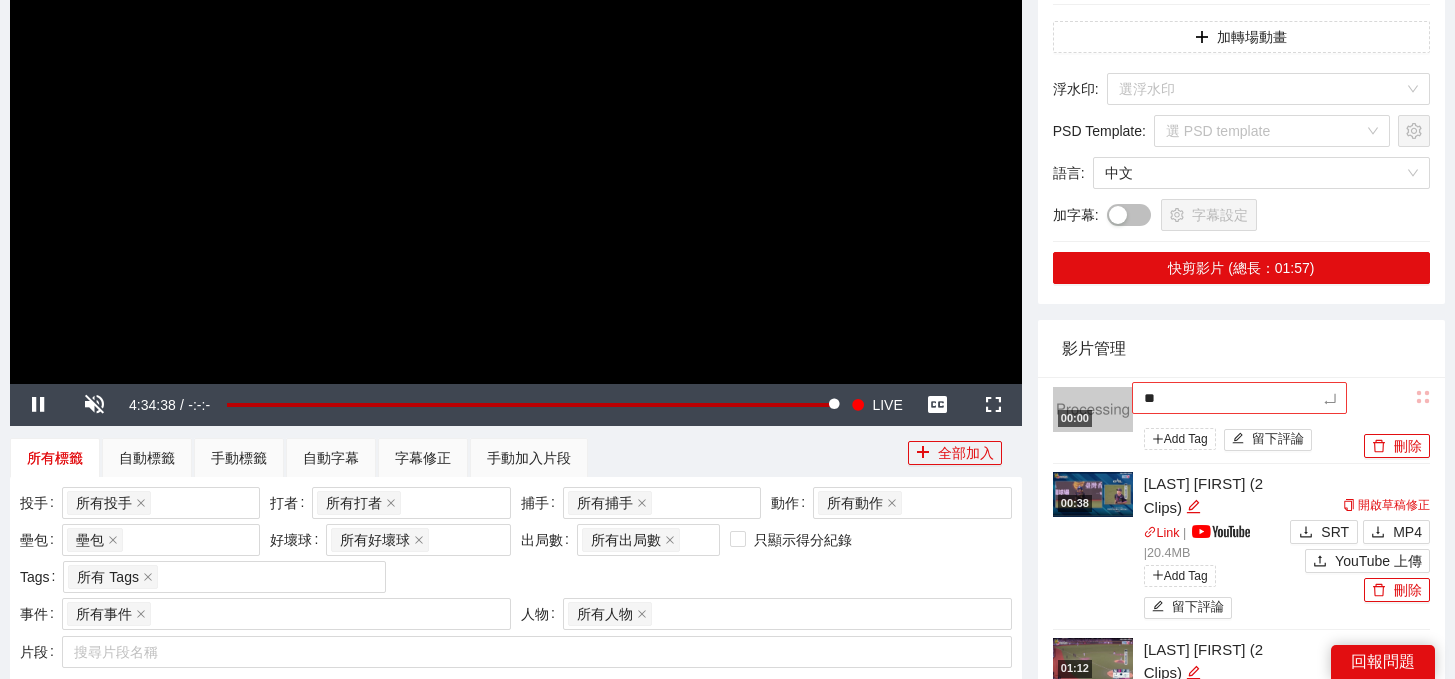 type on "**" 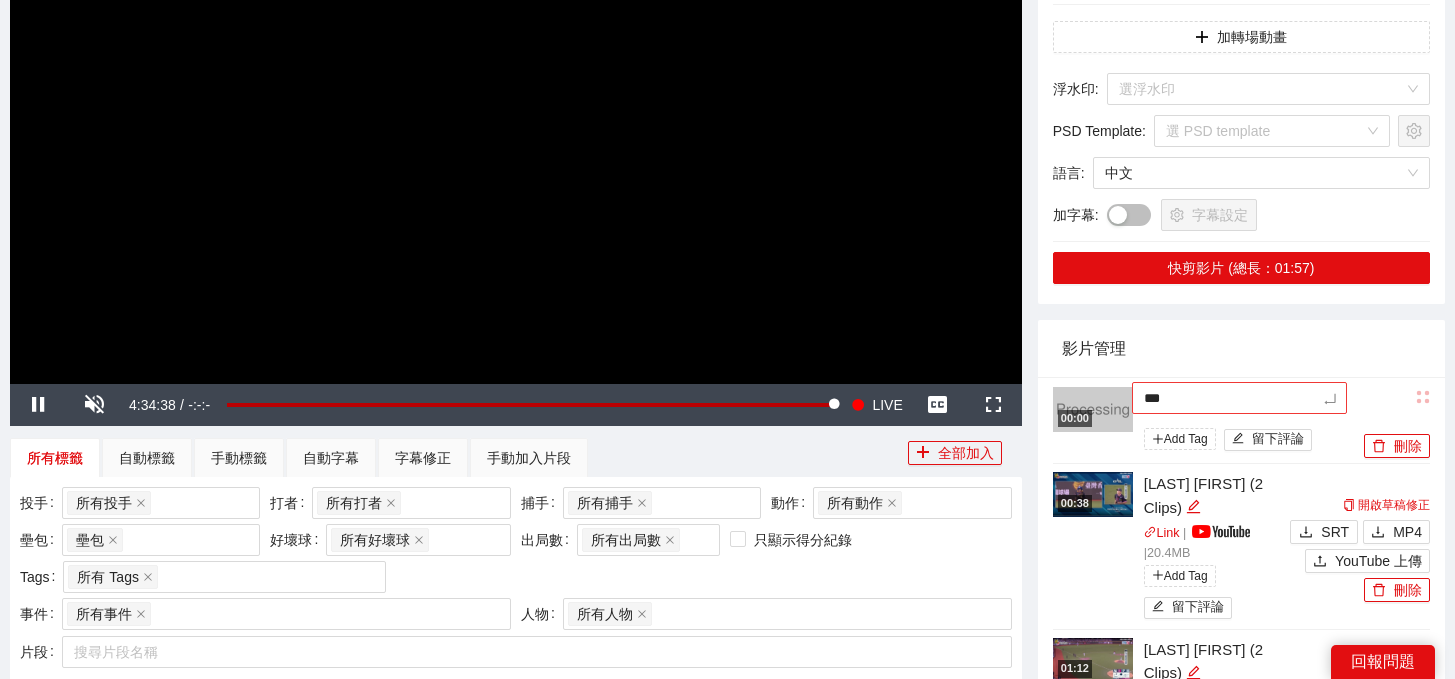 type on "****" 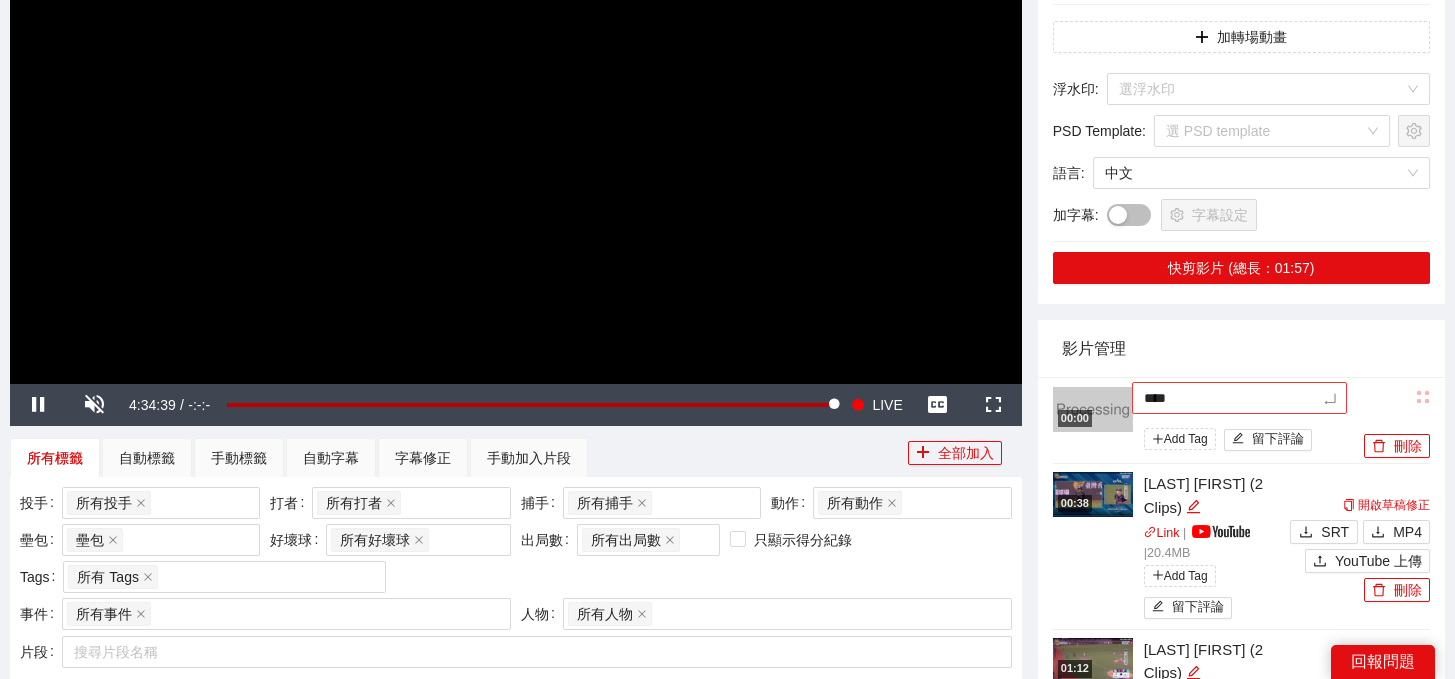 type on "*****" 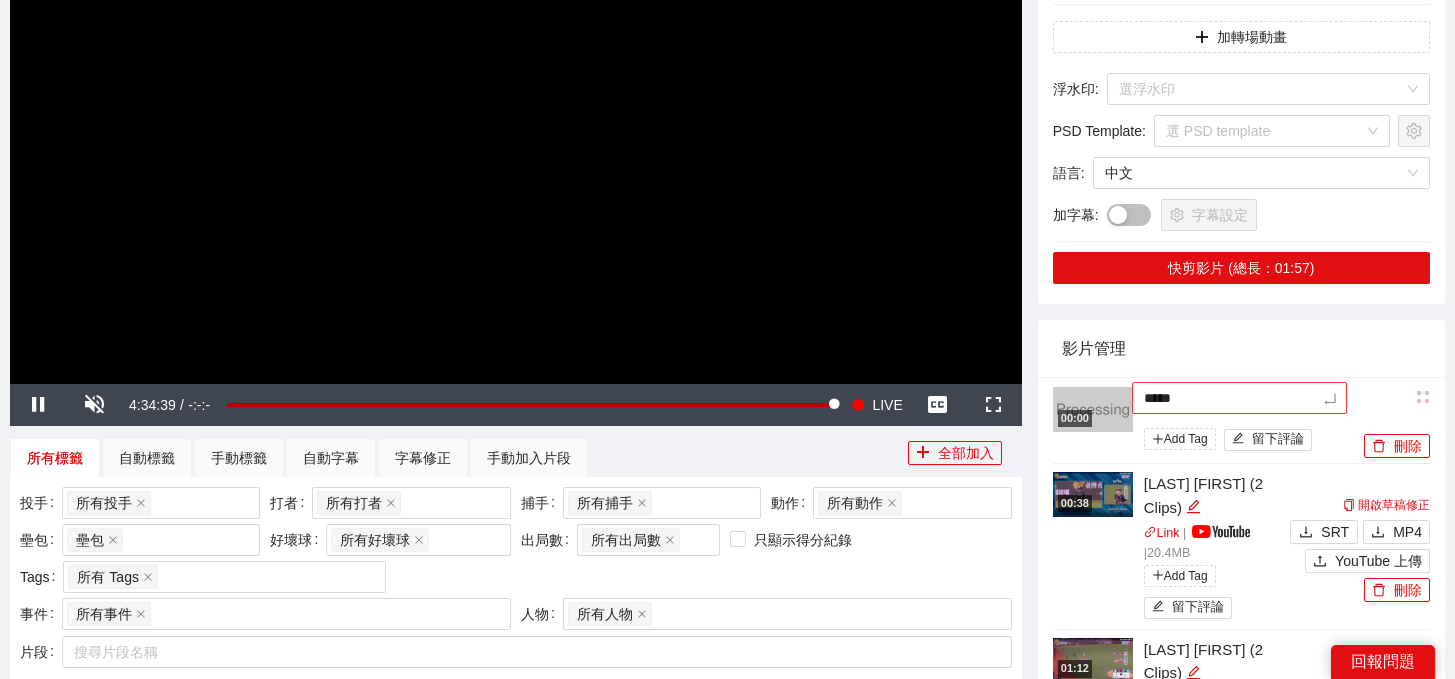 type on "****" 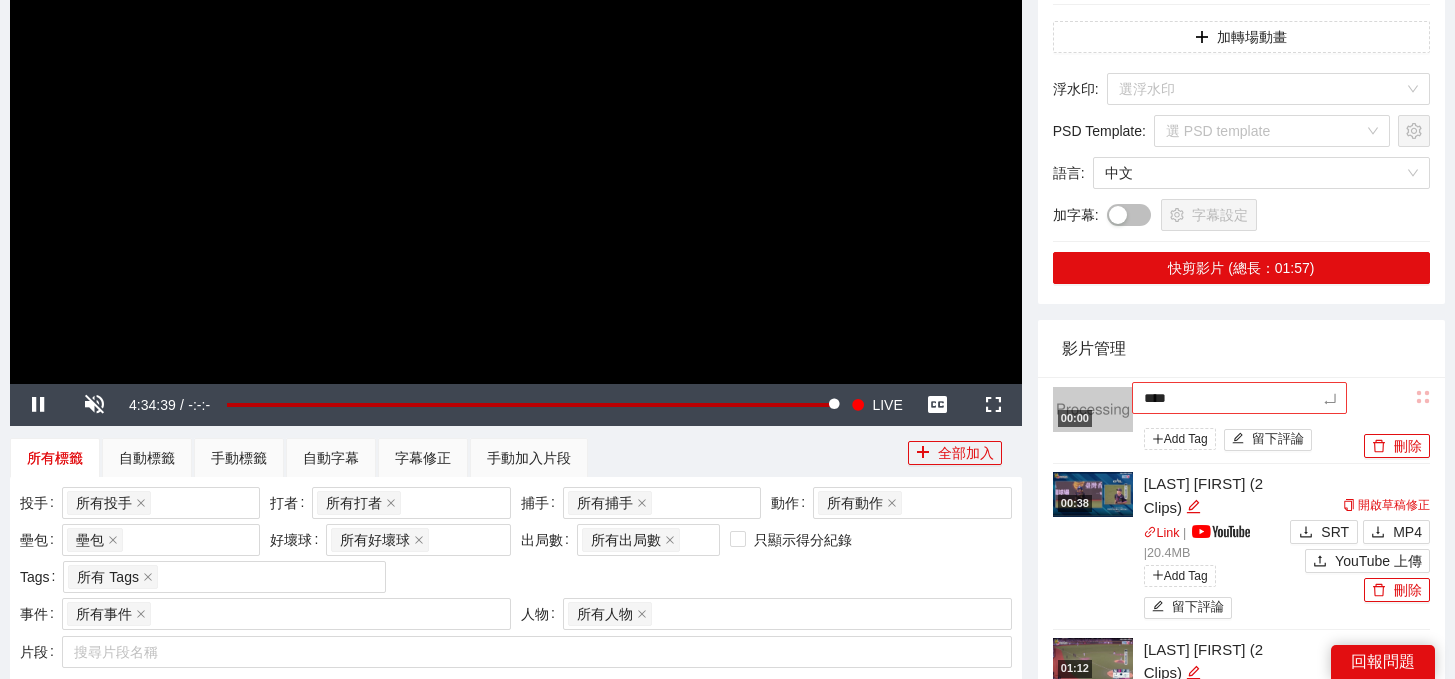 type on "*****" 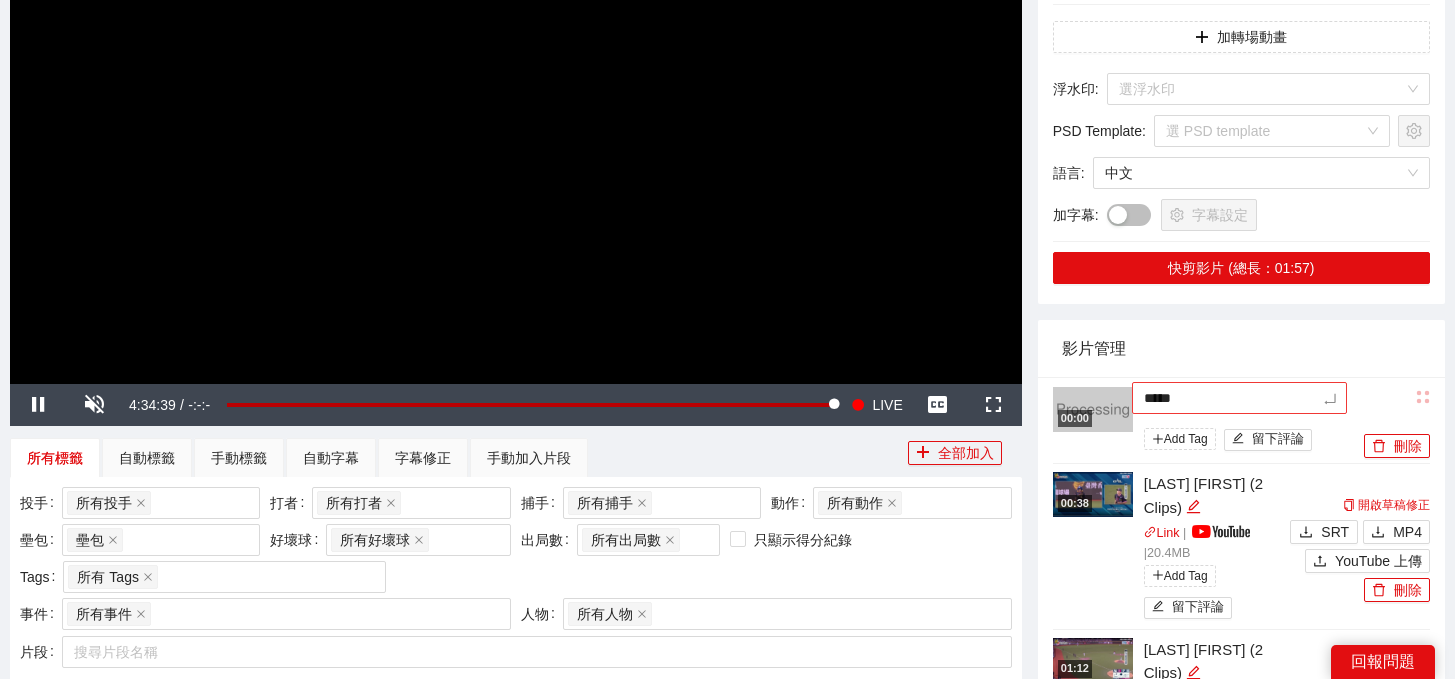 type on "******" 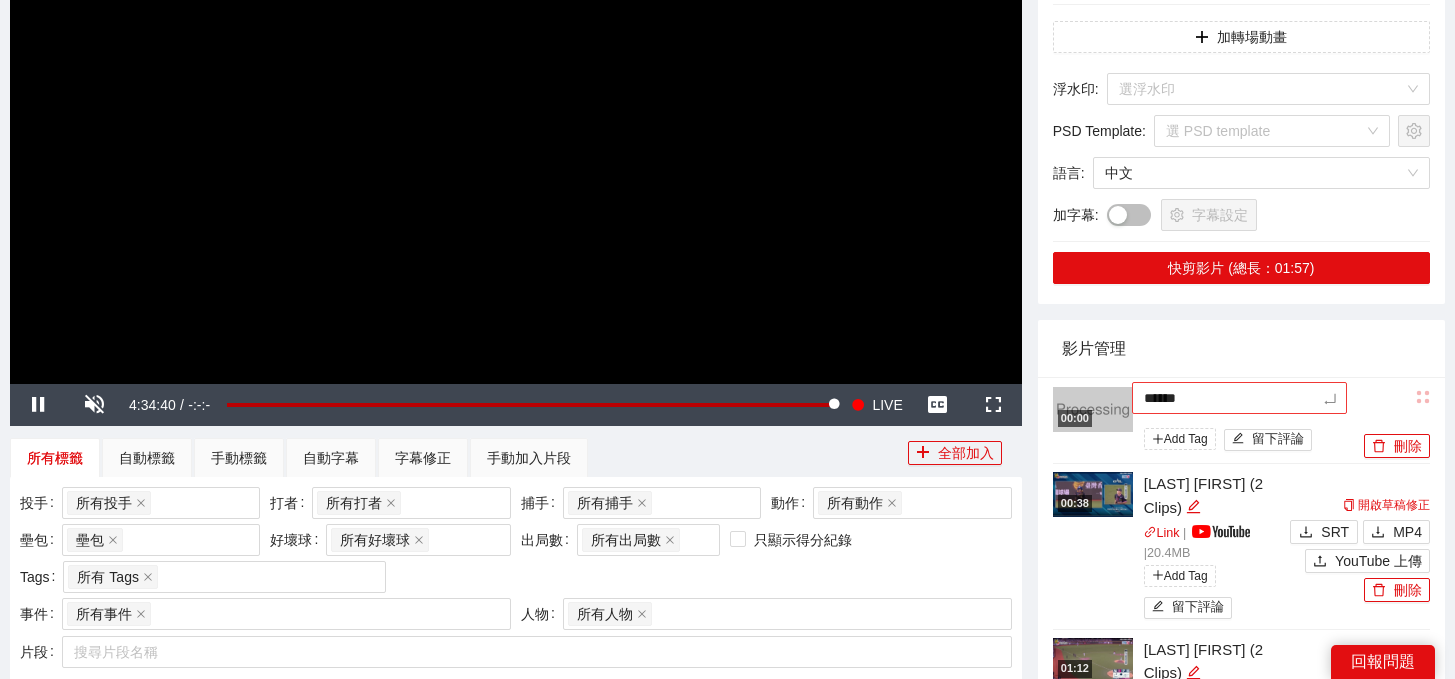 type on "*****" 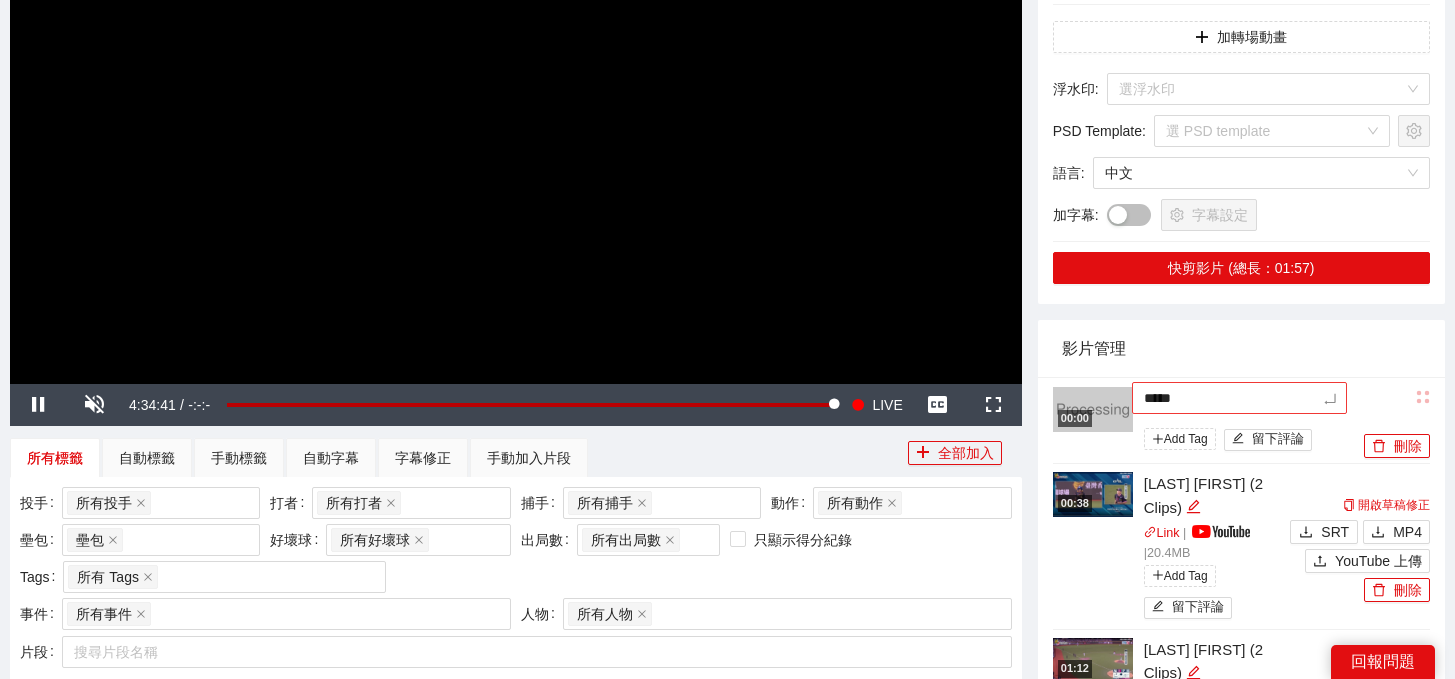 type on "****" 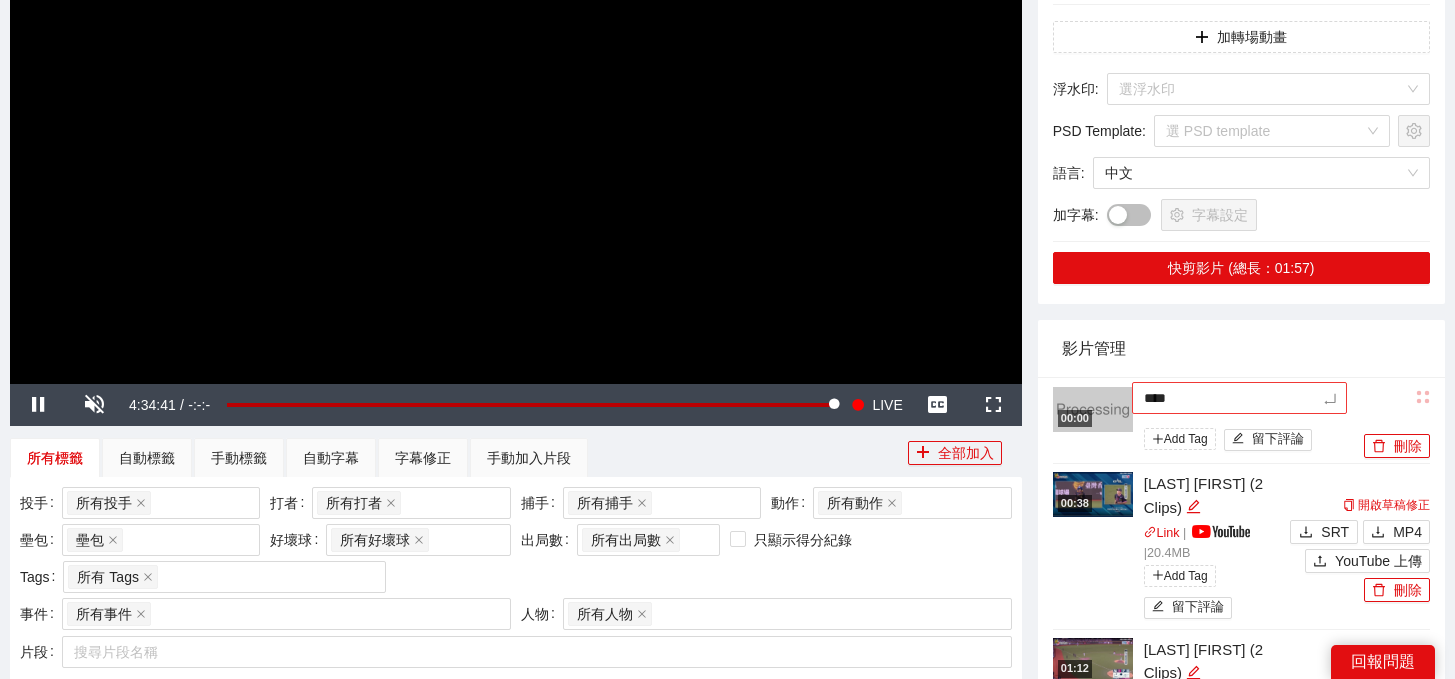 type on "**" 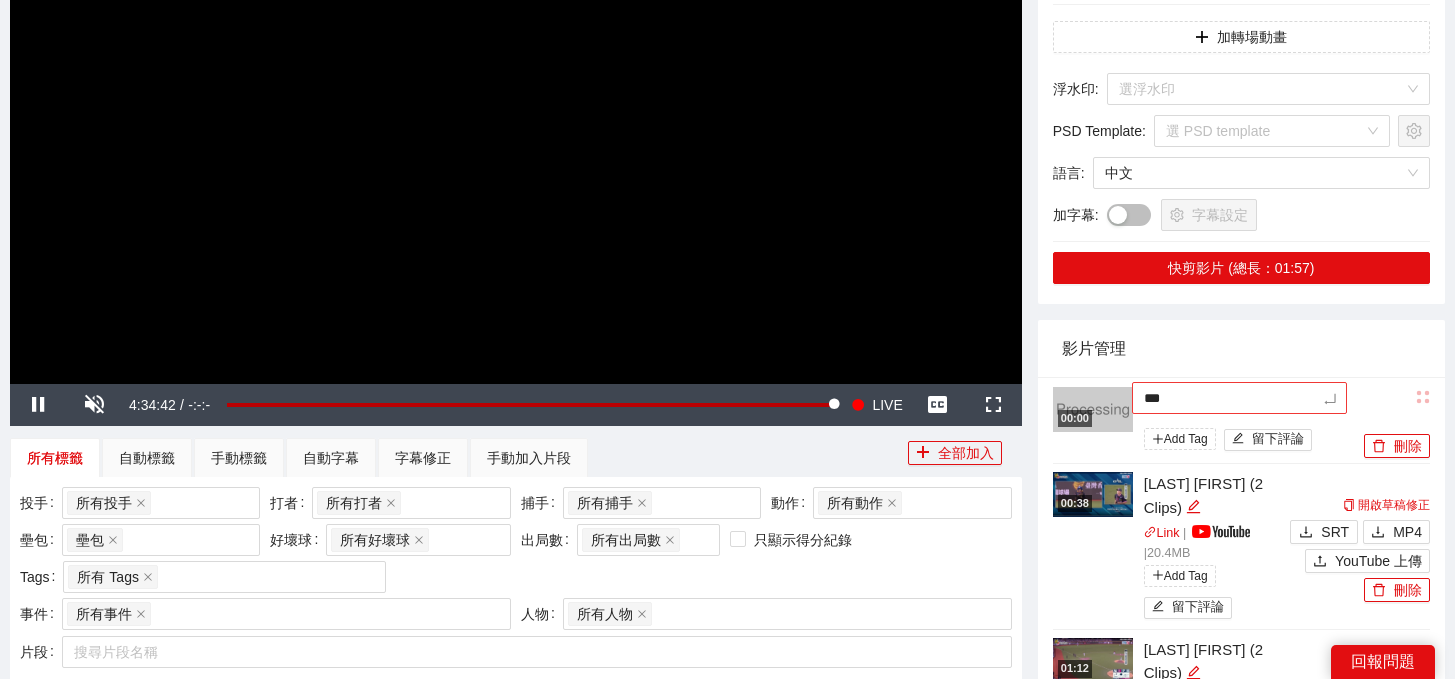 type on "****" 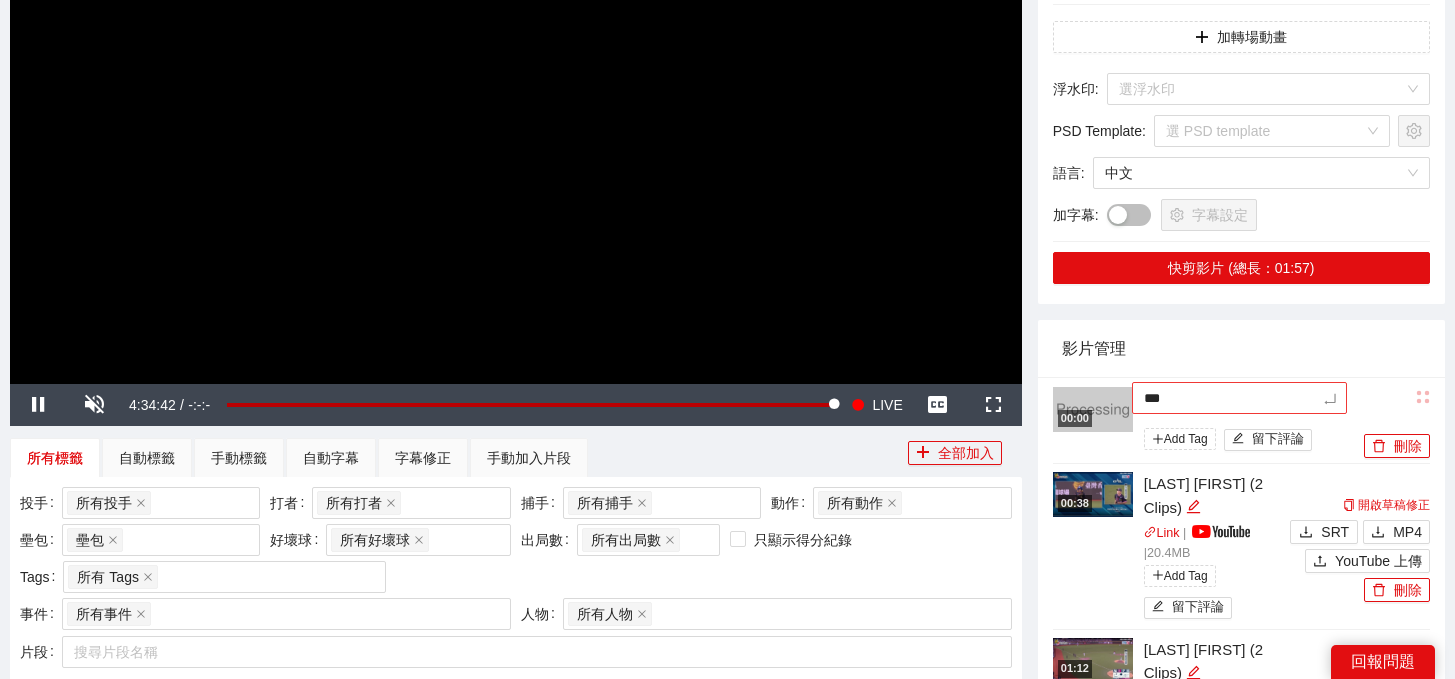 type on "****" 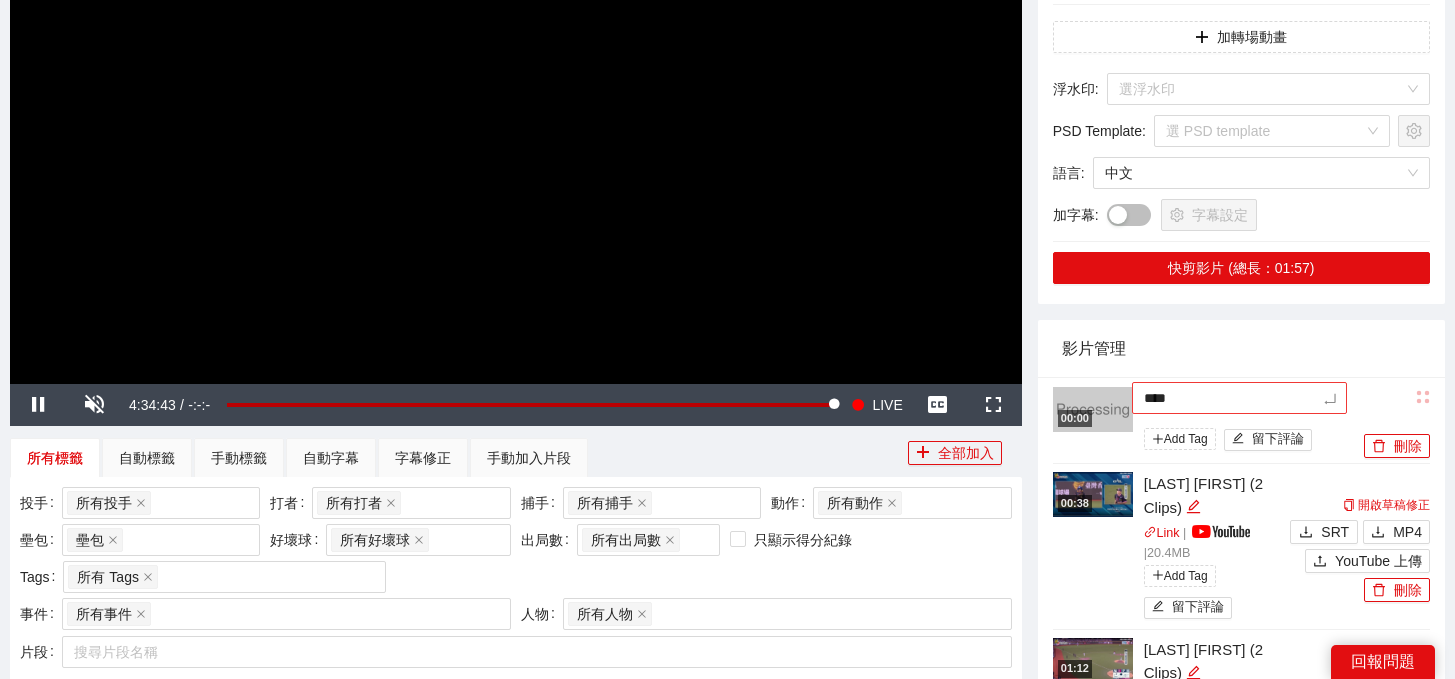 type on "*****" 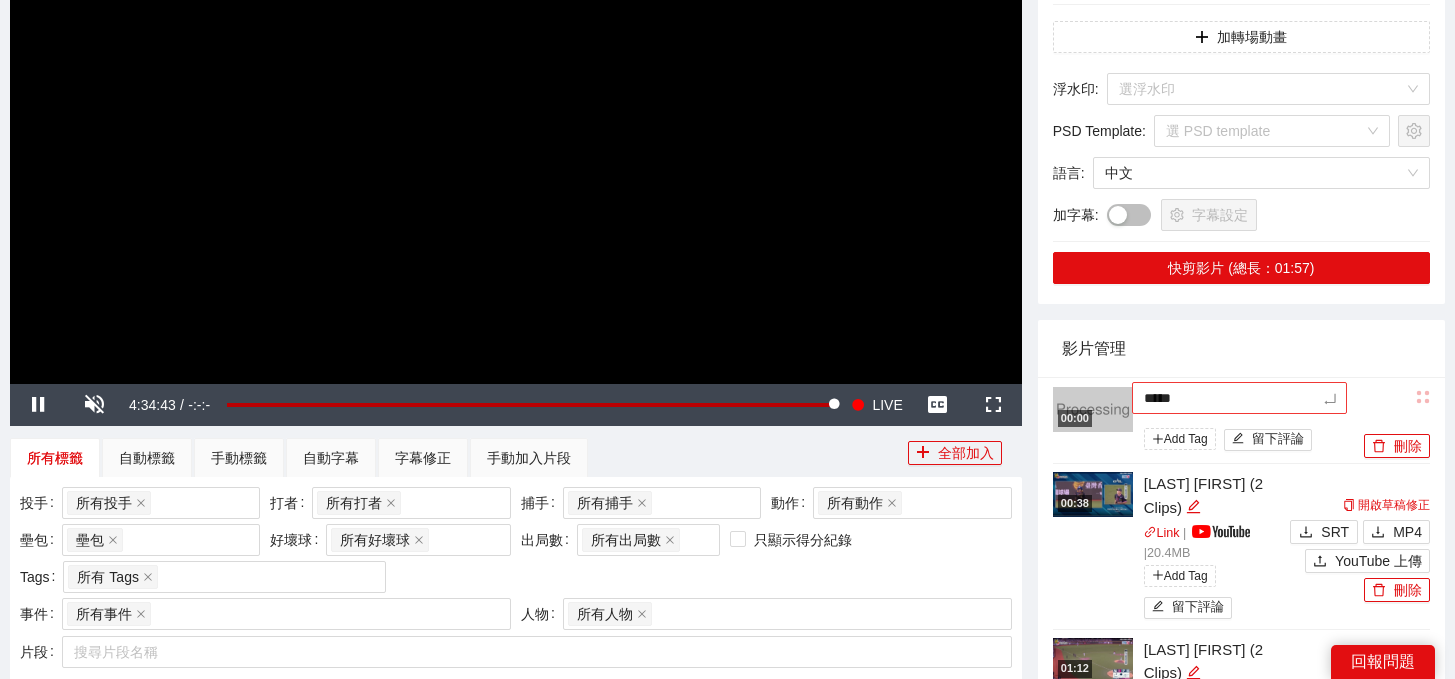 type on "****" 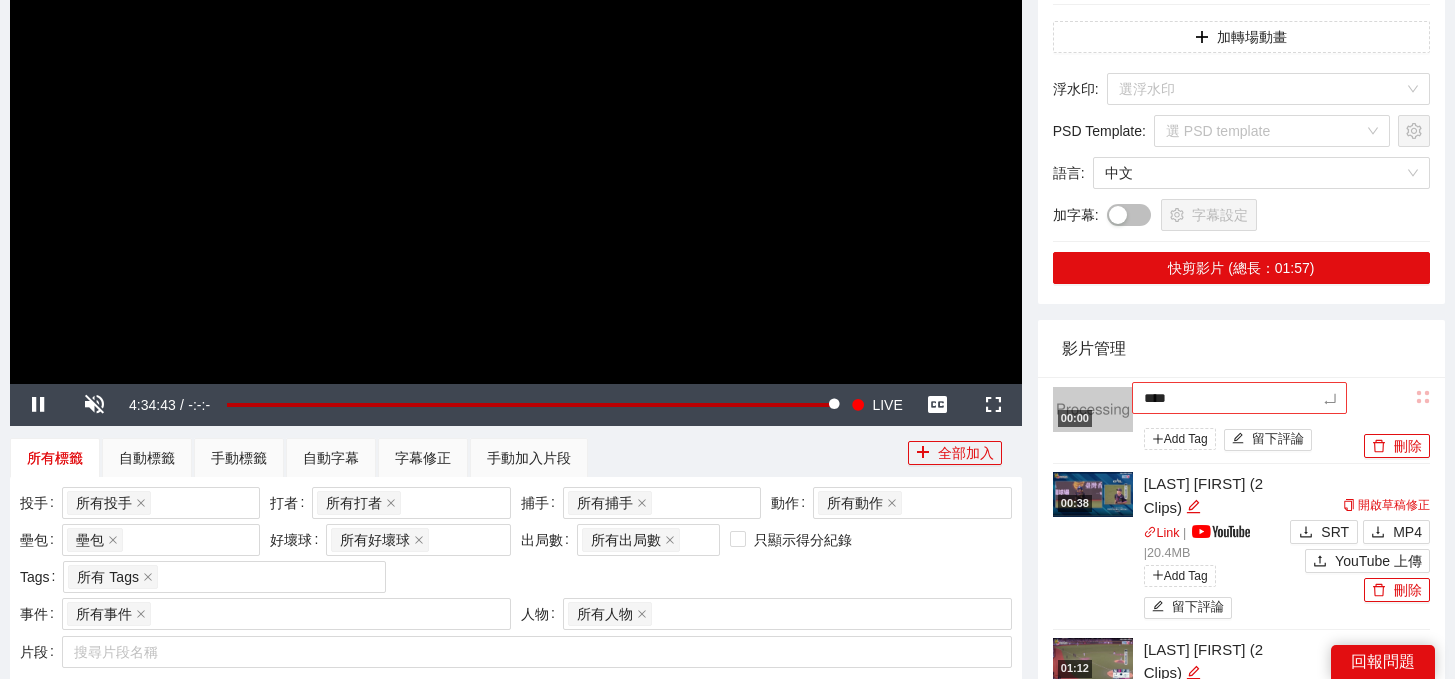 type on "*****" 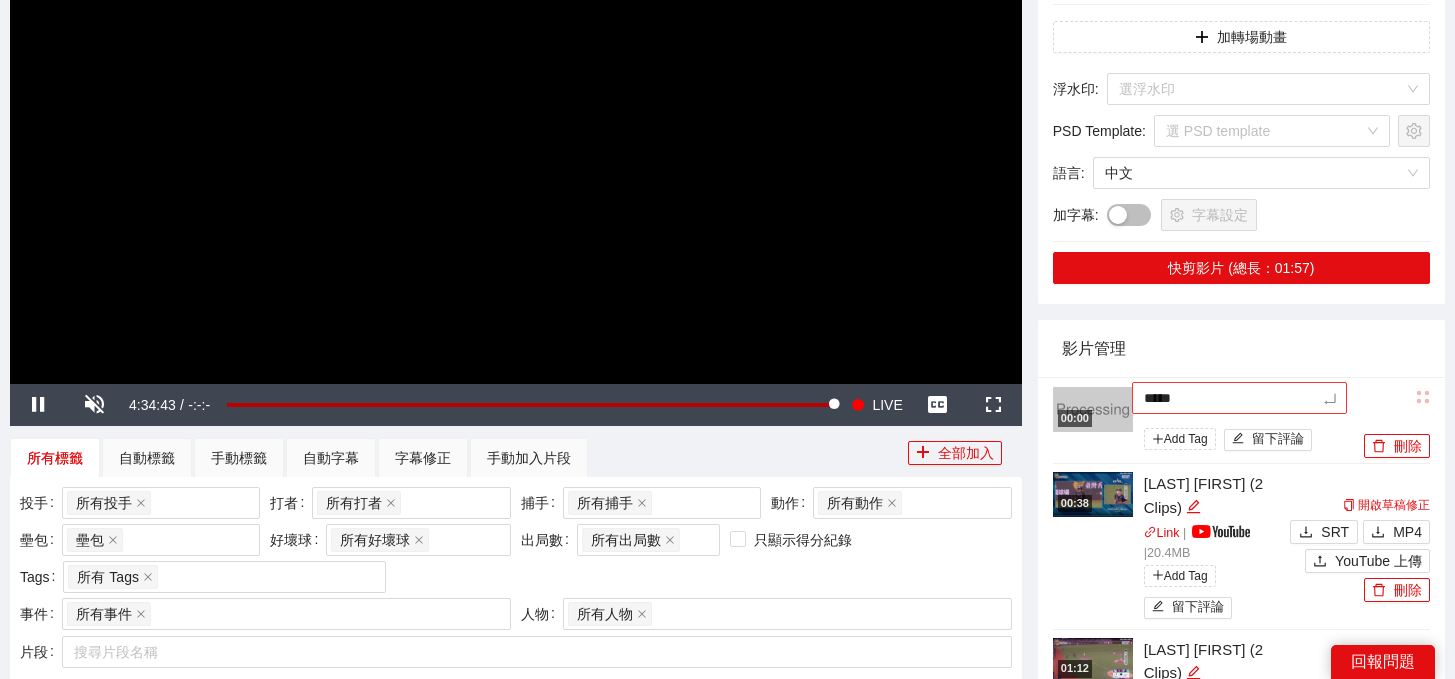 type on "******" 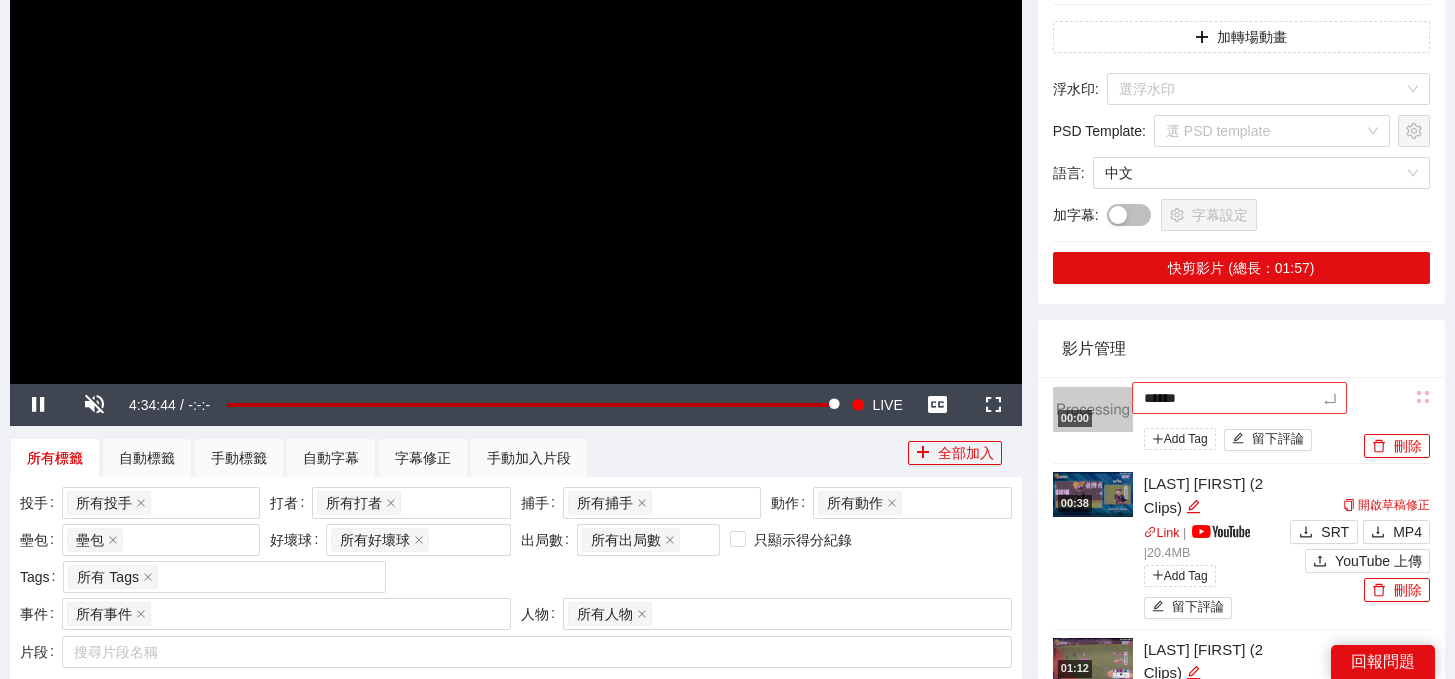 type on "*****" 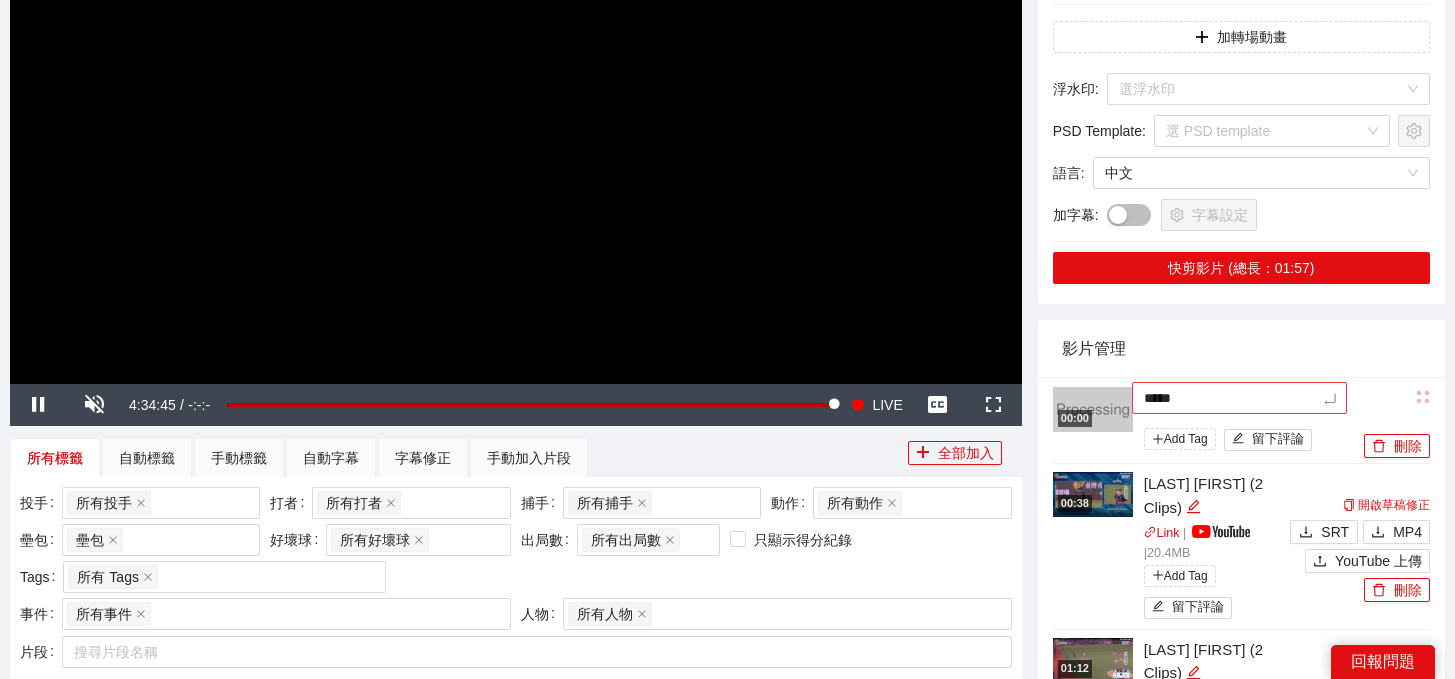 type on "*****" 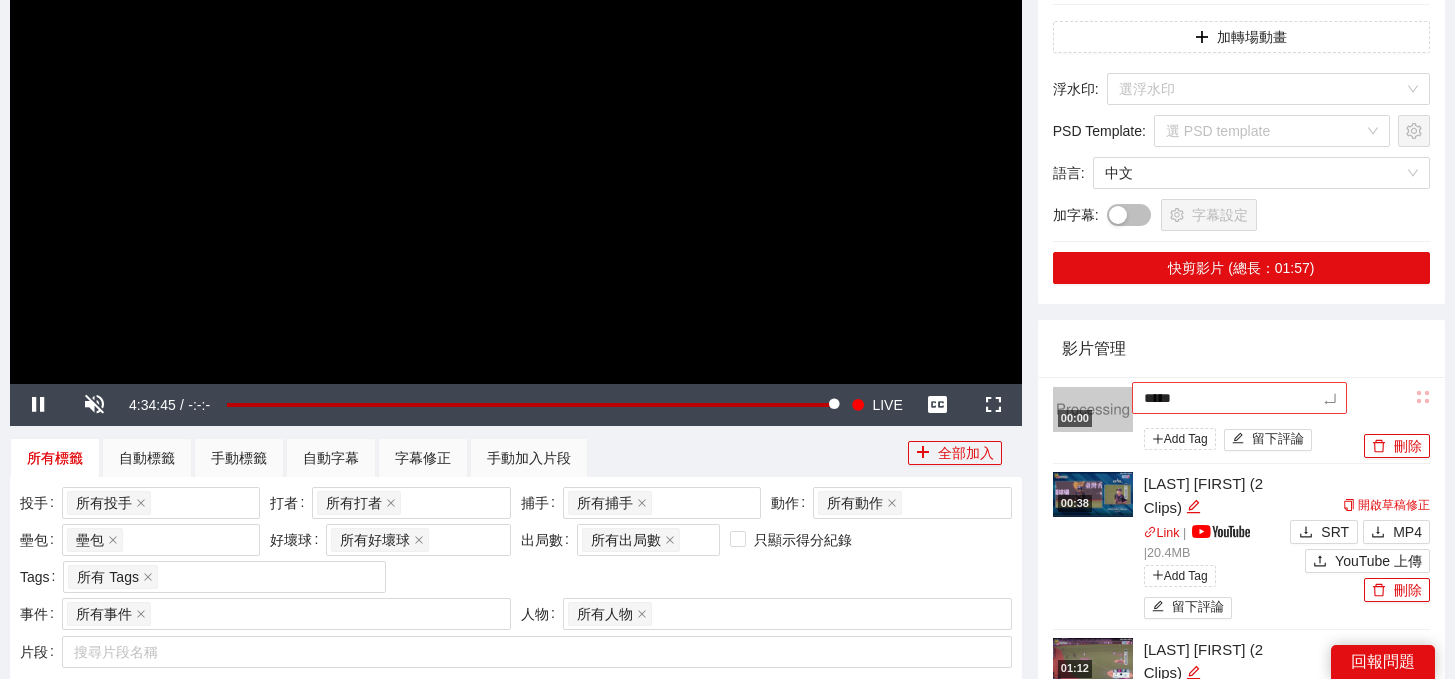 type on "*****" 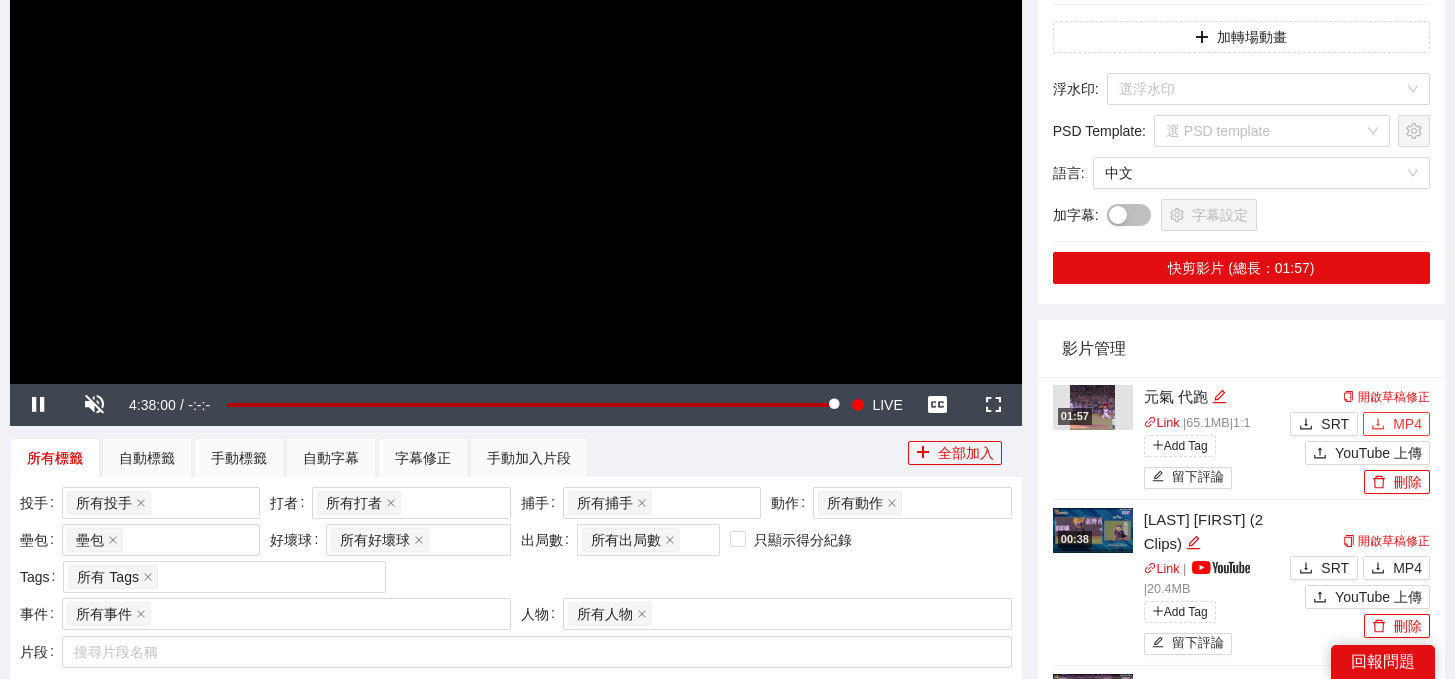 click on "MP4" at bounding box center [1396, 424] 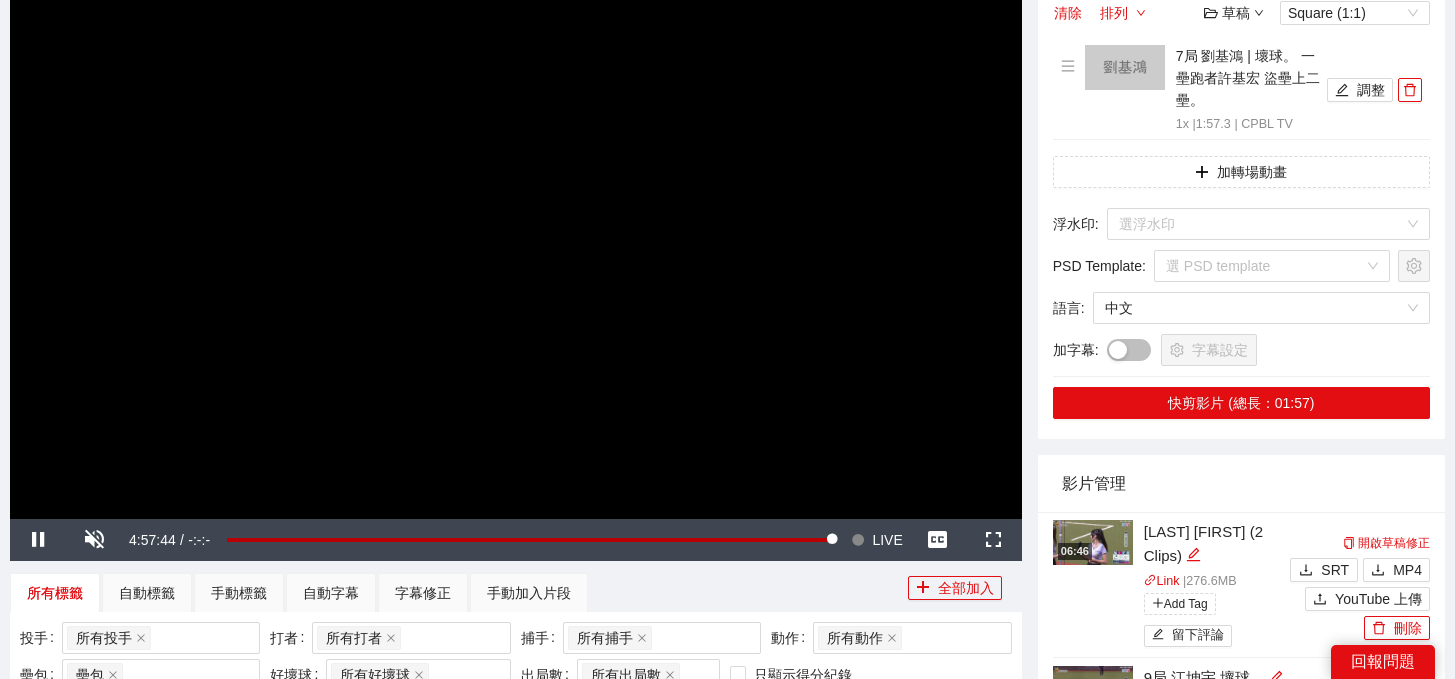 scroll, scrollTop: 219, scrollLeft: 0, axis: vertical 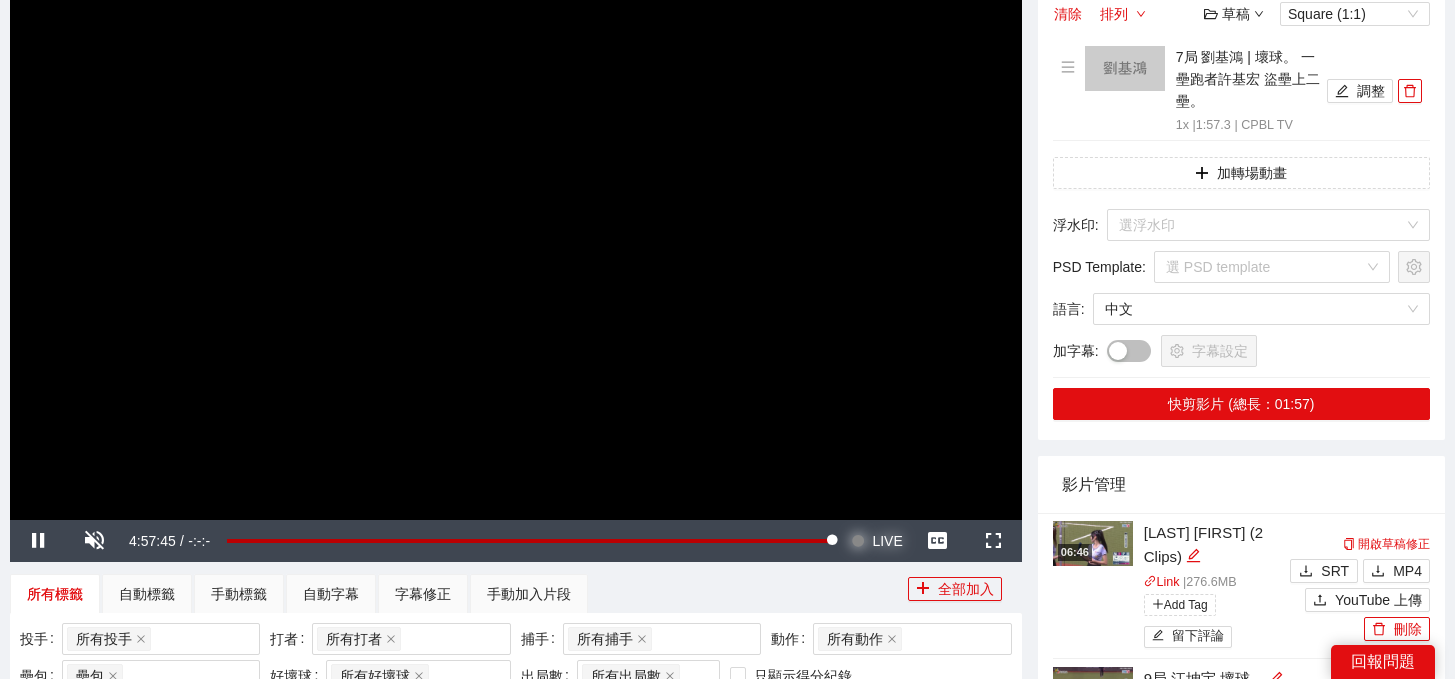 click on "LIVE" at bounding box center [887, 541] 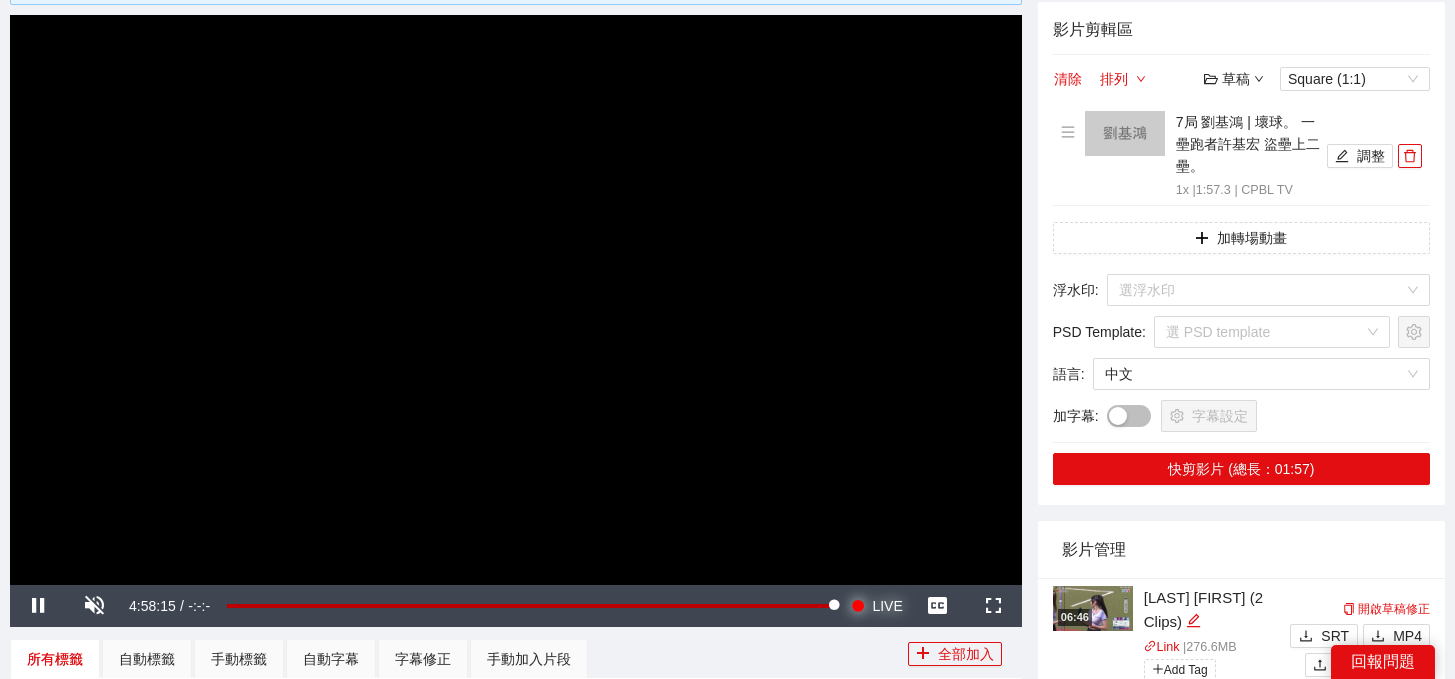 scroll, scrollTop: 145, scrollLeft: 0, axis: vertical 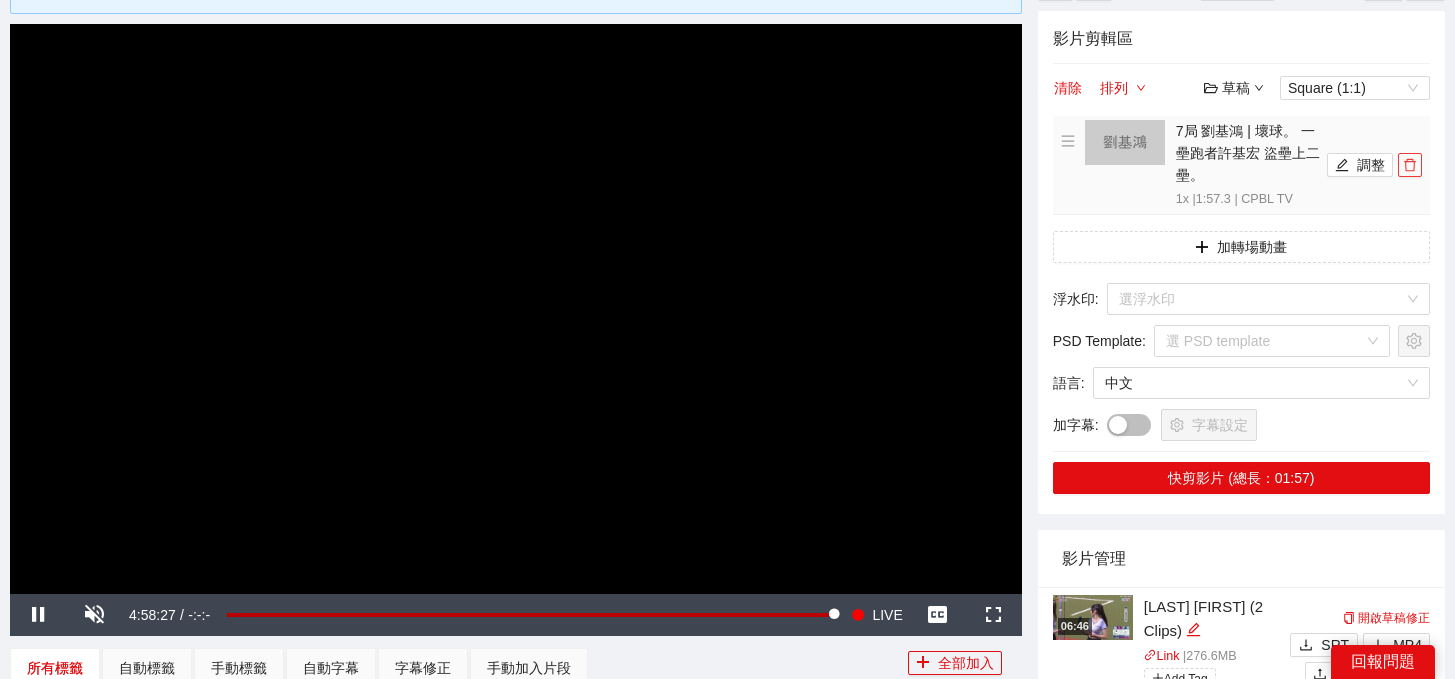 click at bounding box center [1410, 165] 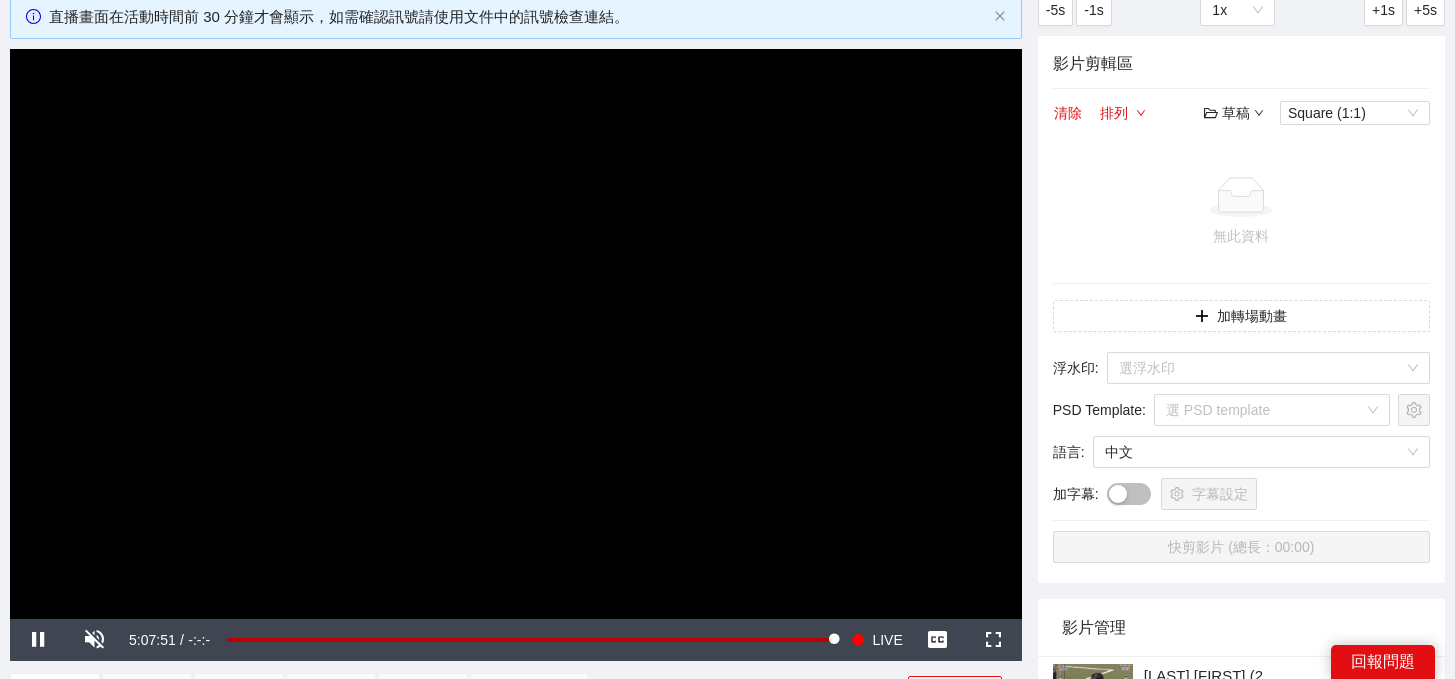 scroll, scrollTop: 115, scrollLeft: 0, axis: vertical 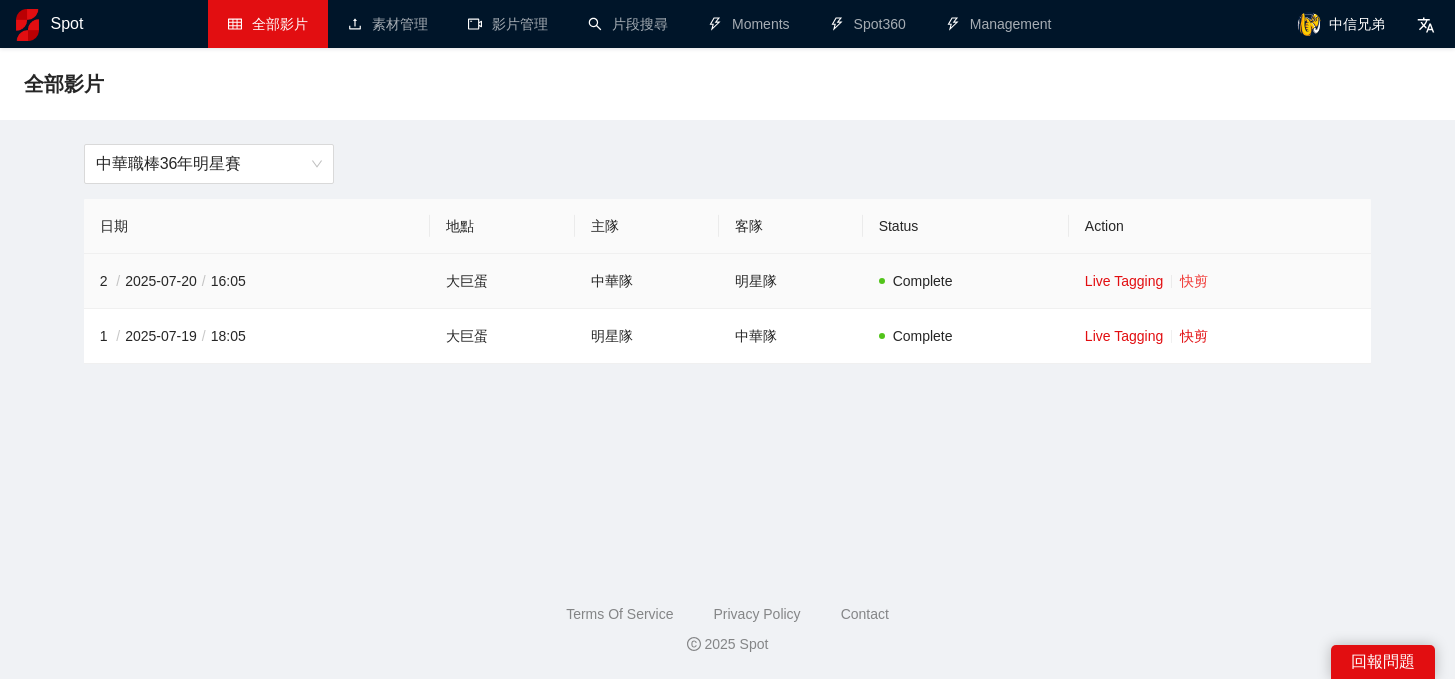 click on "快剪" at bounding box center (1194, 281) 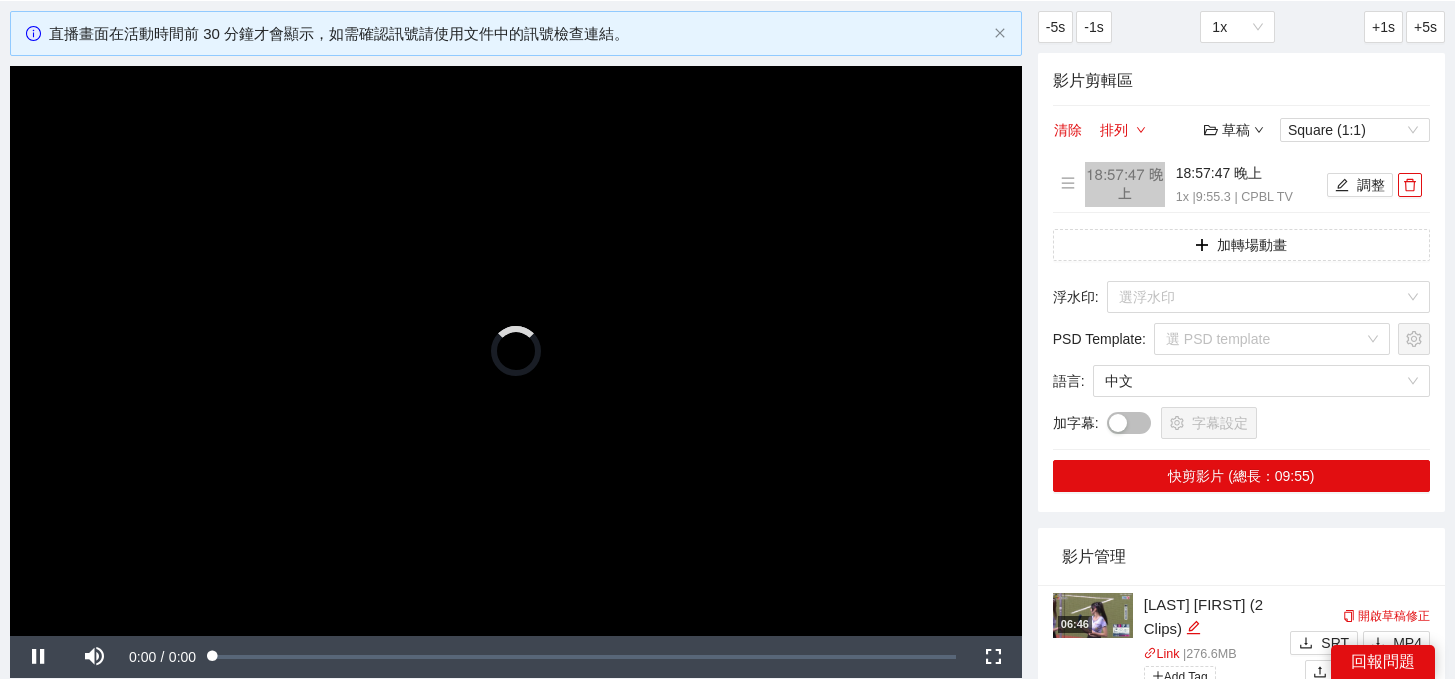 scroll, scrollTop: 117, scrollLeft: 0, axis: vertical 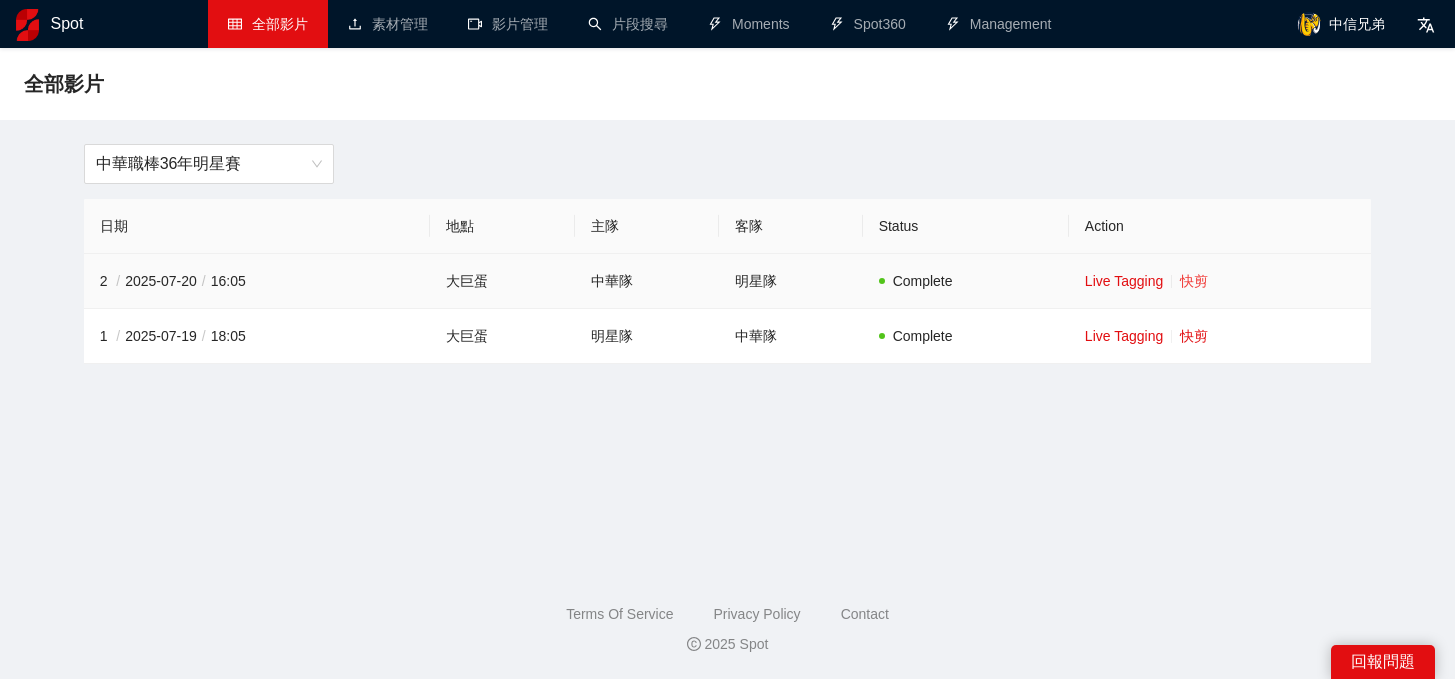 click on "快剪" at bounding box center (1194, 281) 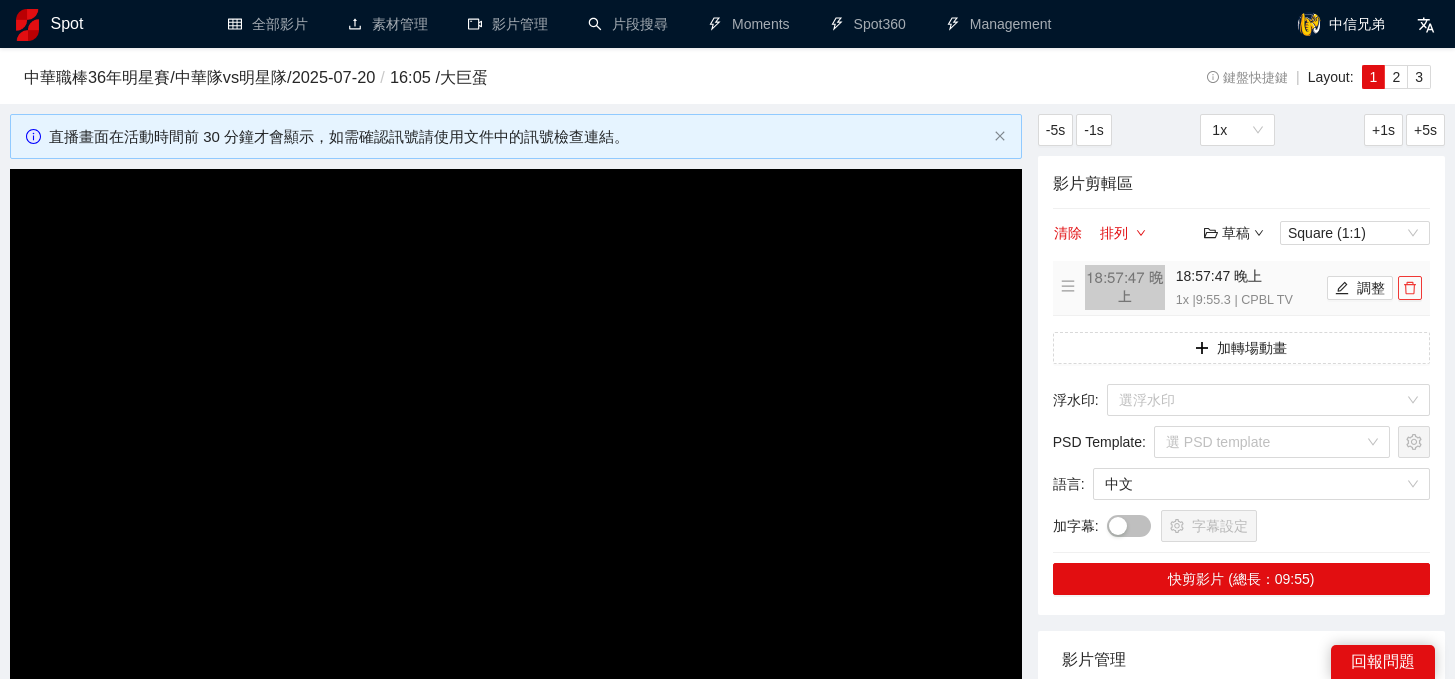 click 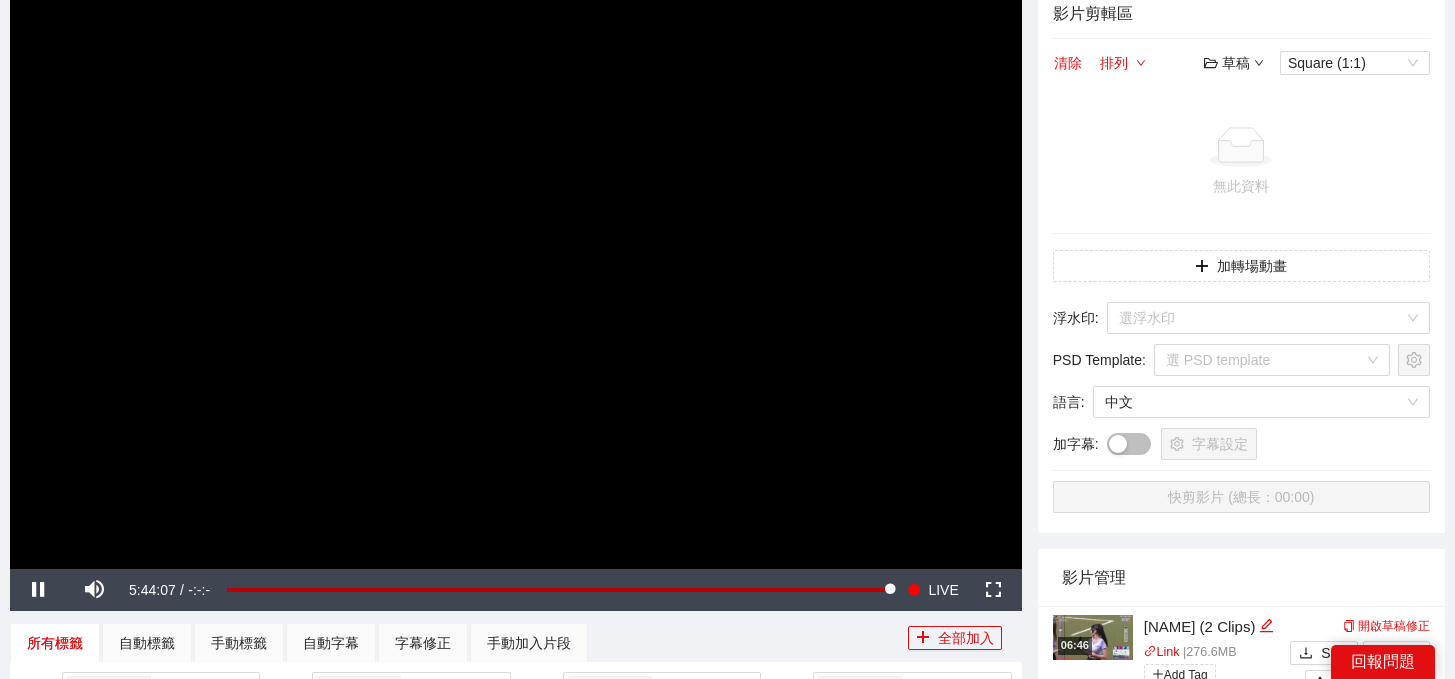 scroll, scrollTop: 199, scrollLeft: 0, axis: vertical 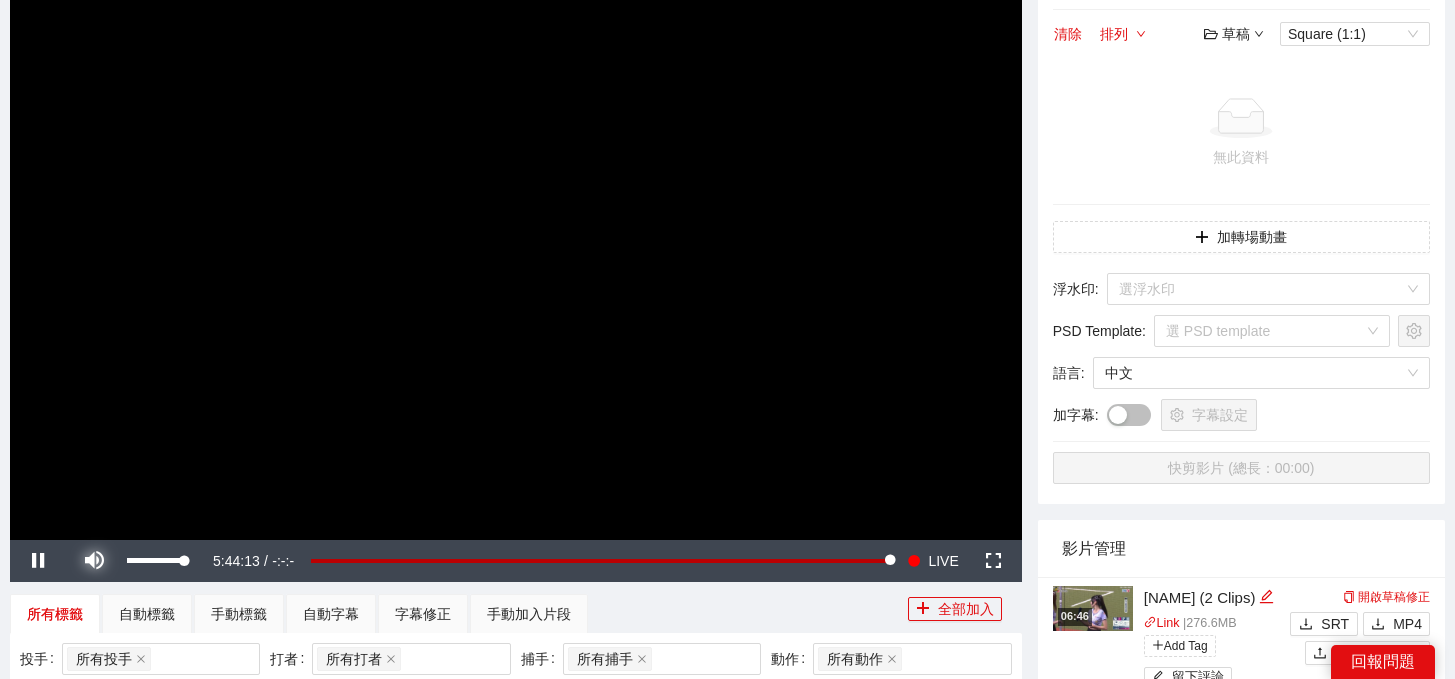 click at bounding box center (94, 561) 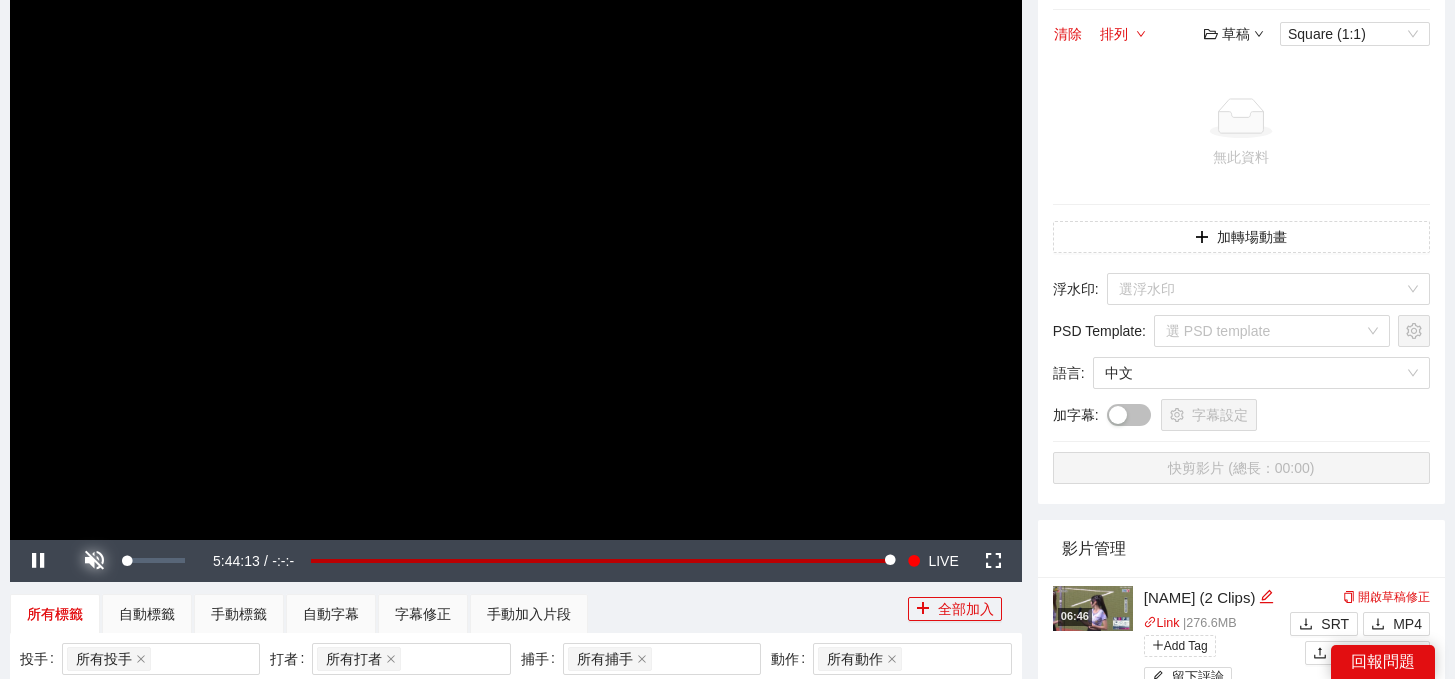 click at bounding box center (94, 561) 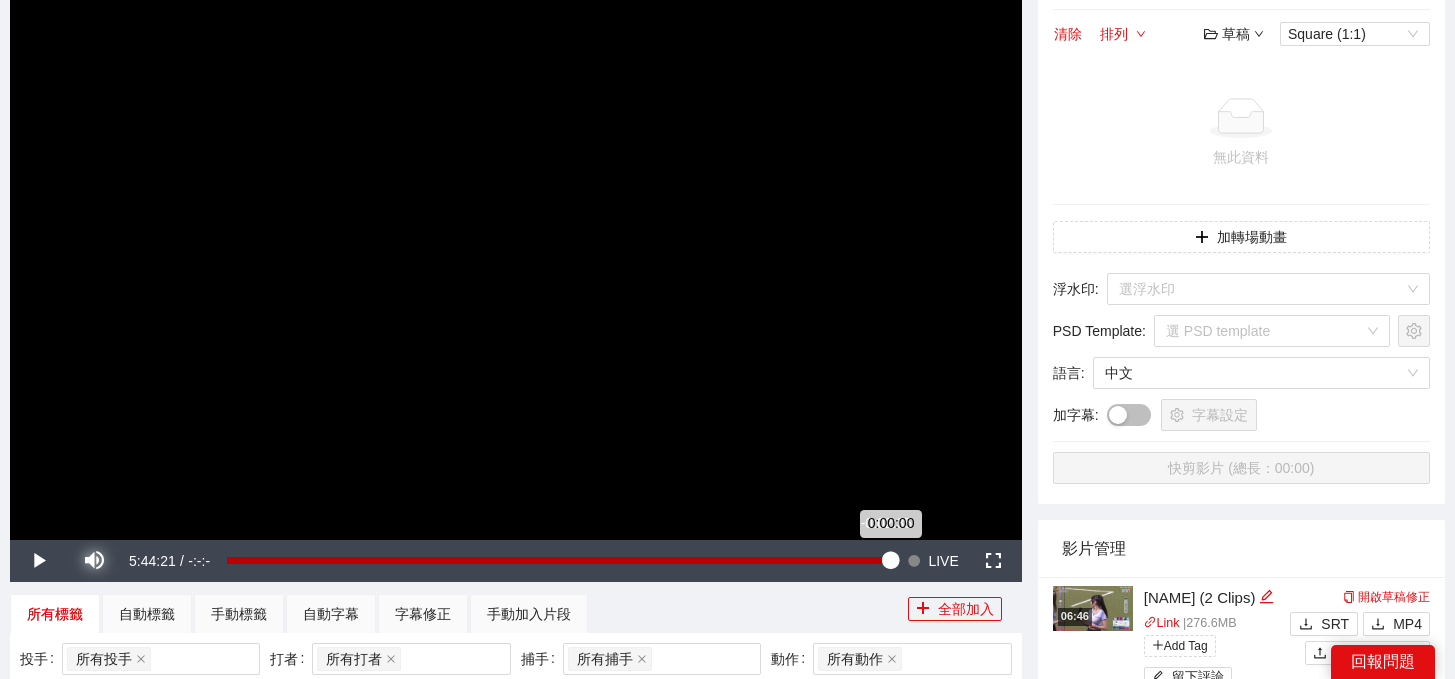 click on "0:00:00" at bounding box center [558, 560] 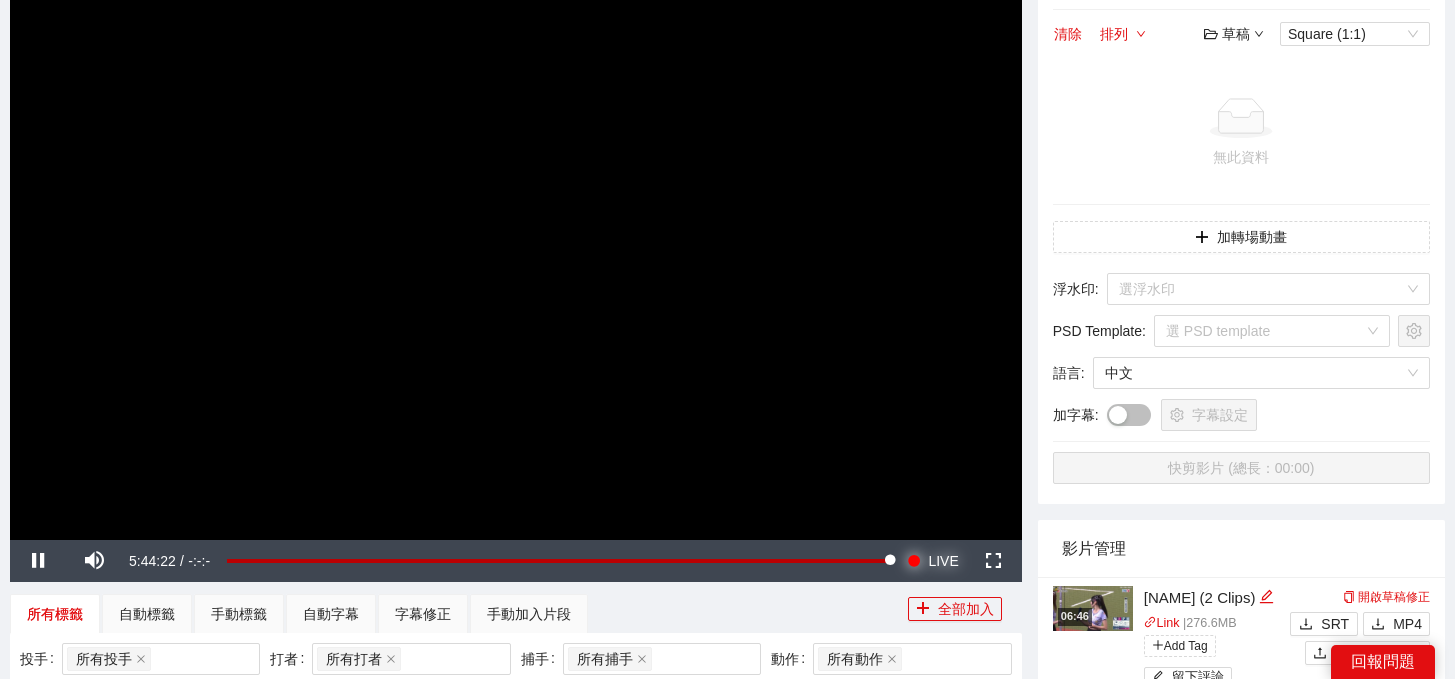 click on "Seek to live, currently playing live LIVE" at bounding box center (932, 561) 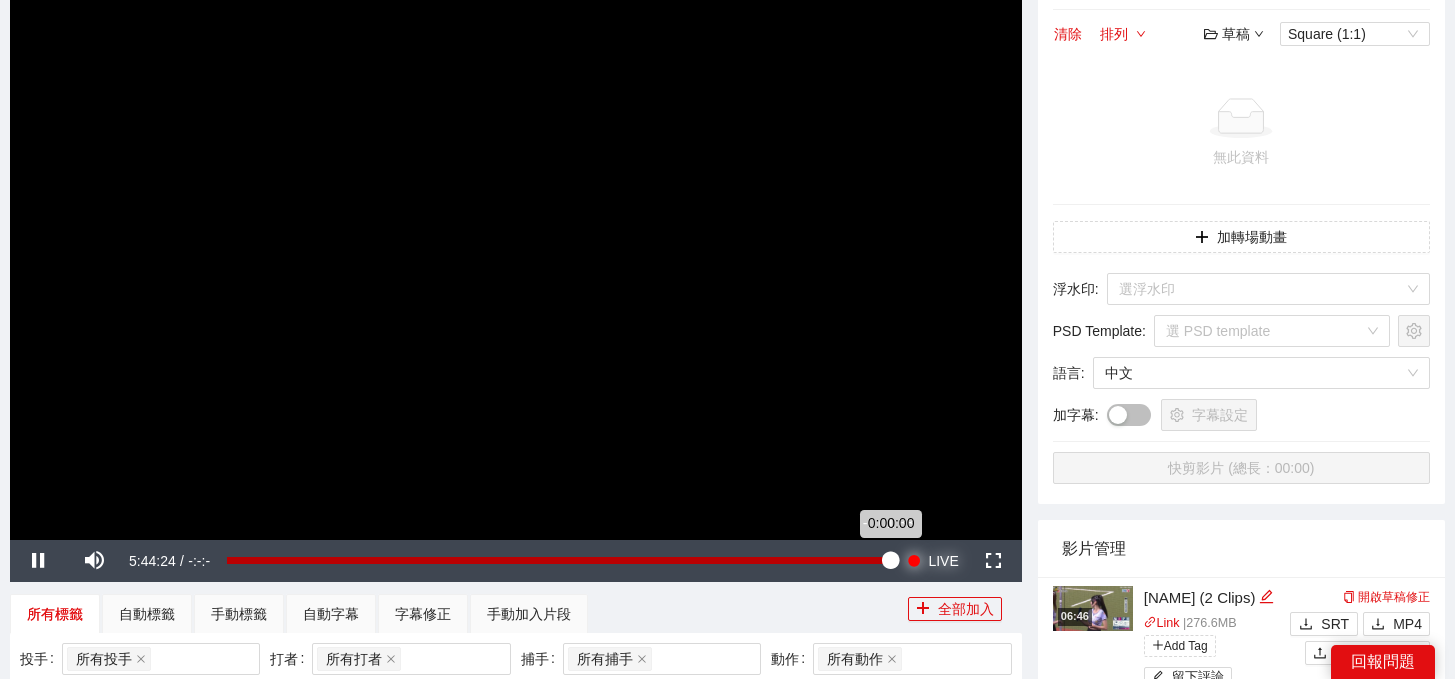 click on "0:00:00" at bounding box center (558, 560) 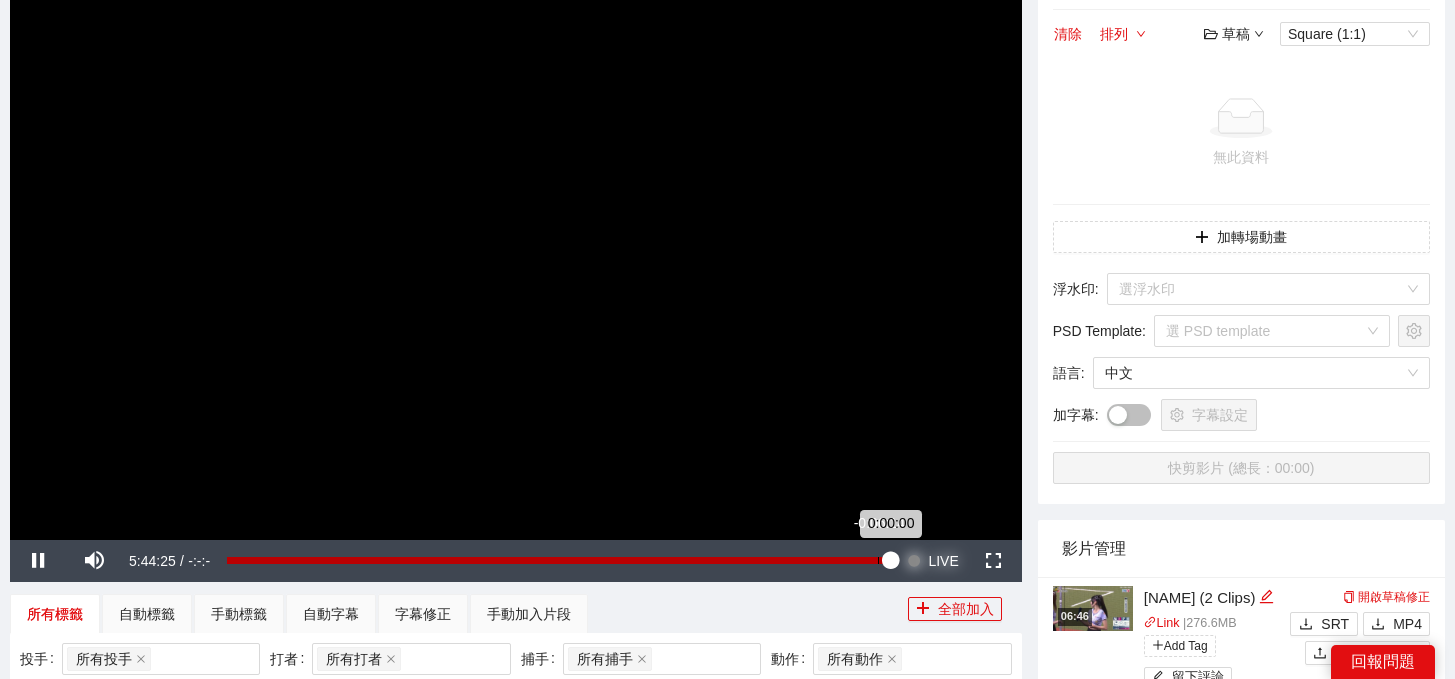 click on "-0:06:14" at bounding box center [878, 560] 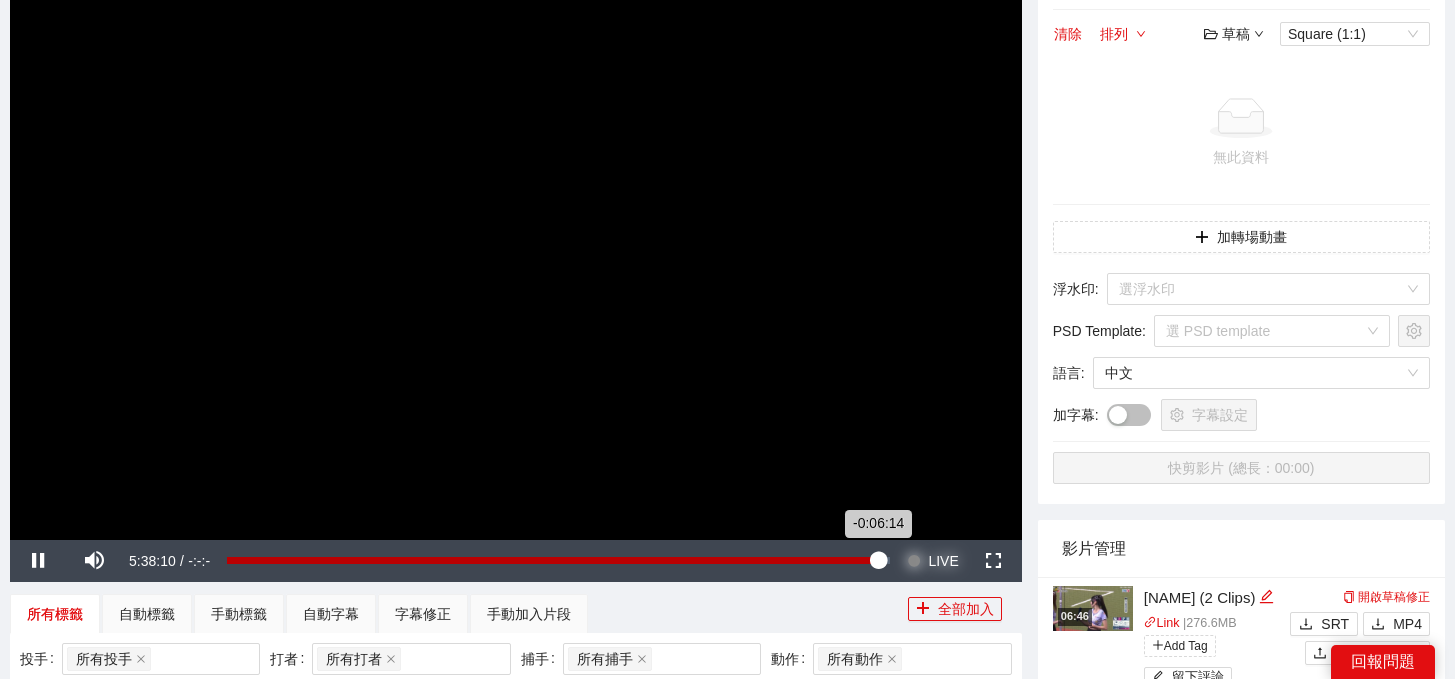 click on "-0:06:14" at bounding box center (552, 560) 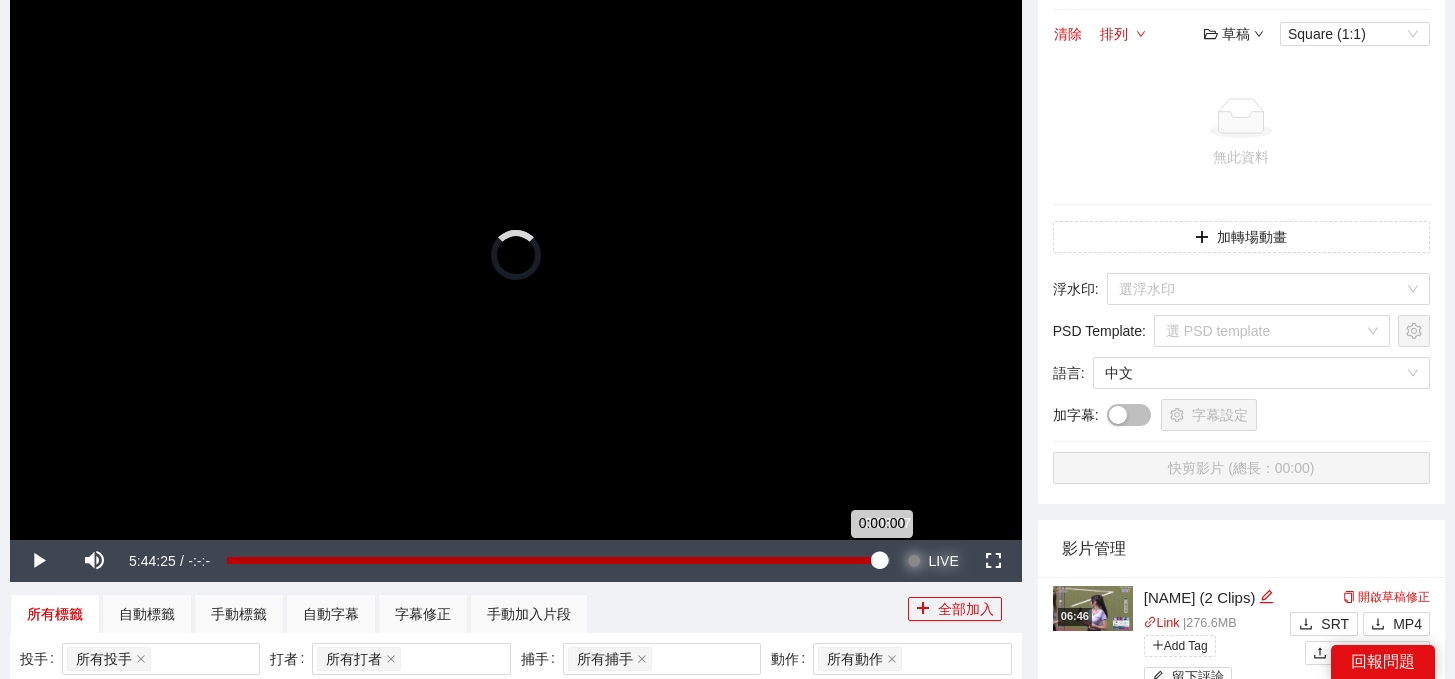click on "0:00:00" at bounding box center (553, 560) 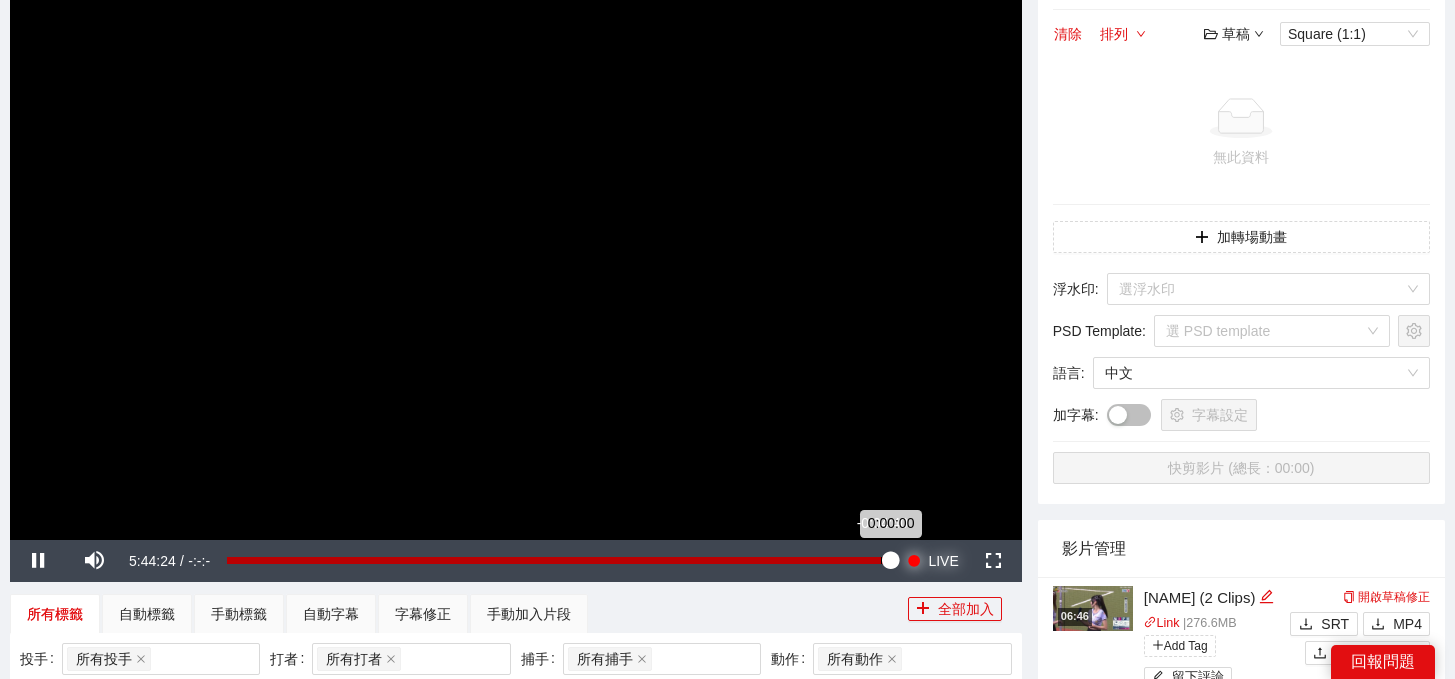 click on "0:00:00" at bounding box center (558, 560) 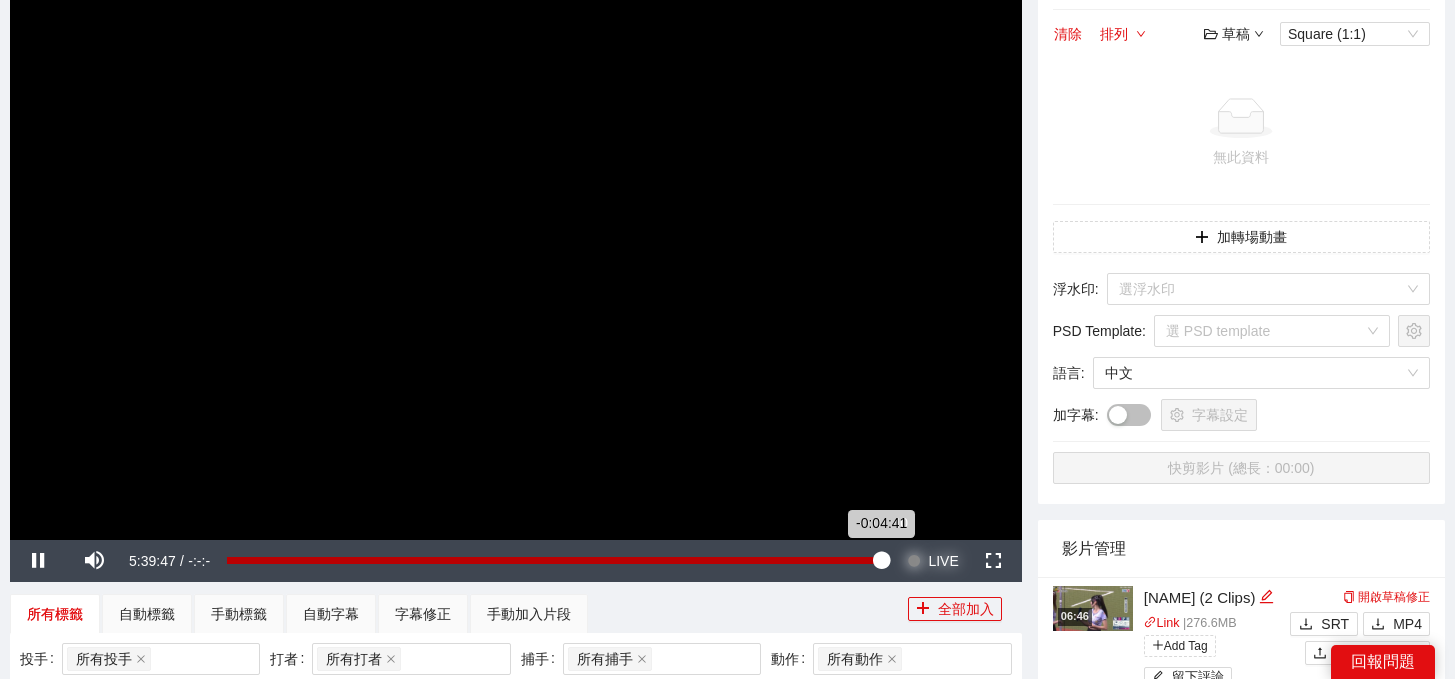 type 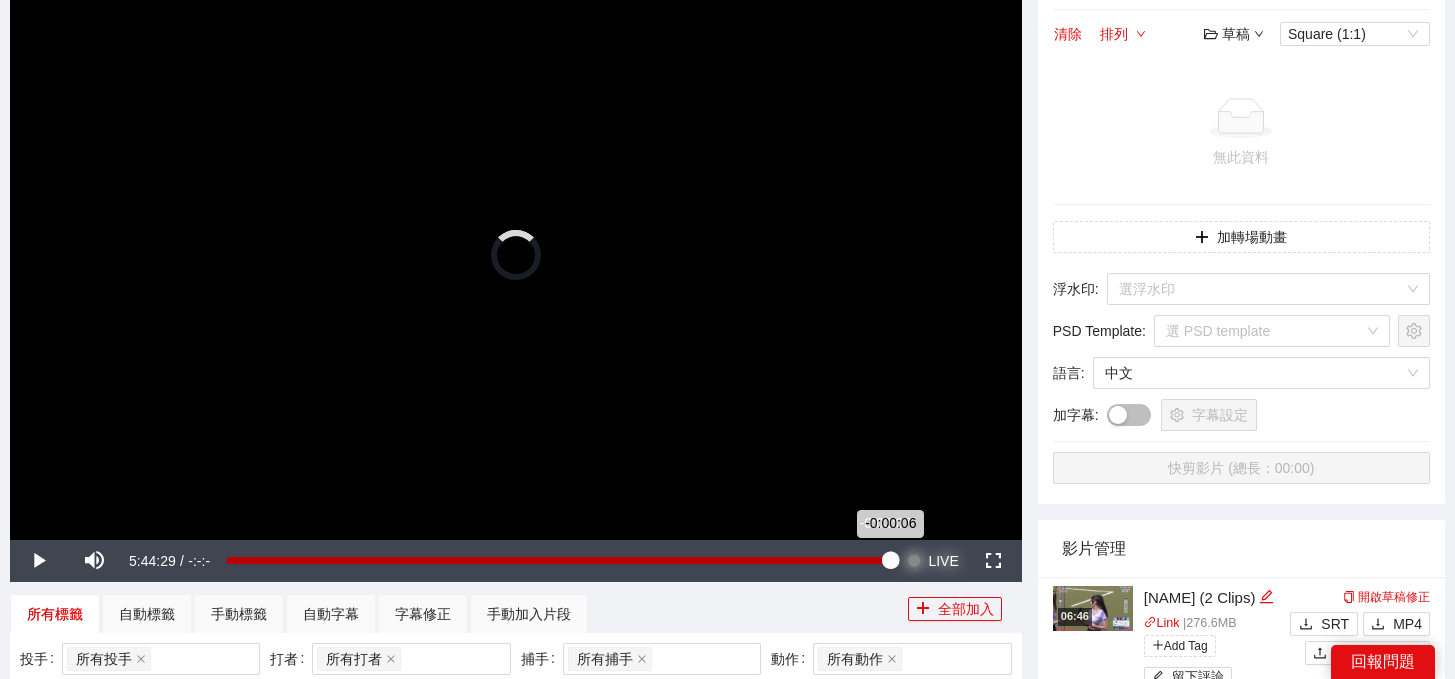 click on "-0:00:06" at bounding box center (558, 560) 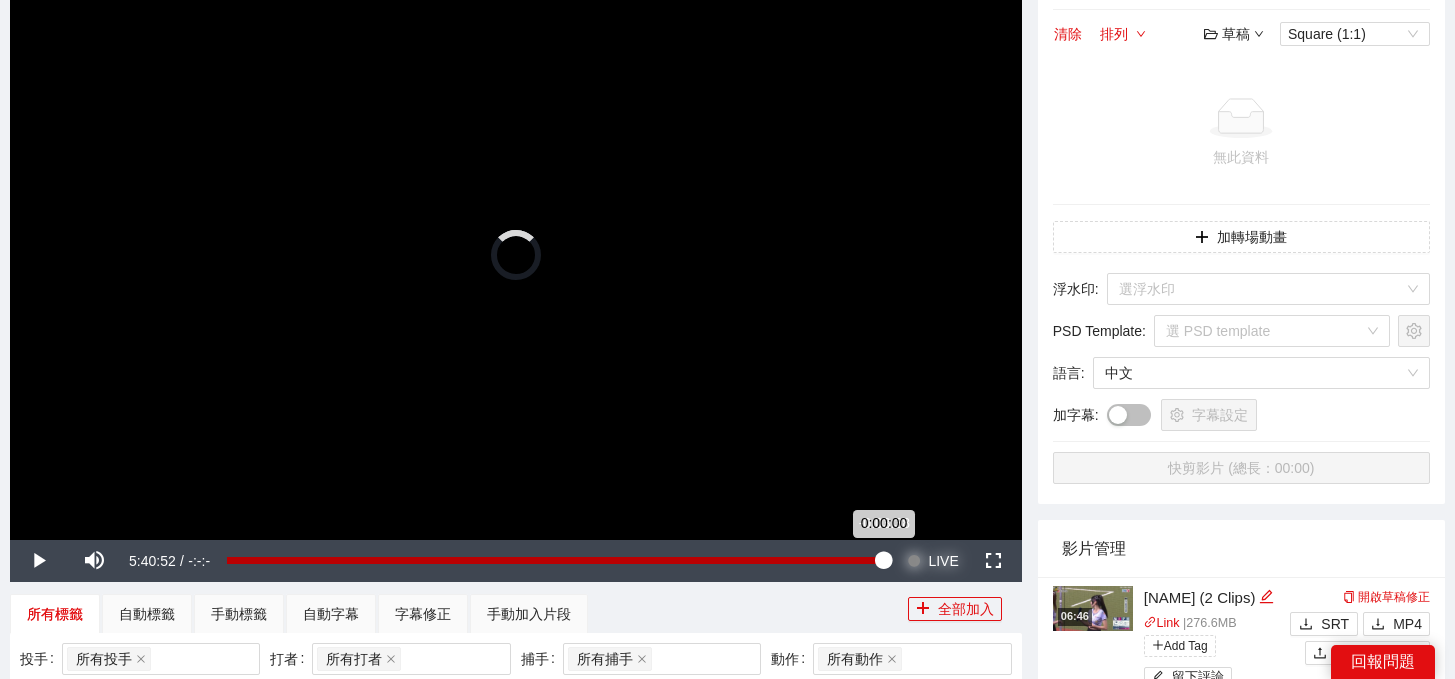 click on "0:00:00" at bounding box center [555, 560] 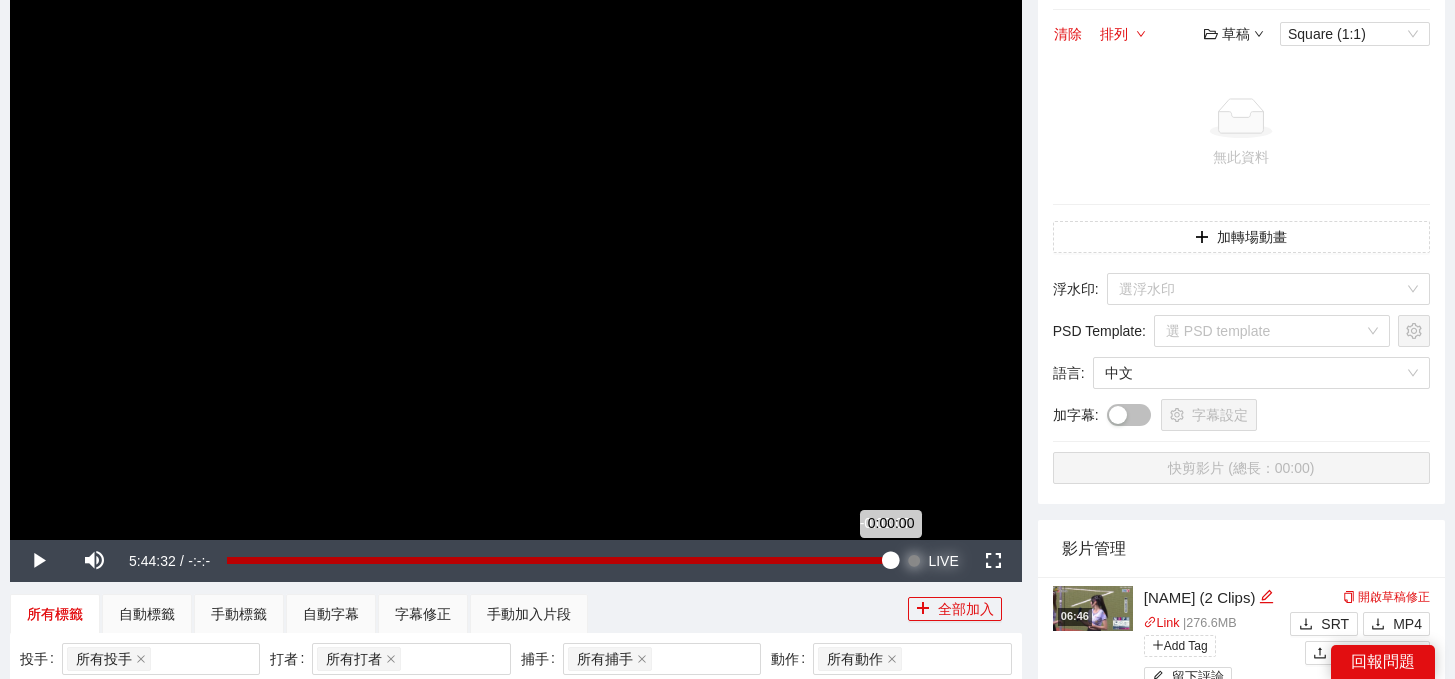 click on "0:00:00" at bounding box center [558, 560] 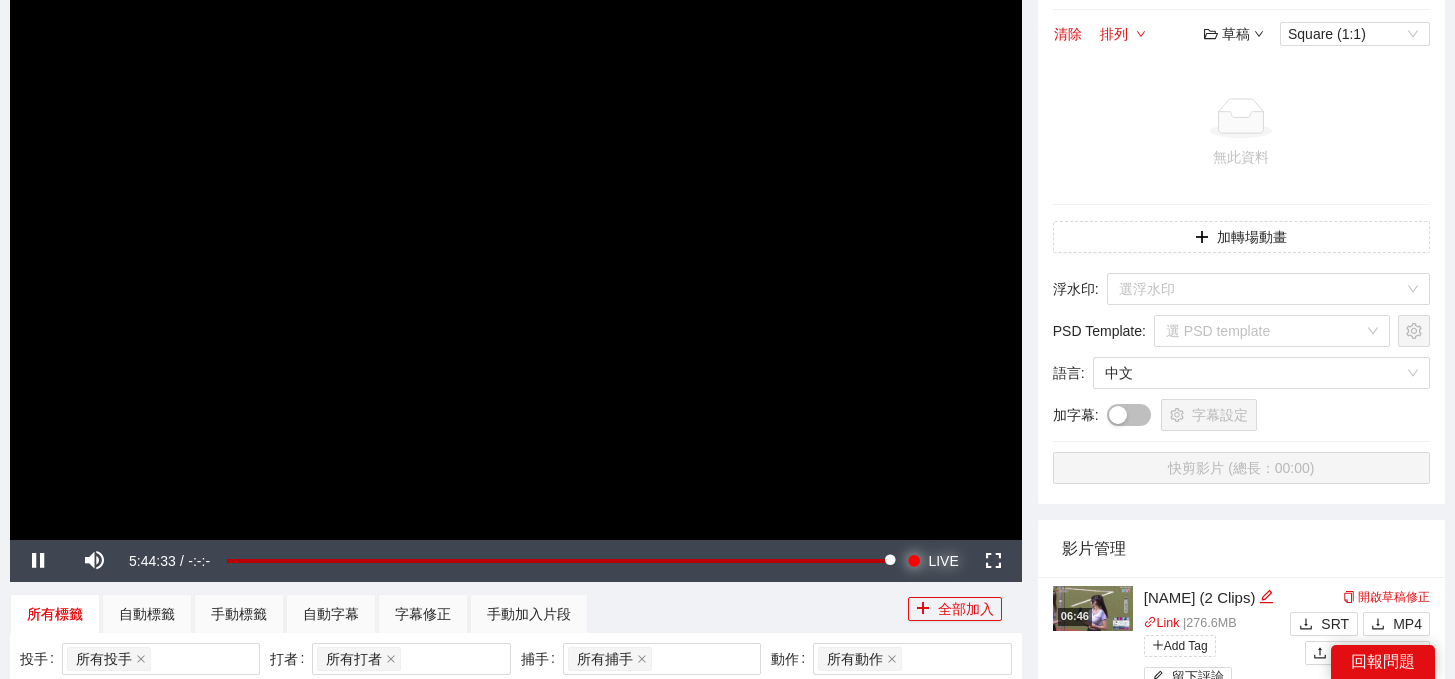 click on "LIVE" at bounding box center [943, 561] 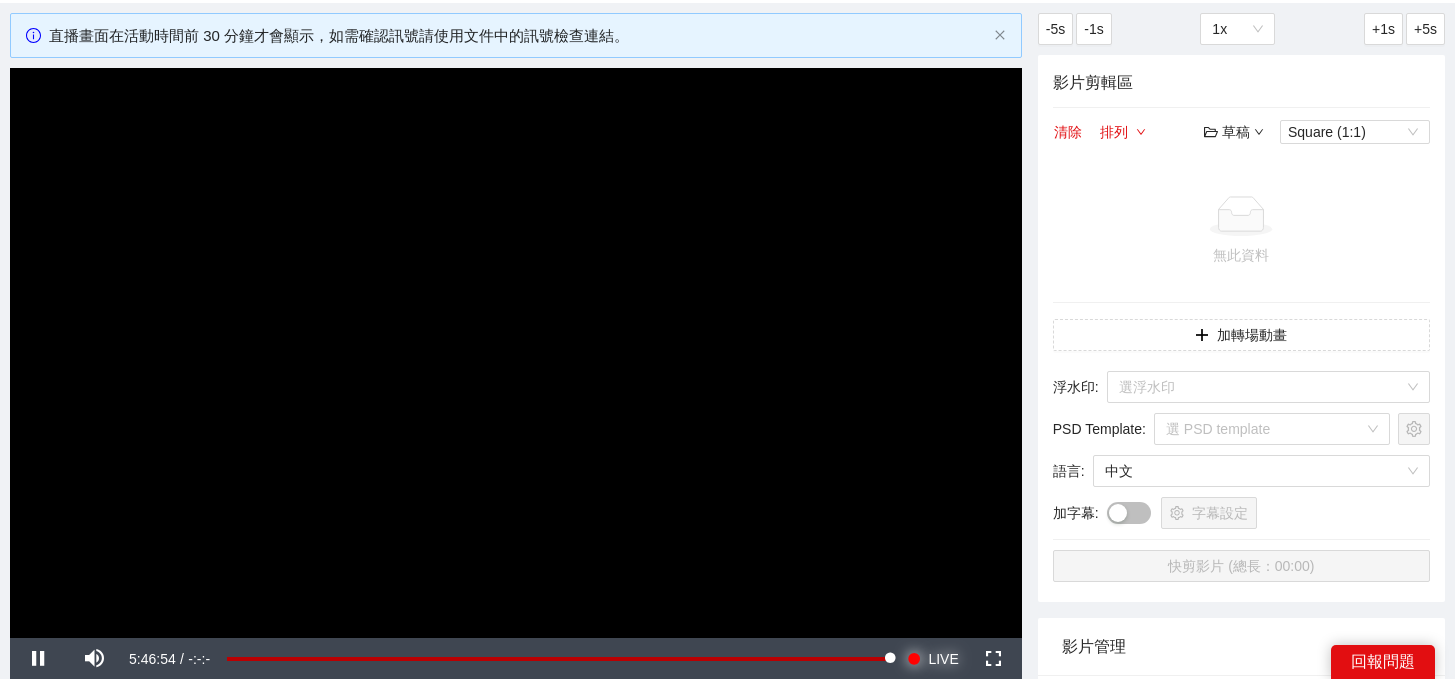 scroll, scrollTop: 117, scrollLeft: 0, axis: vertical 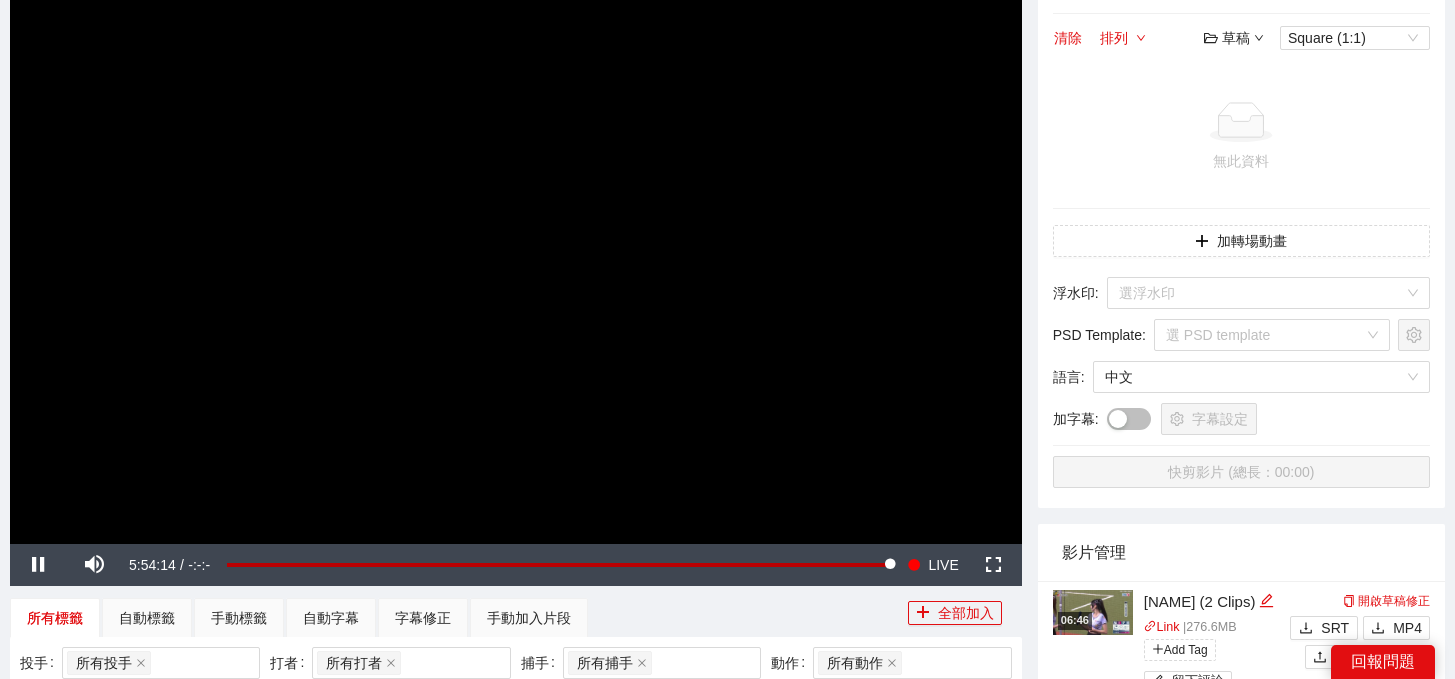 click on "-5s -1s 1x +1s +5s 影片剪輯區 清除 排列     草稿   Square (1:1) 無此資料   加轉場動畫 浮水印 : 選浮水印 PSD Template : 選 PSD template 語言 : 中文 加字幕 :   字幕設定 快剪影片 (總長：00:00) 影片管理 06:46 江坤宇 (2 Clips)  Link   |  276.6  MB  Add Tag   留下評論   開啟草稿修正 SRT MP4 YouTube 上傳   刪除 00:19 9局 江坤宇 壞球。  Link   |  13.2  MB  Add Tag   留下評論   開啟草稿修正 SRT MP4 YouTube 上傳   刪除 01:57 元氣 代跑  Link   |  65.1  MB  |  1:1  Add Tag   留下評論   開啟草稿修正 SRT MP4 YouTube 上傳   刪除 00:38 張政禹 (2 Clips)  Link   |   |  20.4  MB  Add Tag   留下評論   開啟草稿修正 SRT MP4 YouTube 上傳   刪除 01:12 劉基鴻 (2 Clips)  Link   |   |  46.5  MB  Add Tag   留下評論   開啟草稿修正 SRT MP4 YouTube 上傳   刪除 00:53 林佳緯 (2 Clips)  Link   |   |  28.8  MB  Add Tag   留下評論   開啟草稿修正 SRT MP4 YouTube 上傳   刪除 03:54  Link   |" at bounding box center [1241, 1295] 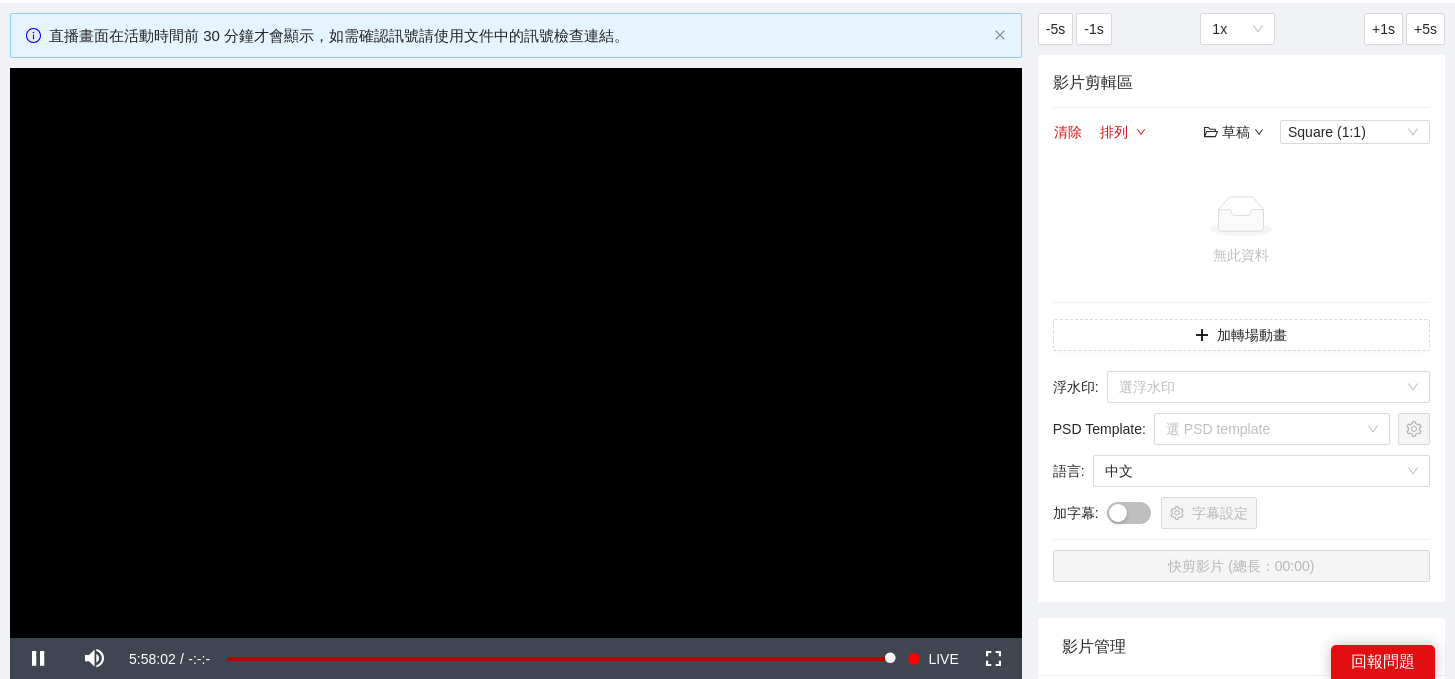 scroll, scrollTop: 117, scrollLeft: 0, axis: vertical 